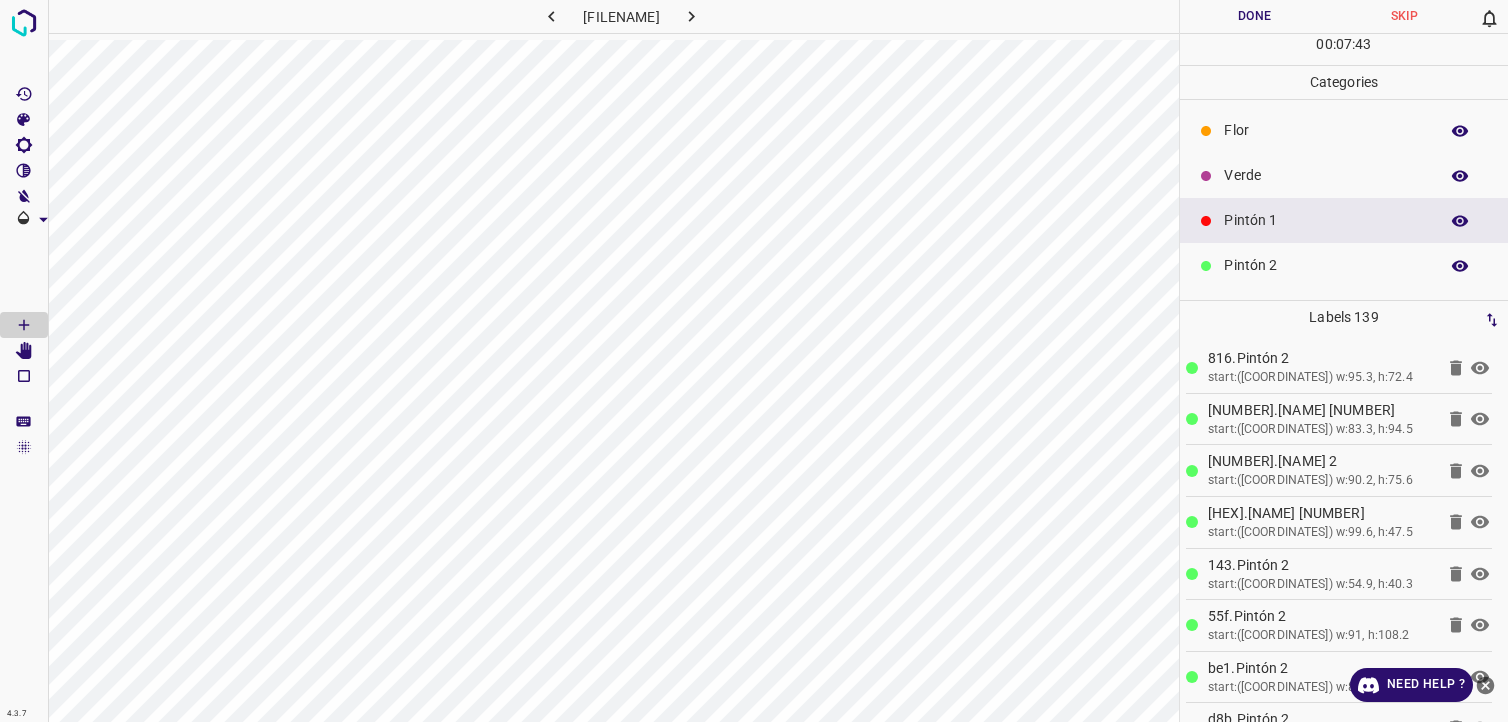 scroll, scrollTop: 0, scrollLeft: 0, axis: both 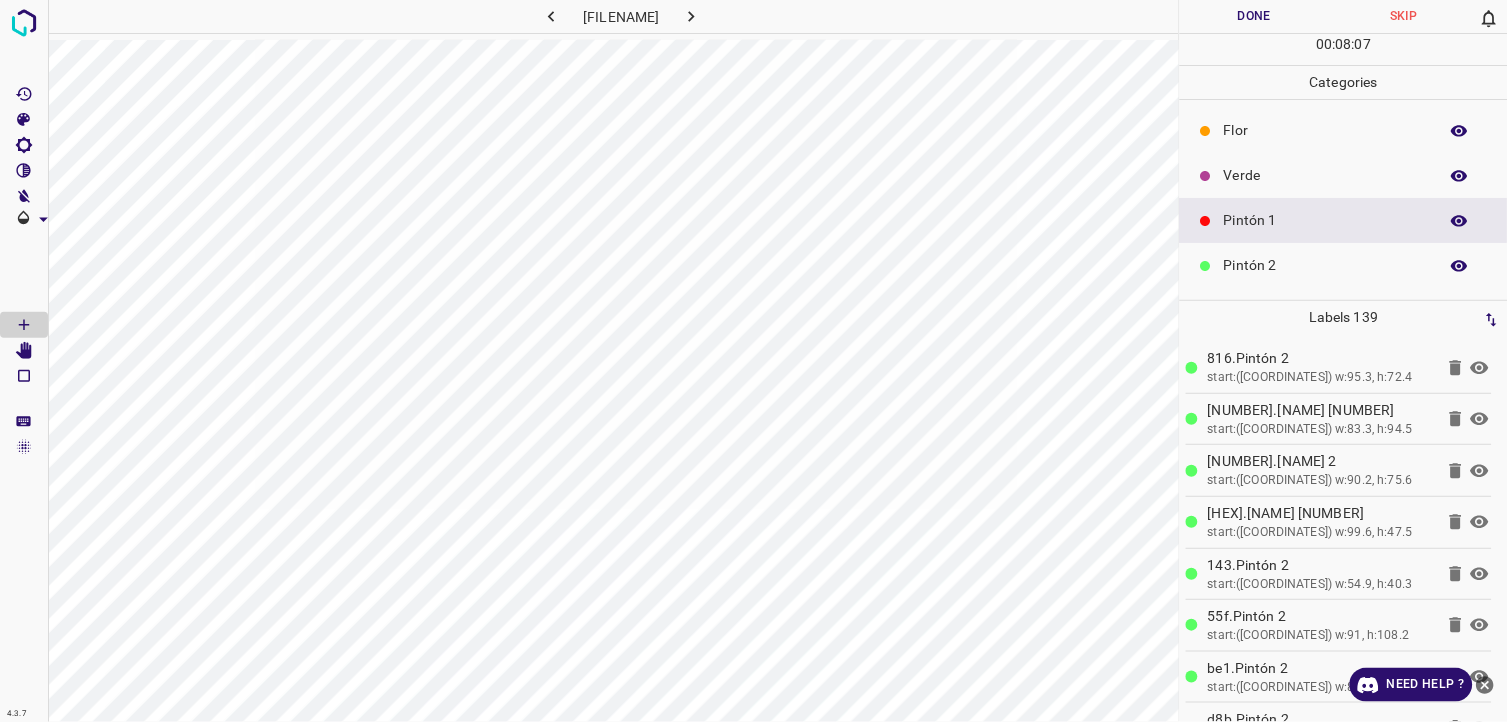 click on "Verde" at bounding box center [1344, 175] 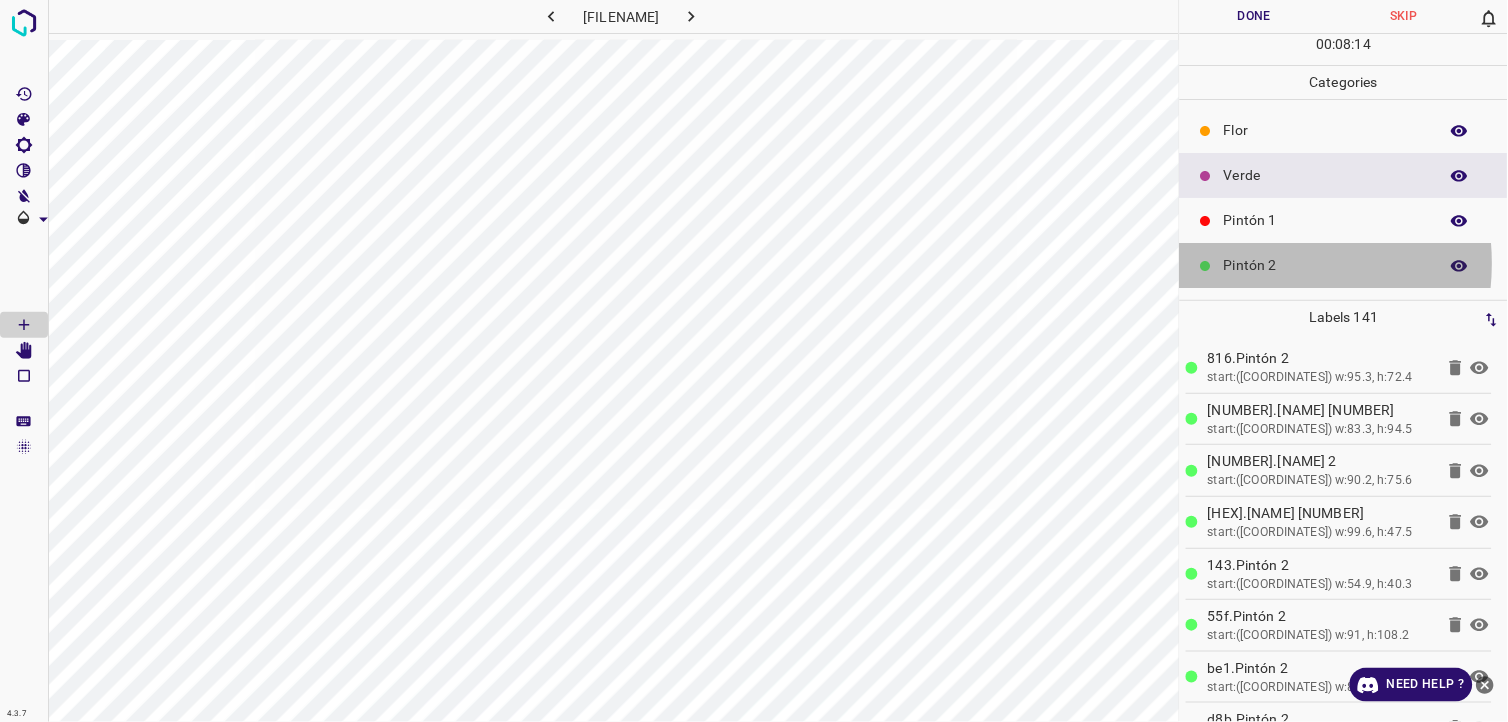 click on "Pintón 2" at bounding box center [1326, 265] 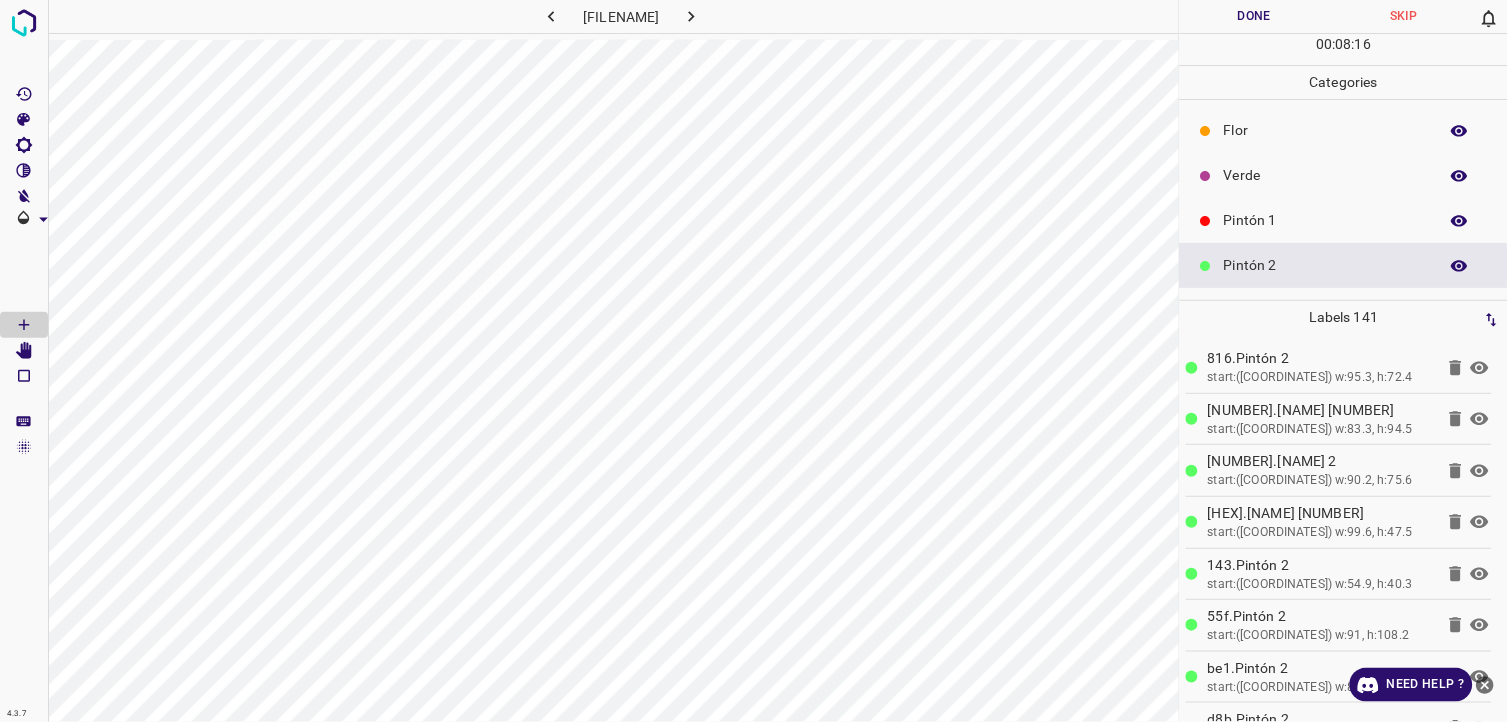 click on "Pintón 1" at bounding box center [1326, 220] 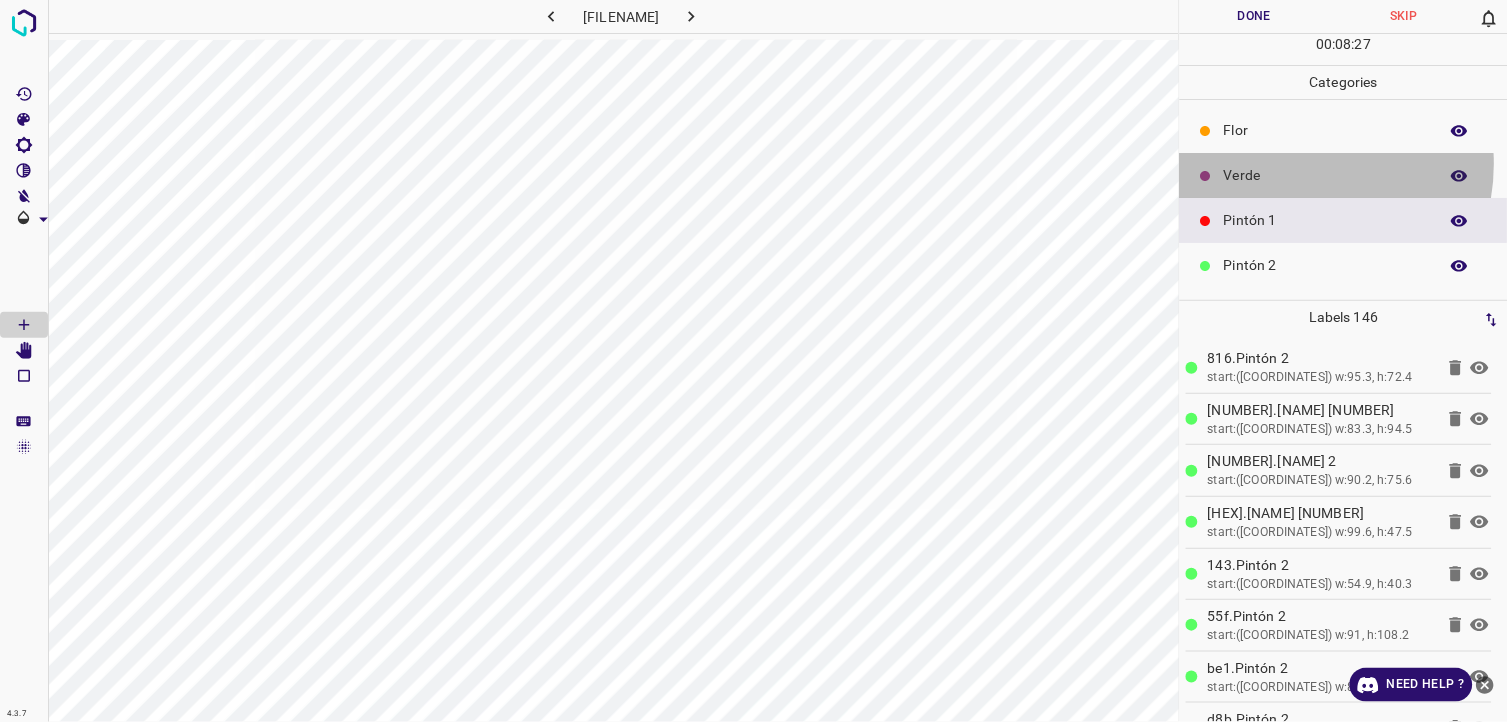 click on "Verde" at bounding box center [1326, 175] 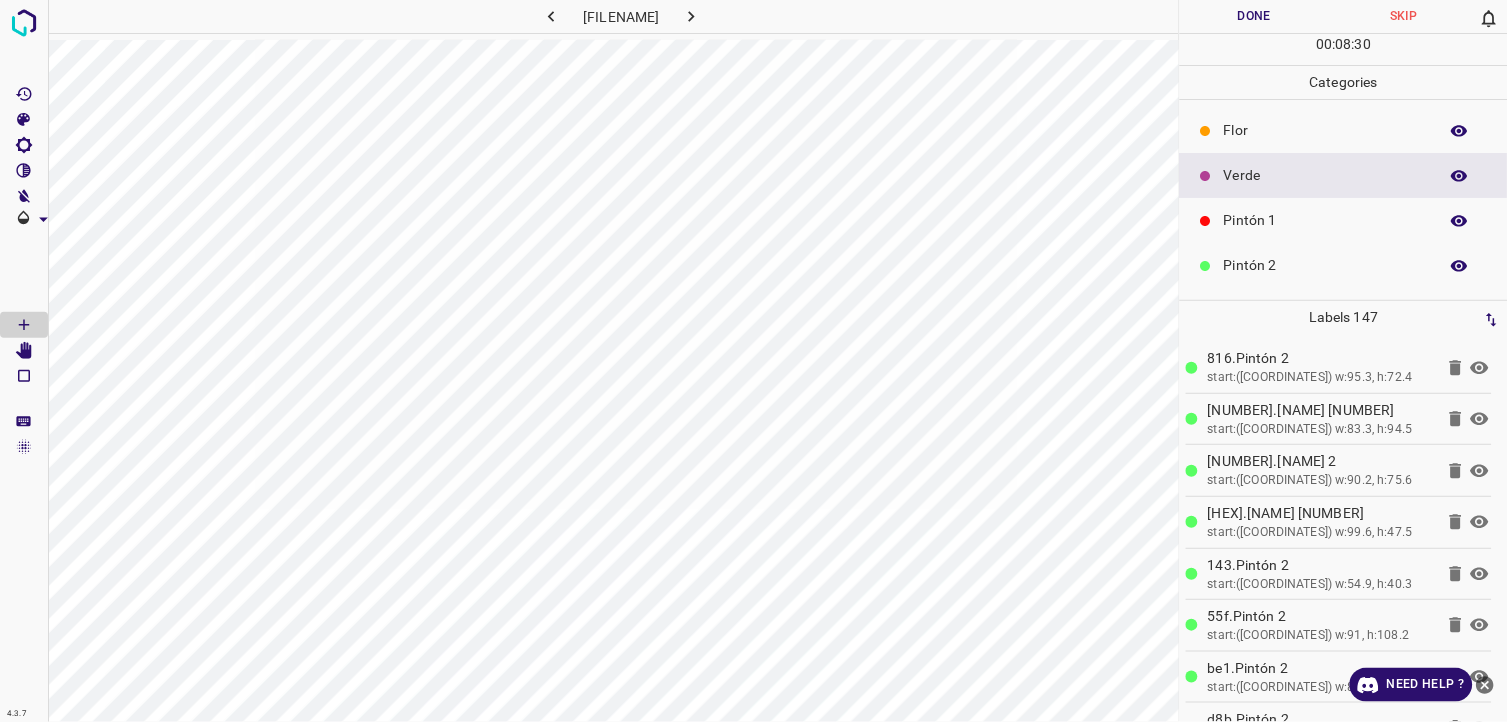 click on "Pintón 2" at bounding box center [1344, 265] 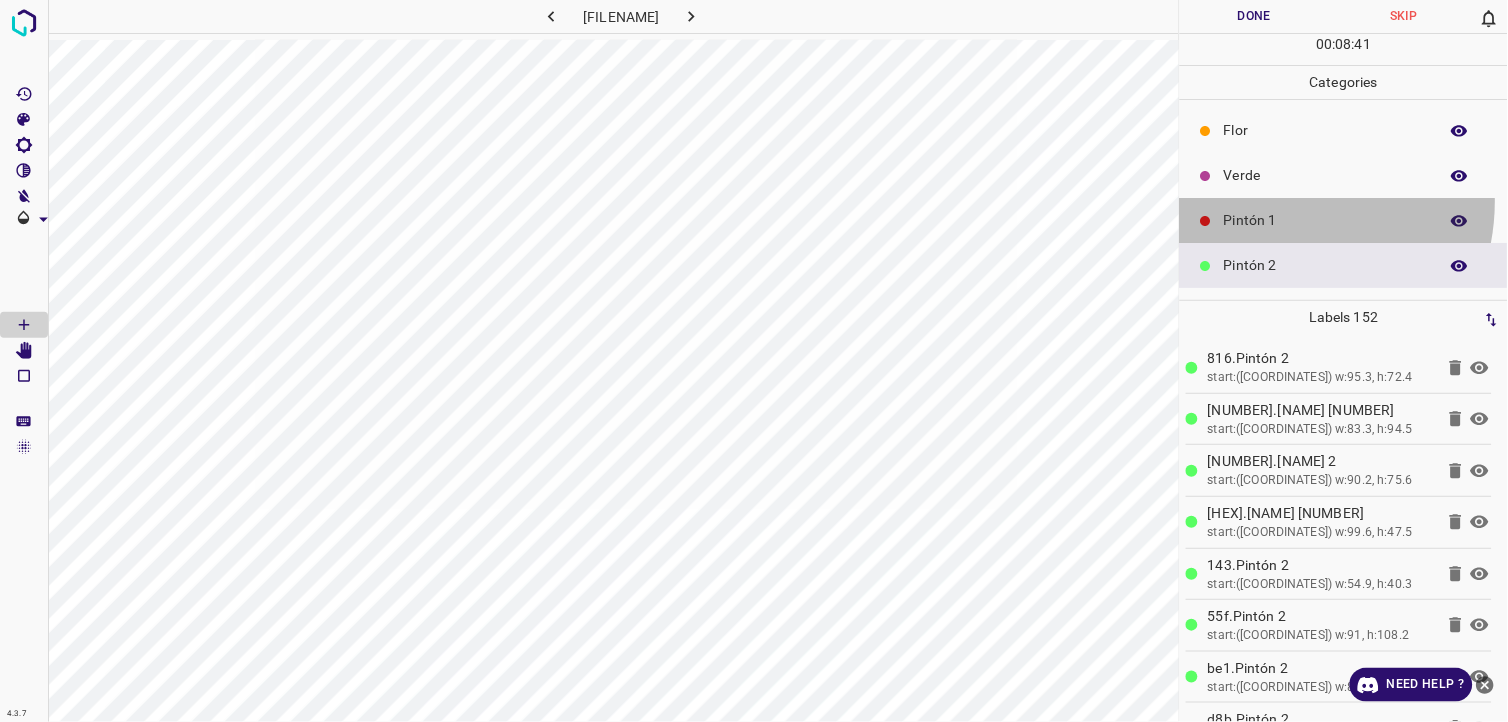 click on "Pintón 1" at bounding box center [1344, 220] 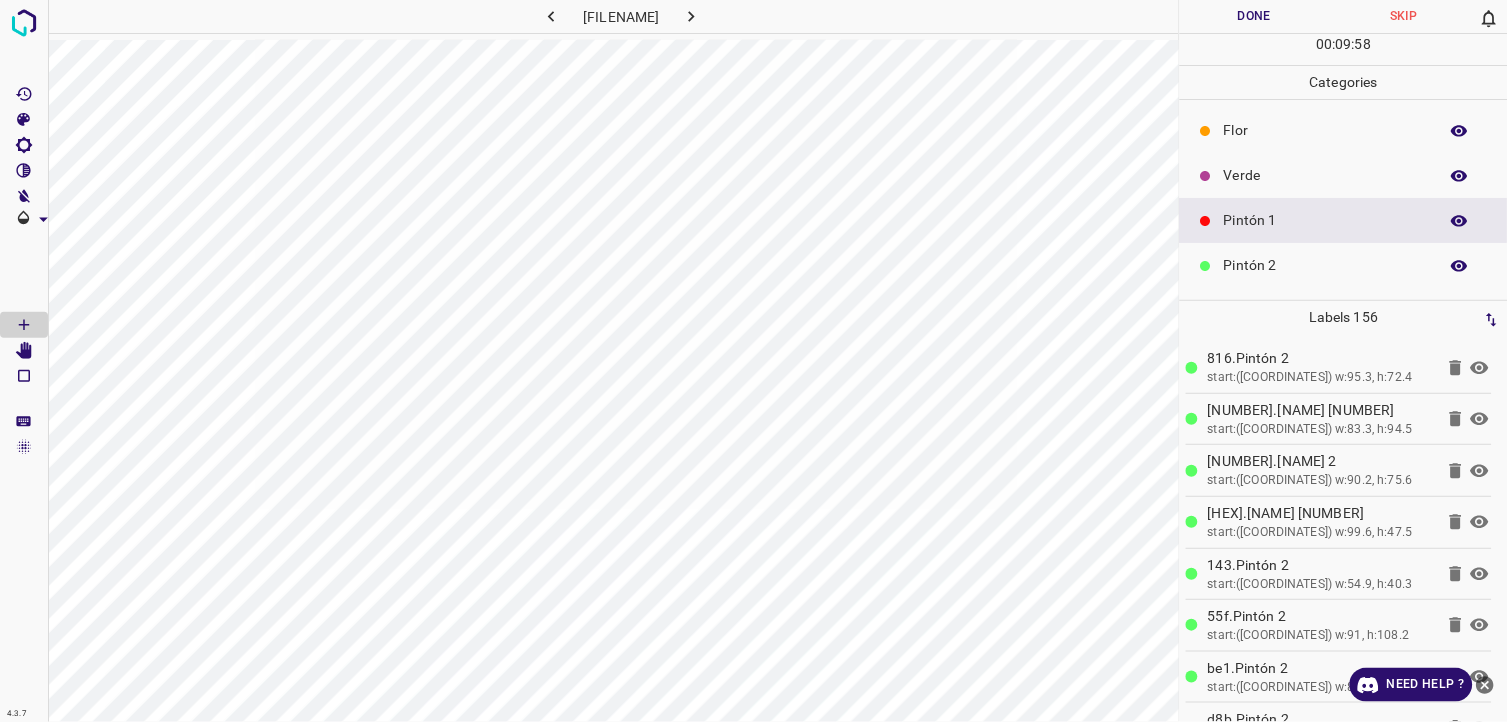 click on "Pintón 2" at bounding box center [1344, 265] 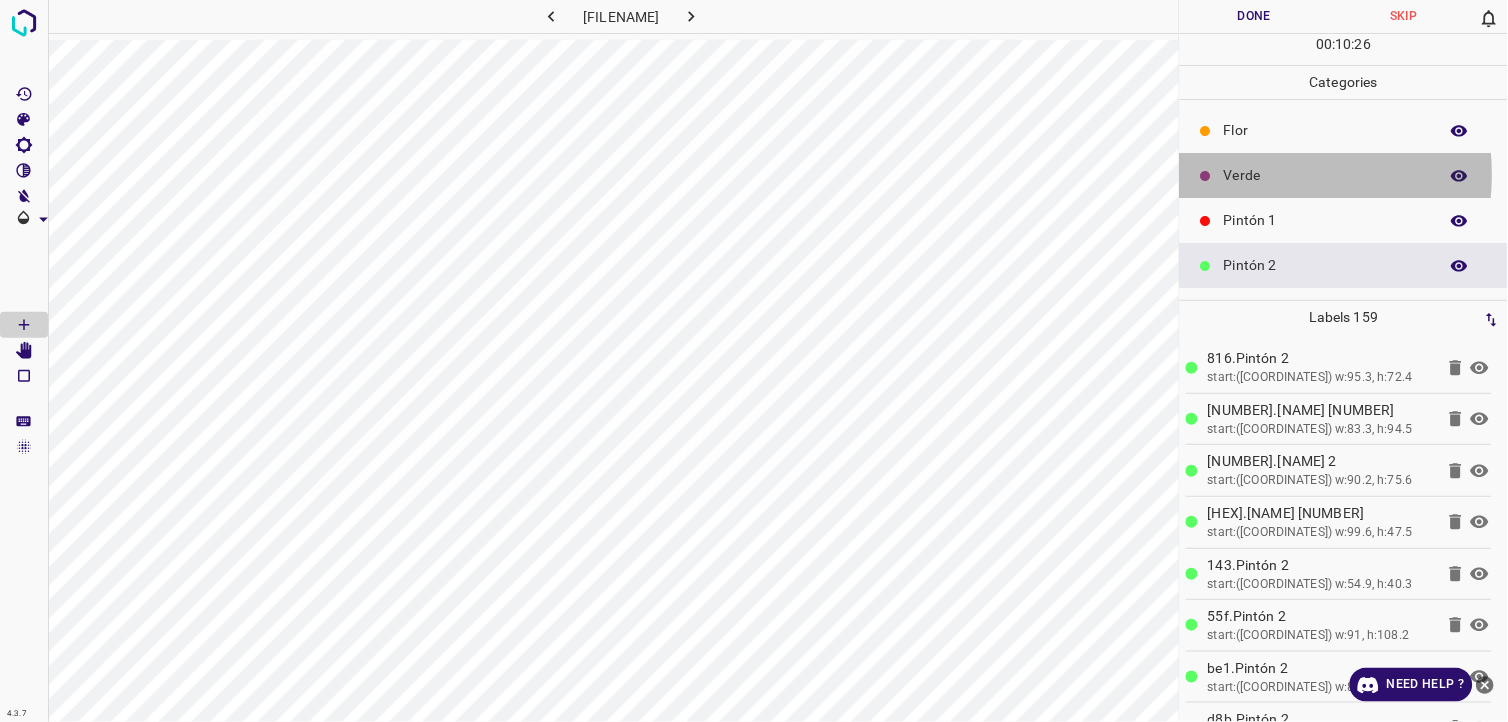 click on "Verde" at bounding box center (1326, 175) 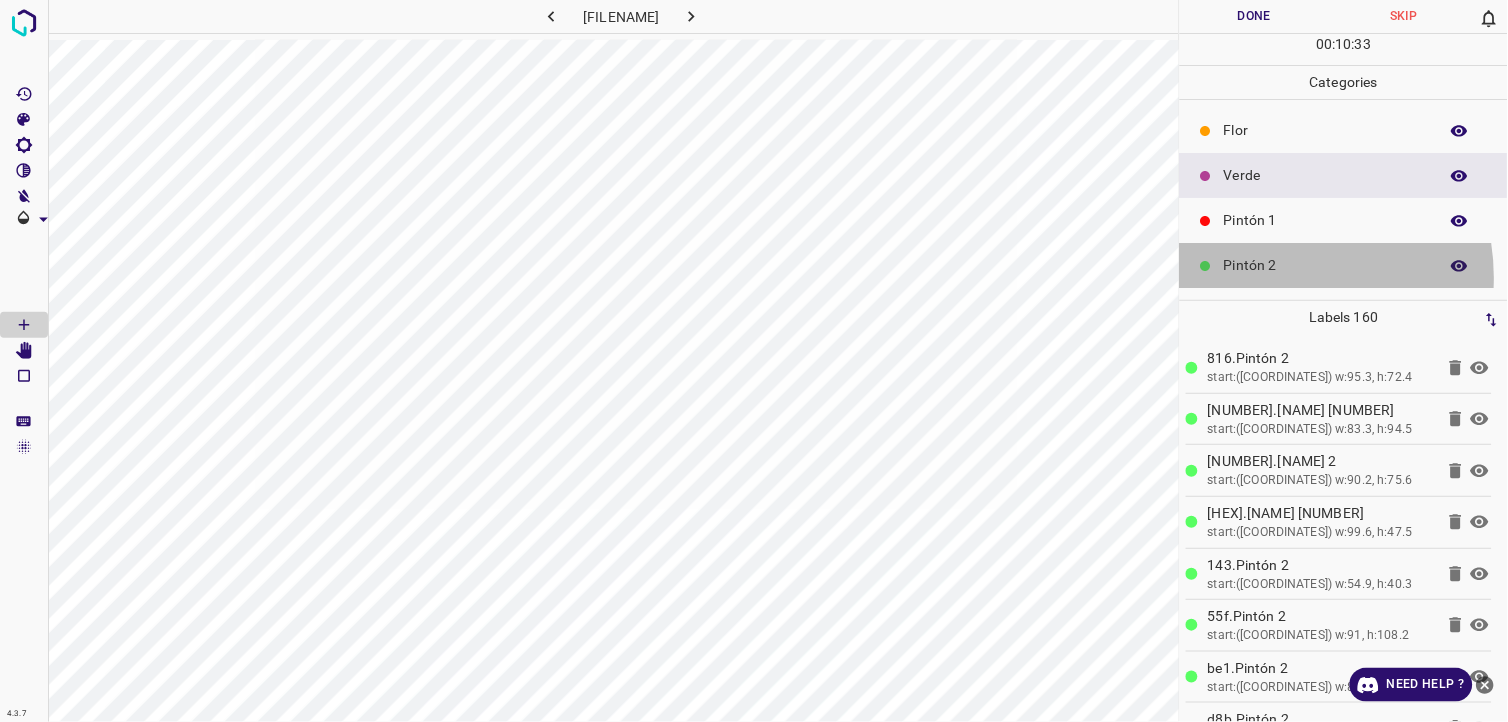 click on "Pintón 2" at bounding box center (1344, 265) 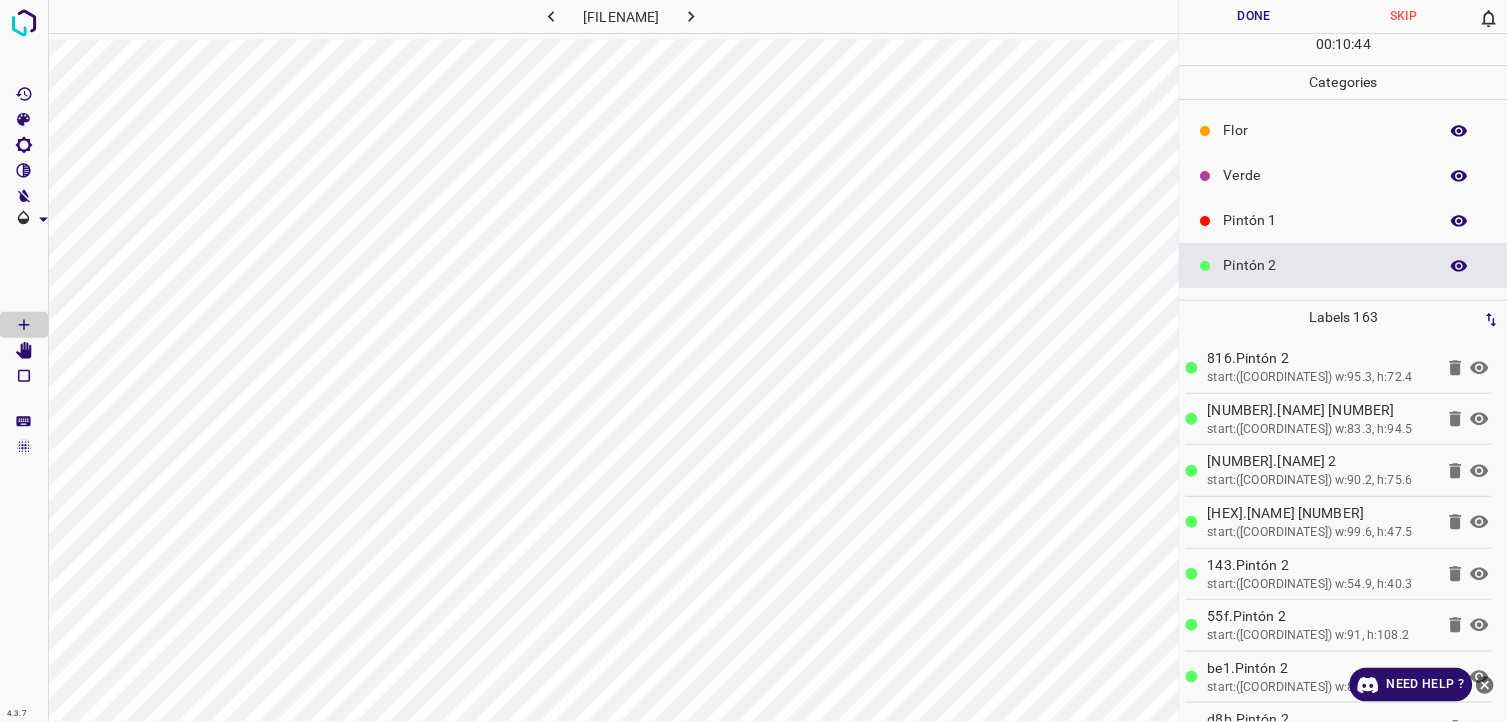 click on "Verde" at bounding box center (1344, 175) 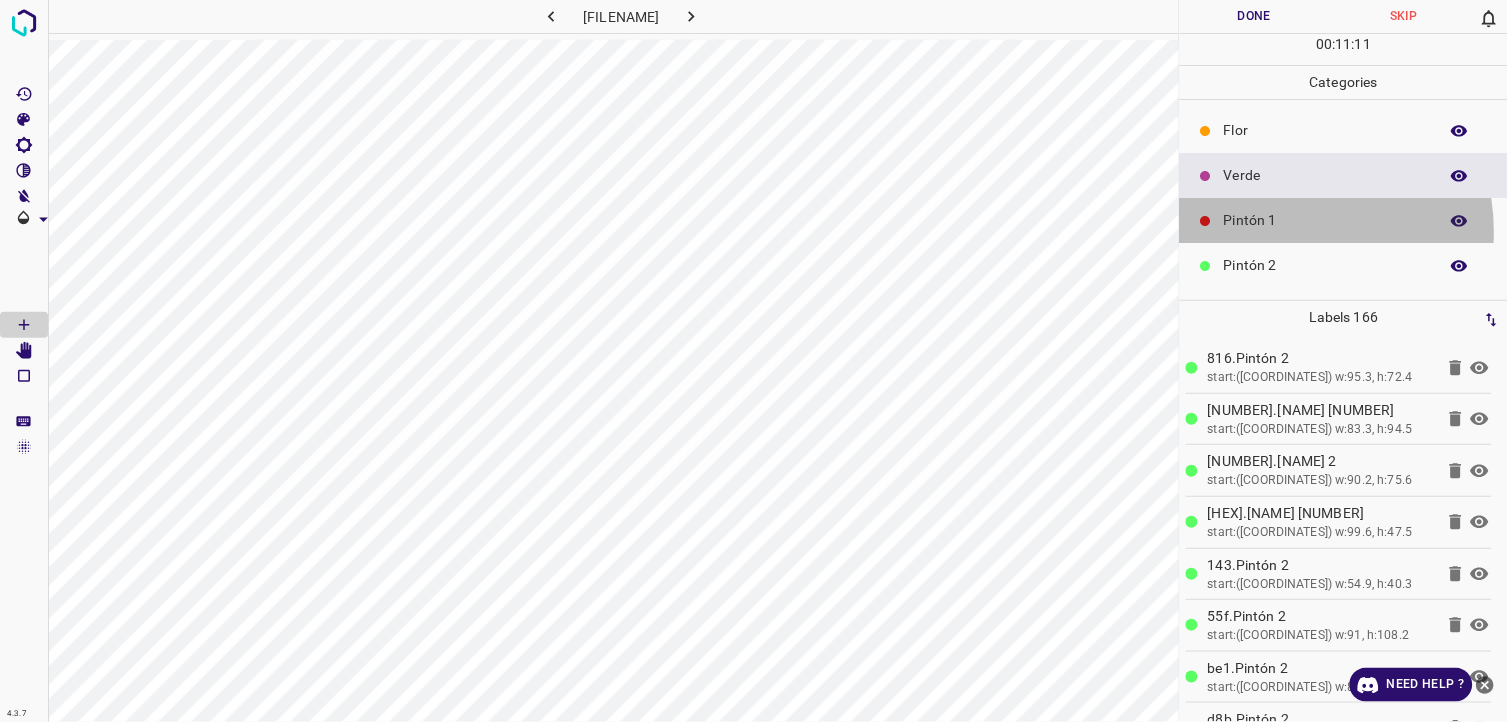 click on "Pintón 1" at bounding box center [1344, 220] 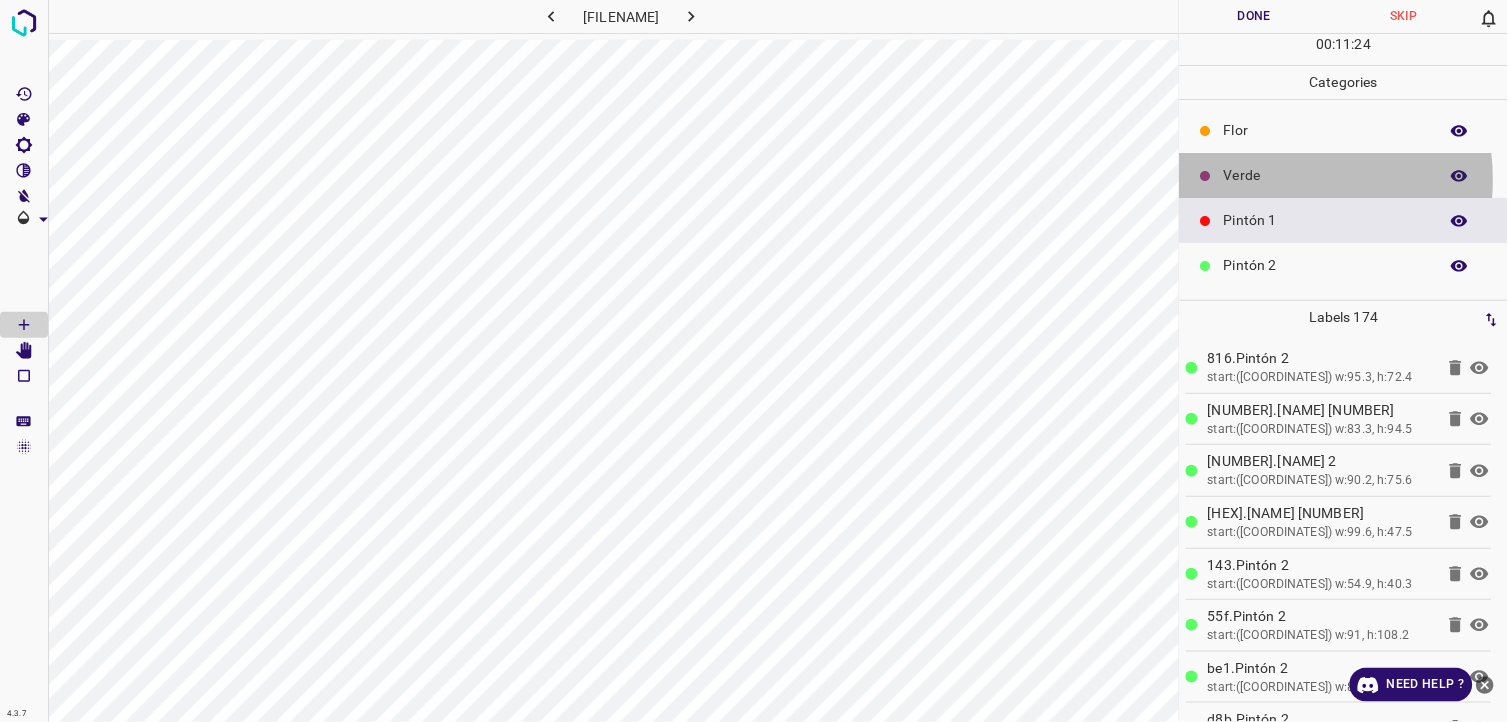 click on "Verde" at bounding box center (1326, 175) 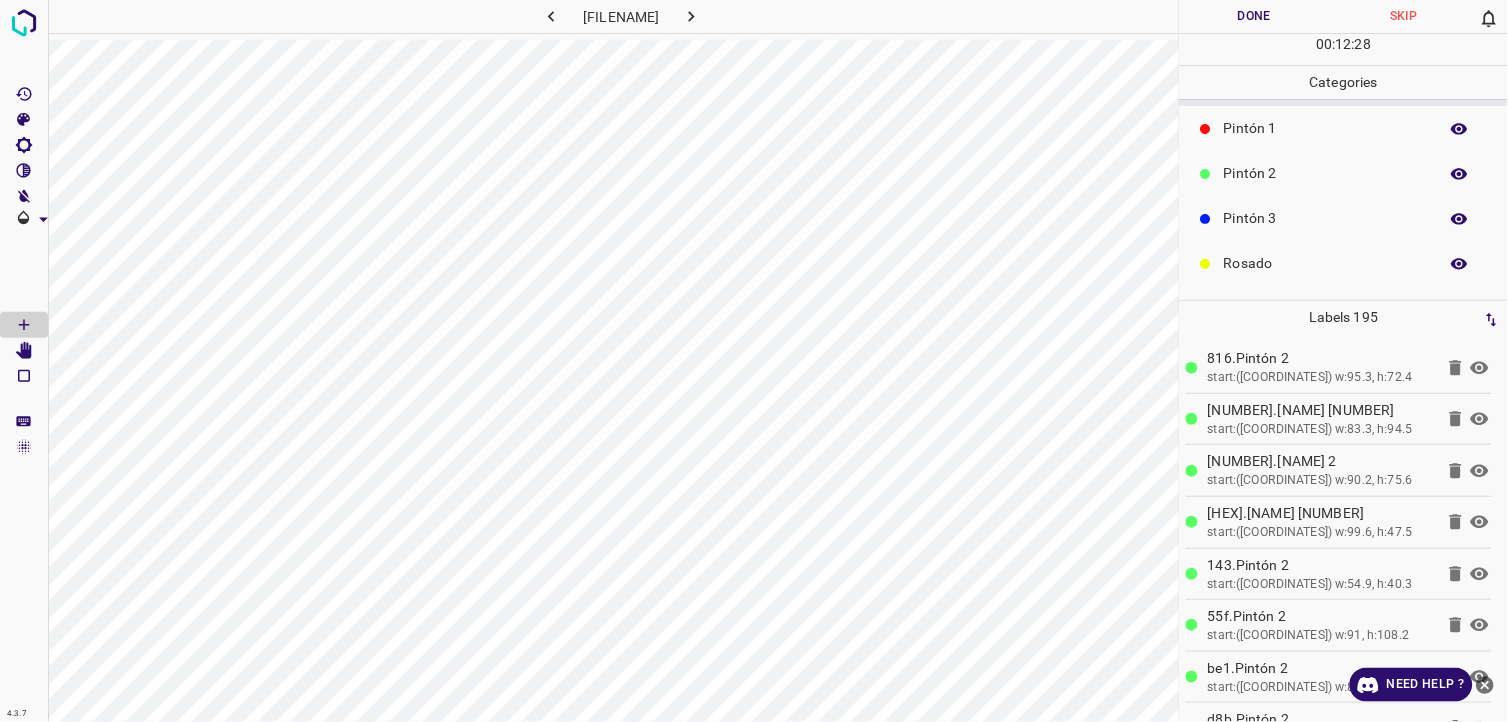 scroll, scrollTop: 175, scrollLeft: 0, axis: vertical 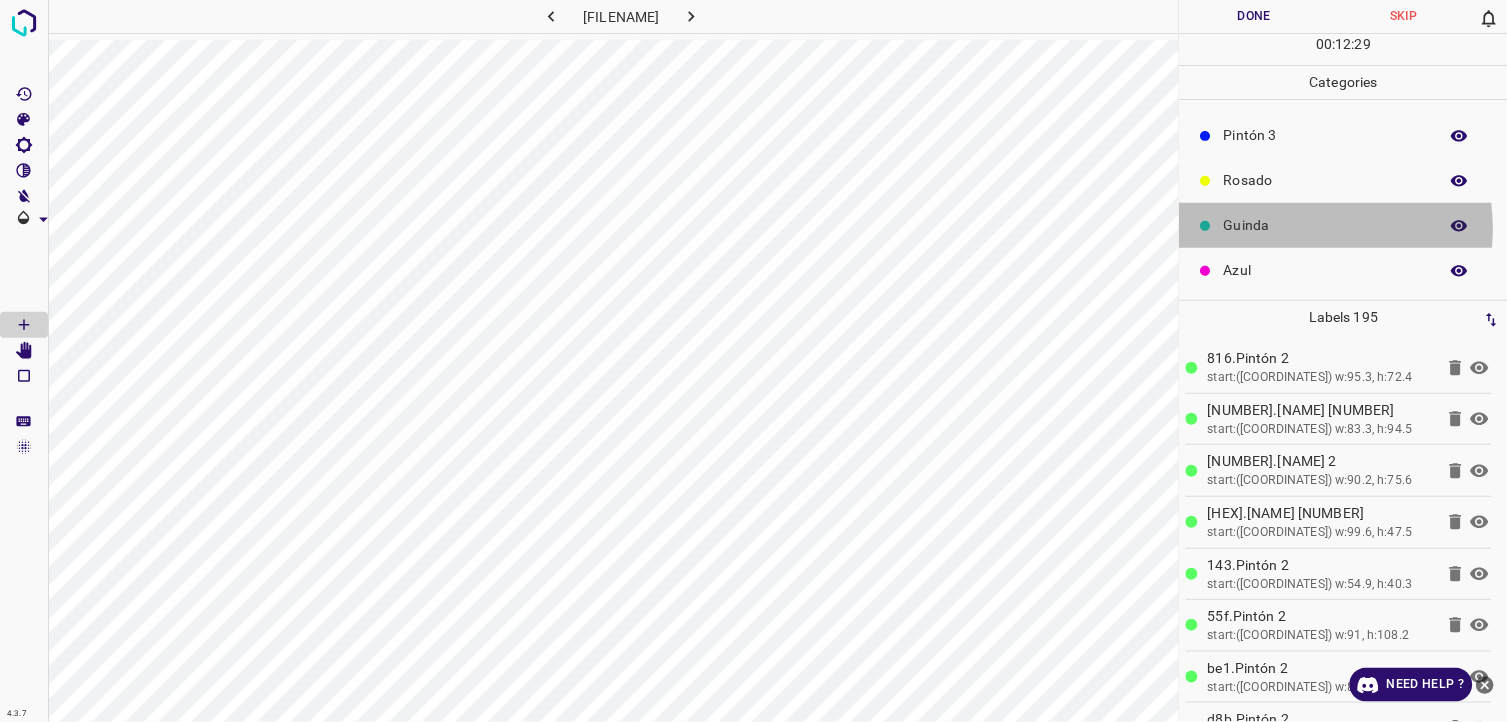 click on "Guinda" at bounding box center [1326, 225] 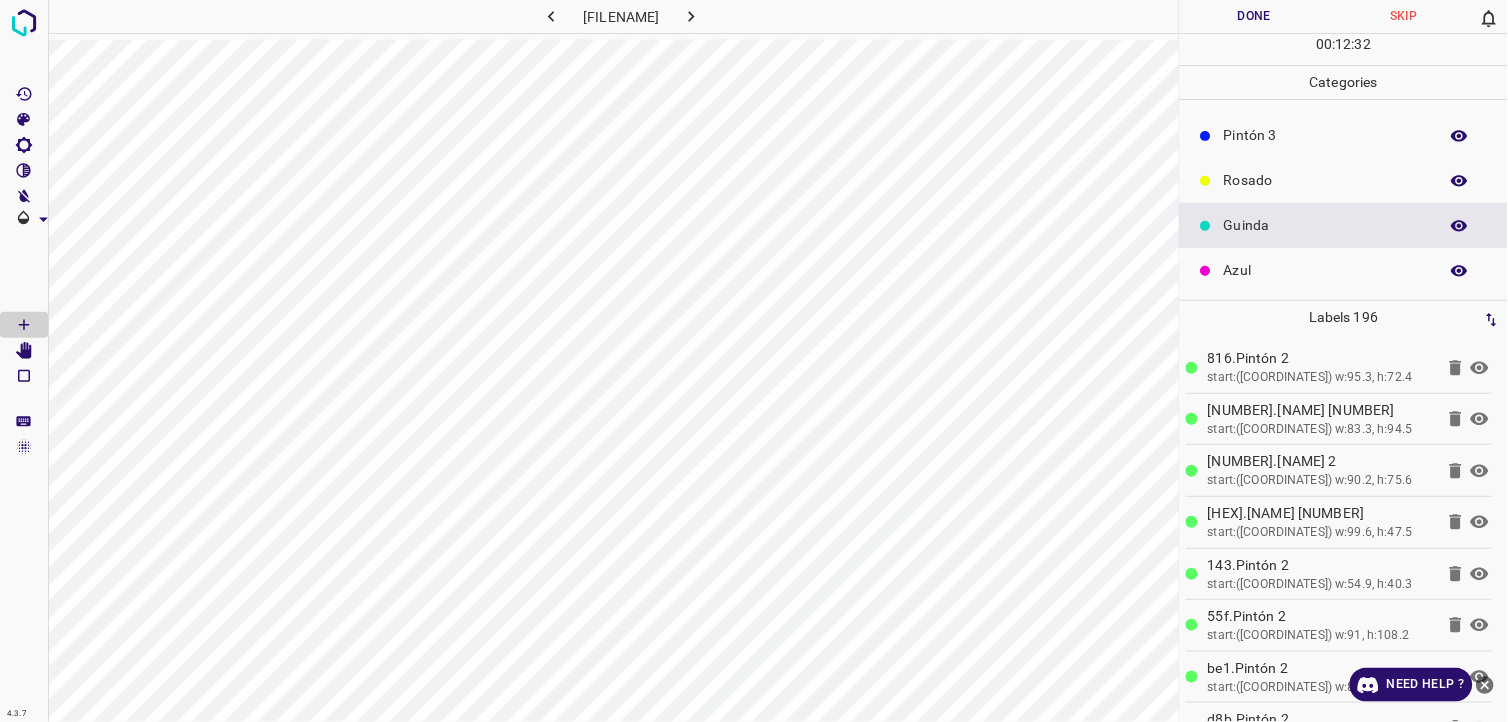 scroll, scrollTop: 64, scrollLeft: 0, axis: vertical 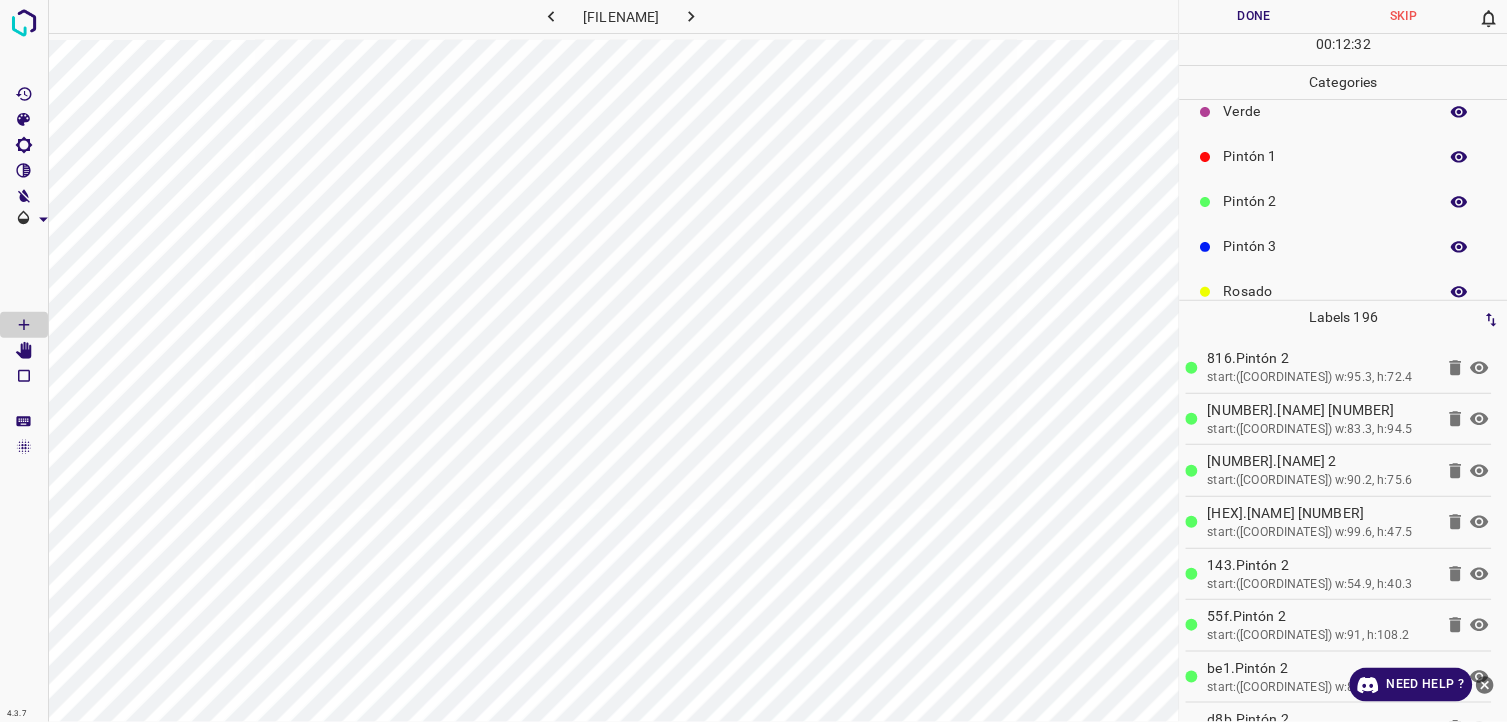 click on "Verde" at bounding box center (1326, 111) 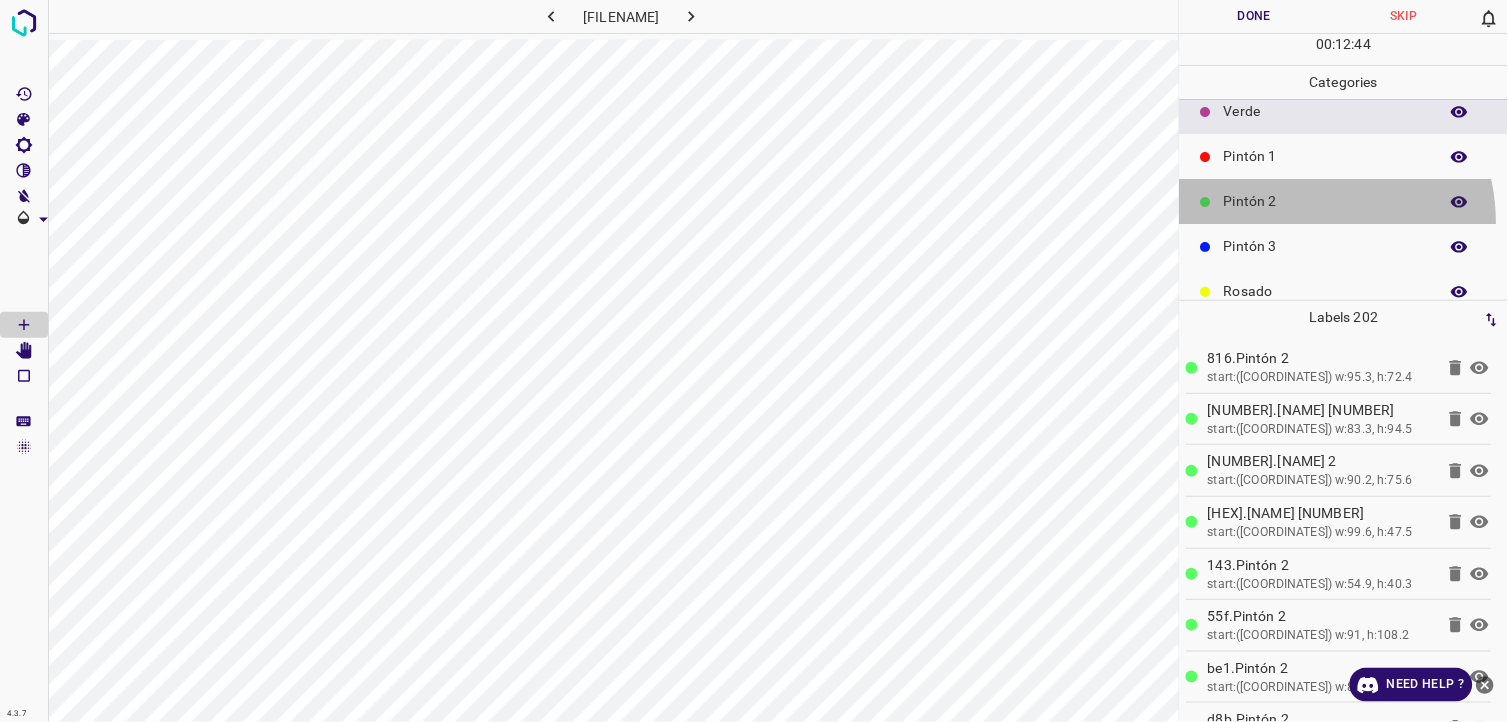 click on "Pintón 2" at bounding box center [1344, 201] 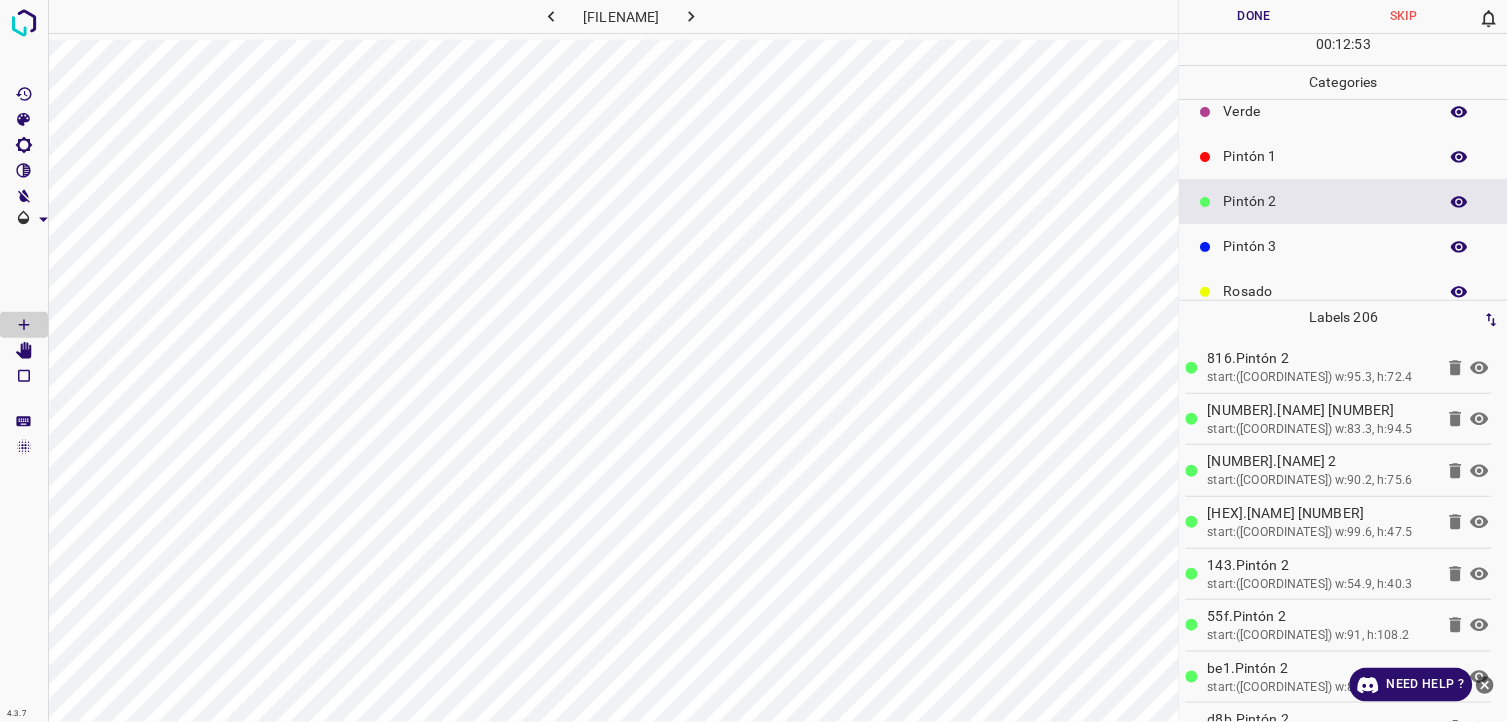 click on "Rosado" at bounding box center (1344, 291) 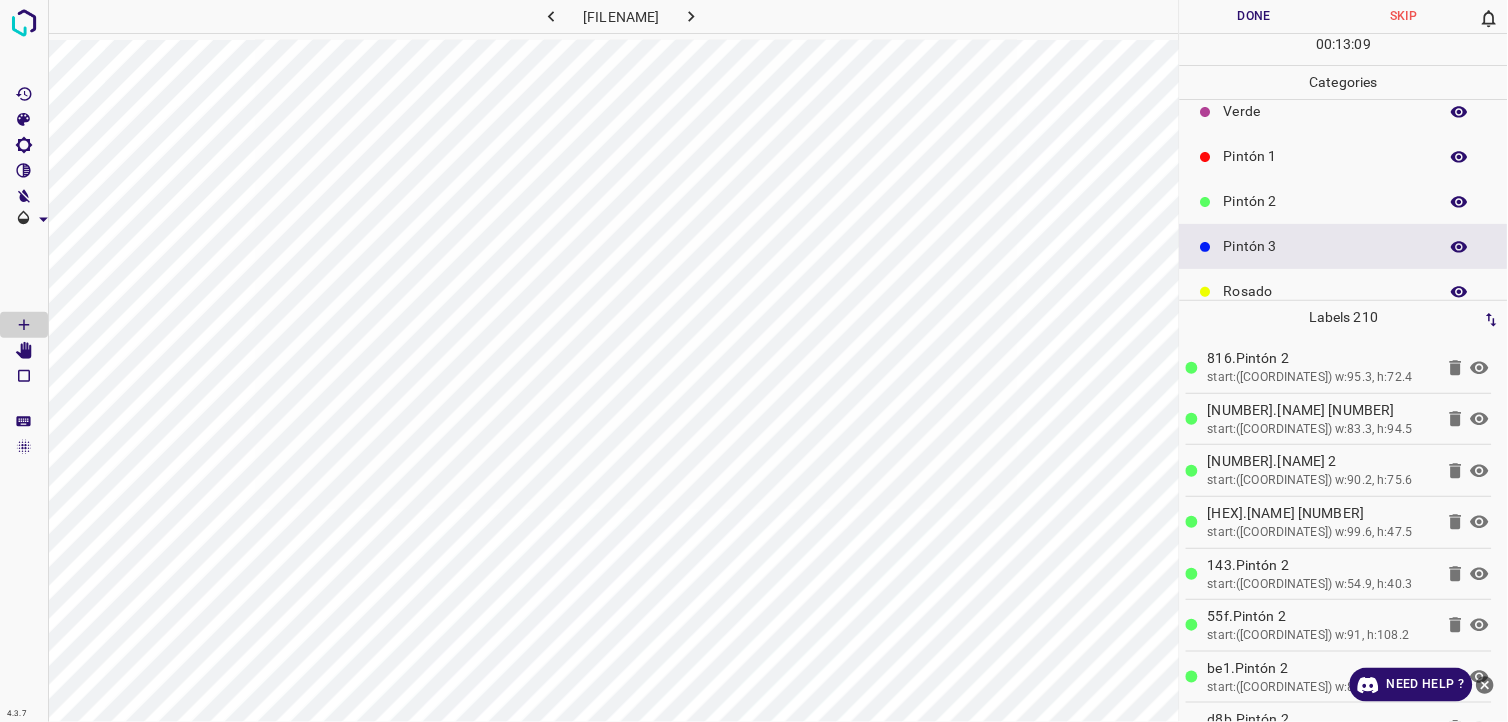 click on "Pintón 2" at bounding box center (1344, 201) 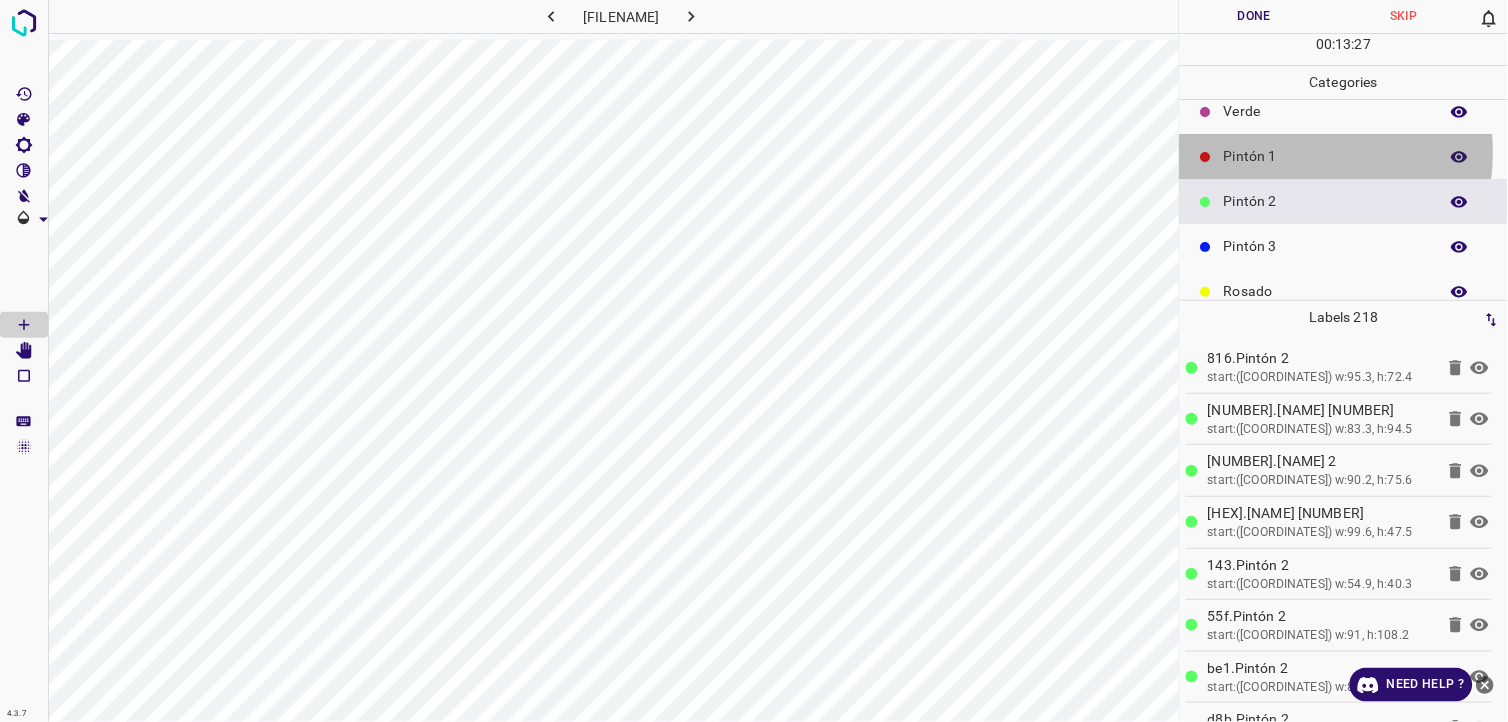 click on "Pintón 1" at bounding box center [1326, 156] 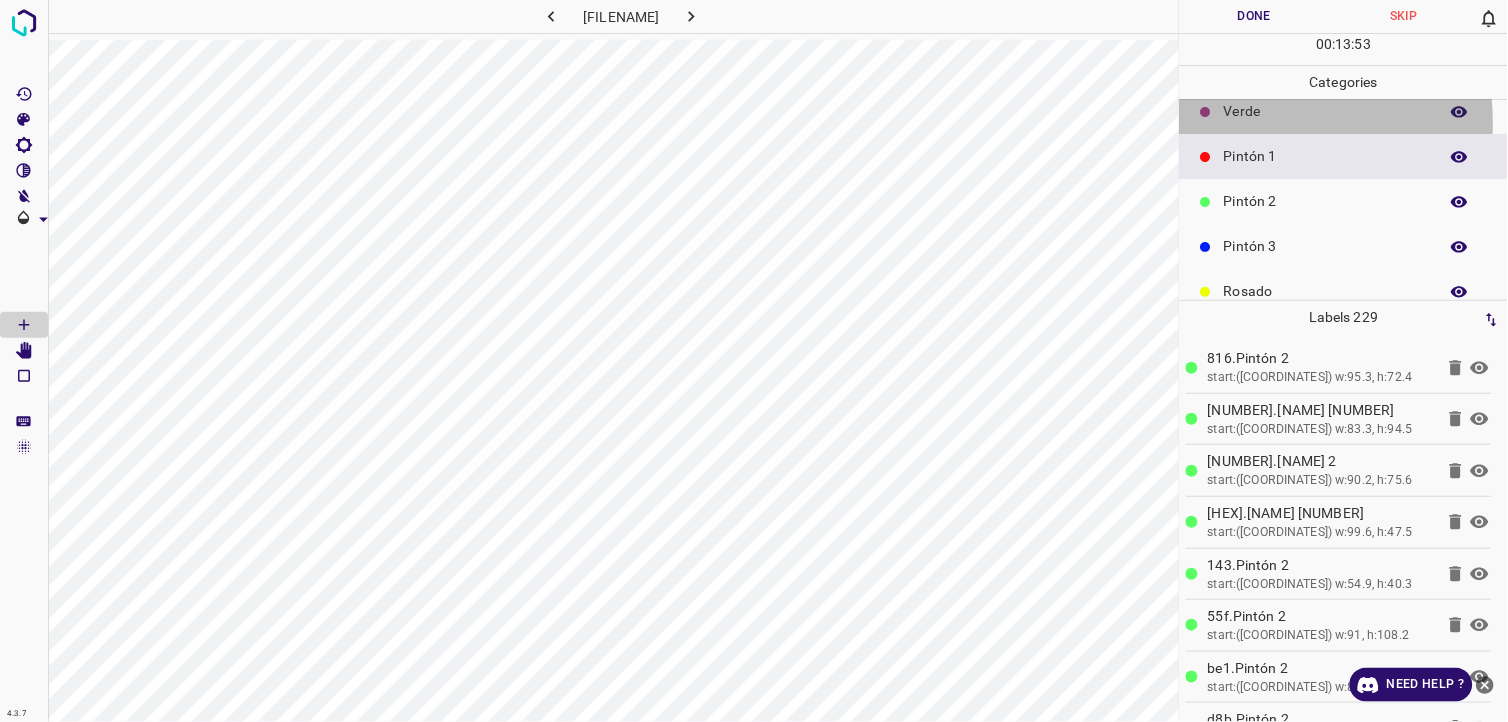 click on "Verde" at bounding box center (1344, 111) 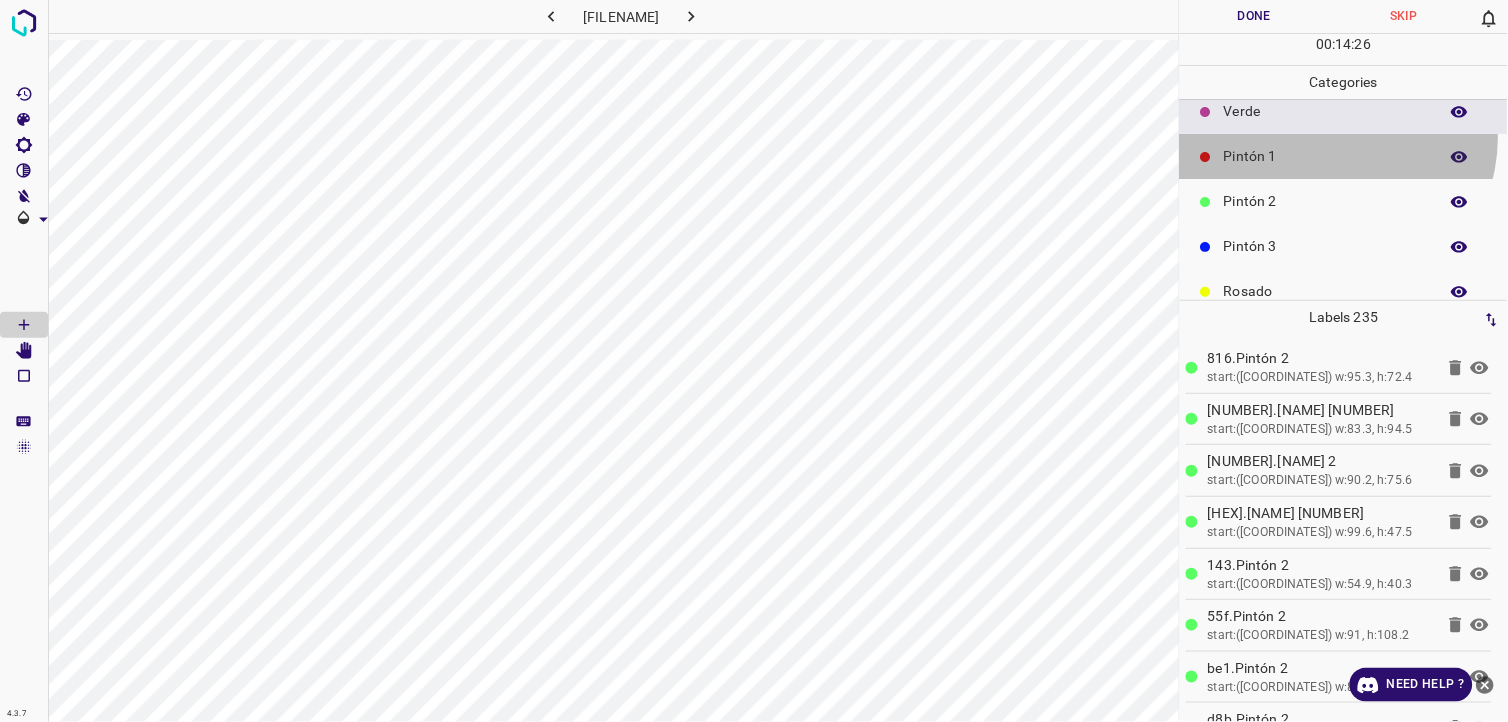 click on "Pintón 1" at bounding box center (1344, 156) 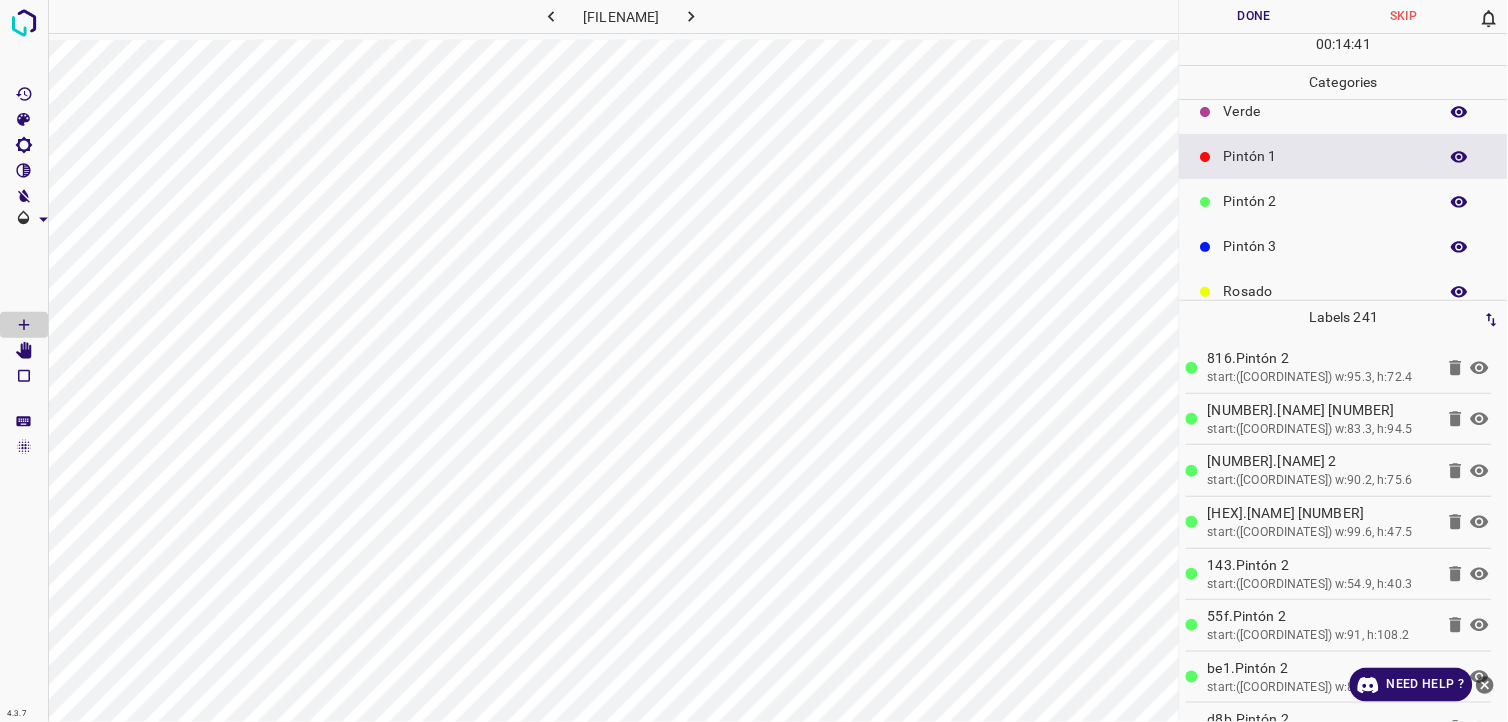click on "Pintón 2" at bounding box center [1326, 201] 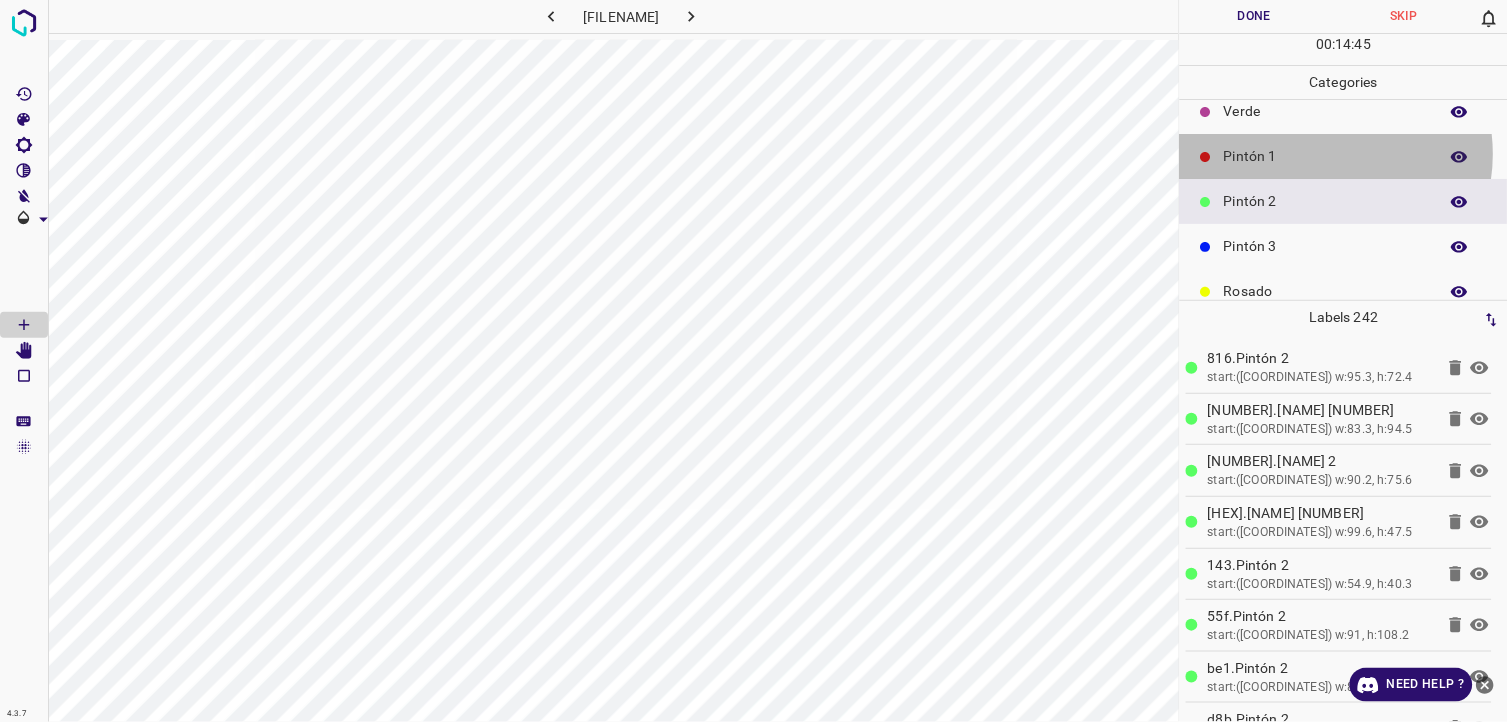 click on "Pintón 1" at bounding box center (1326, 156) 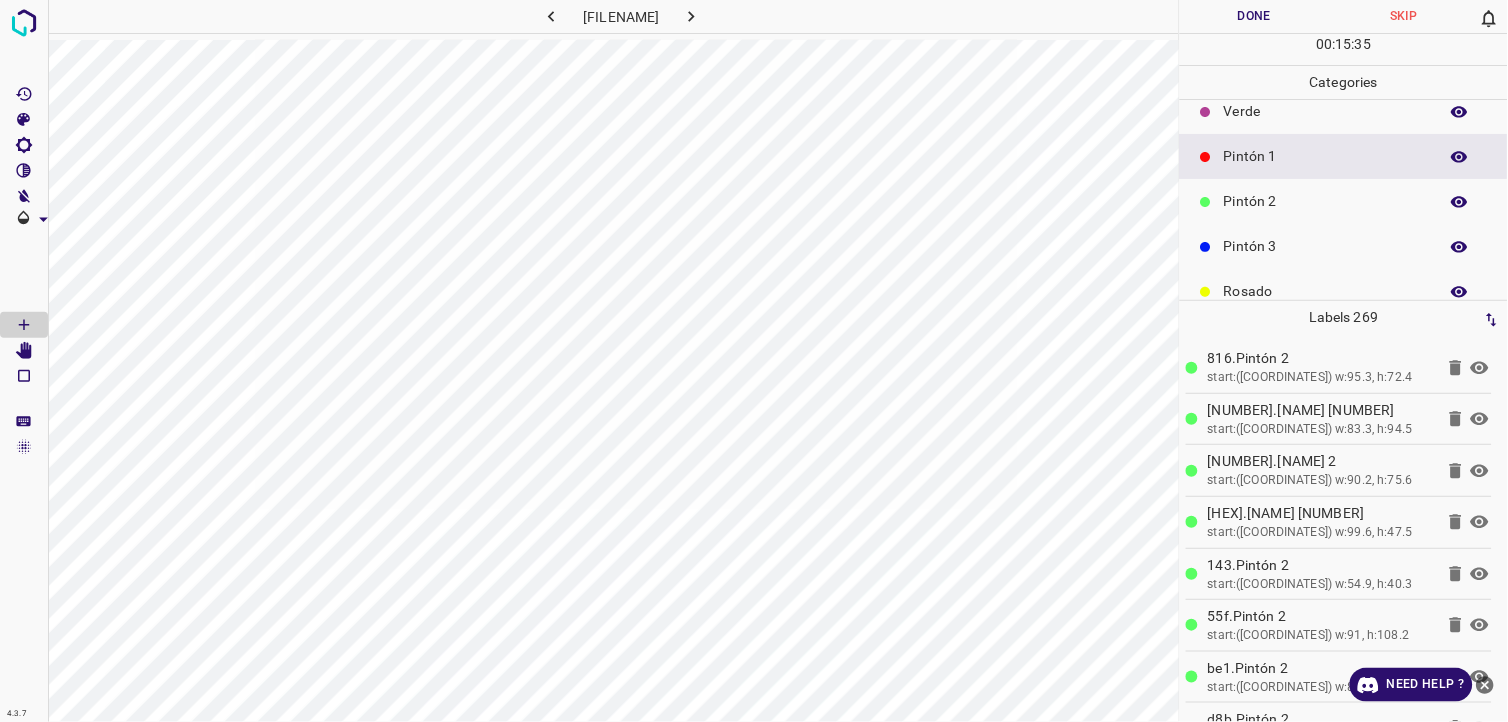 click on "Verde" at bounding box center (1326, 111) 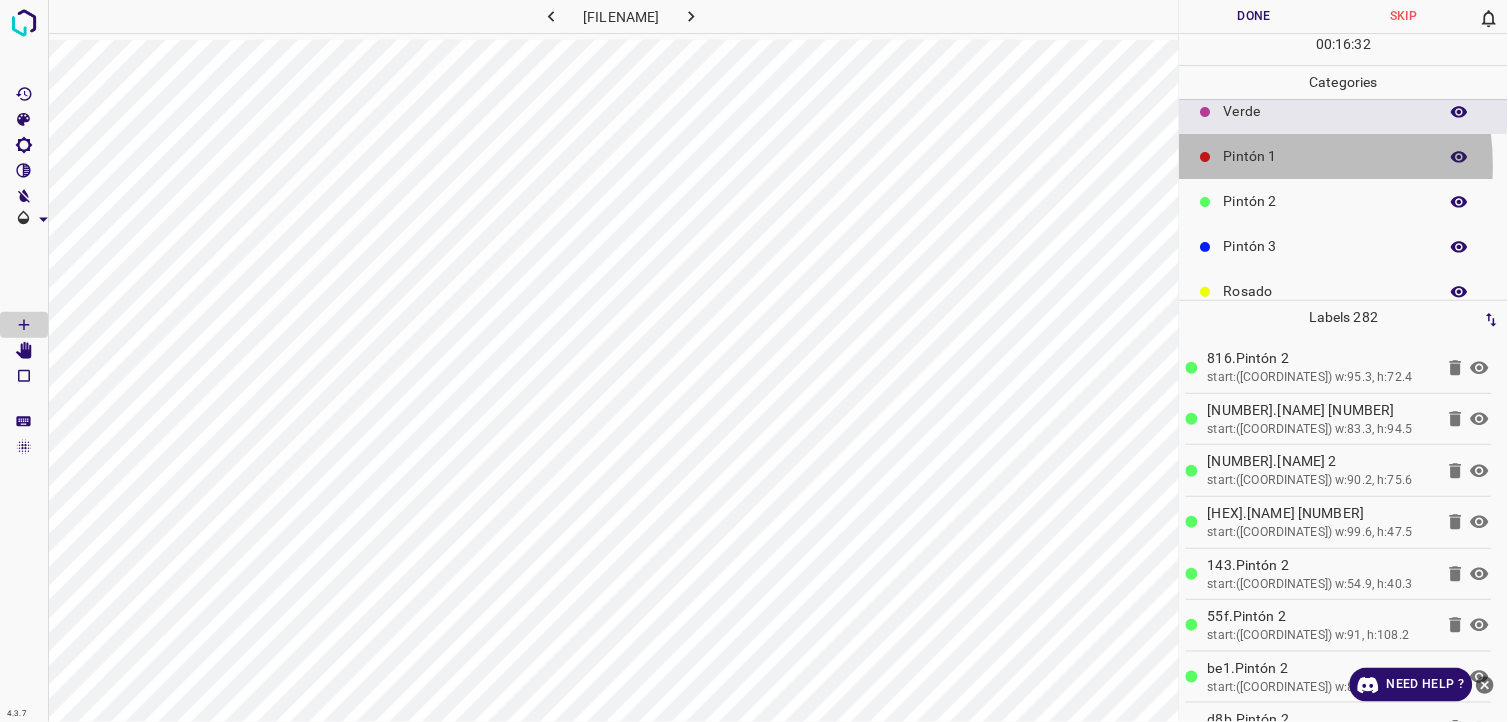 click on "Pintón 1" at bounding box center [1326, 156] 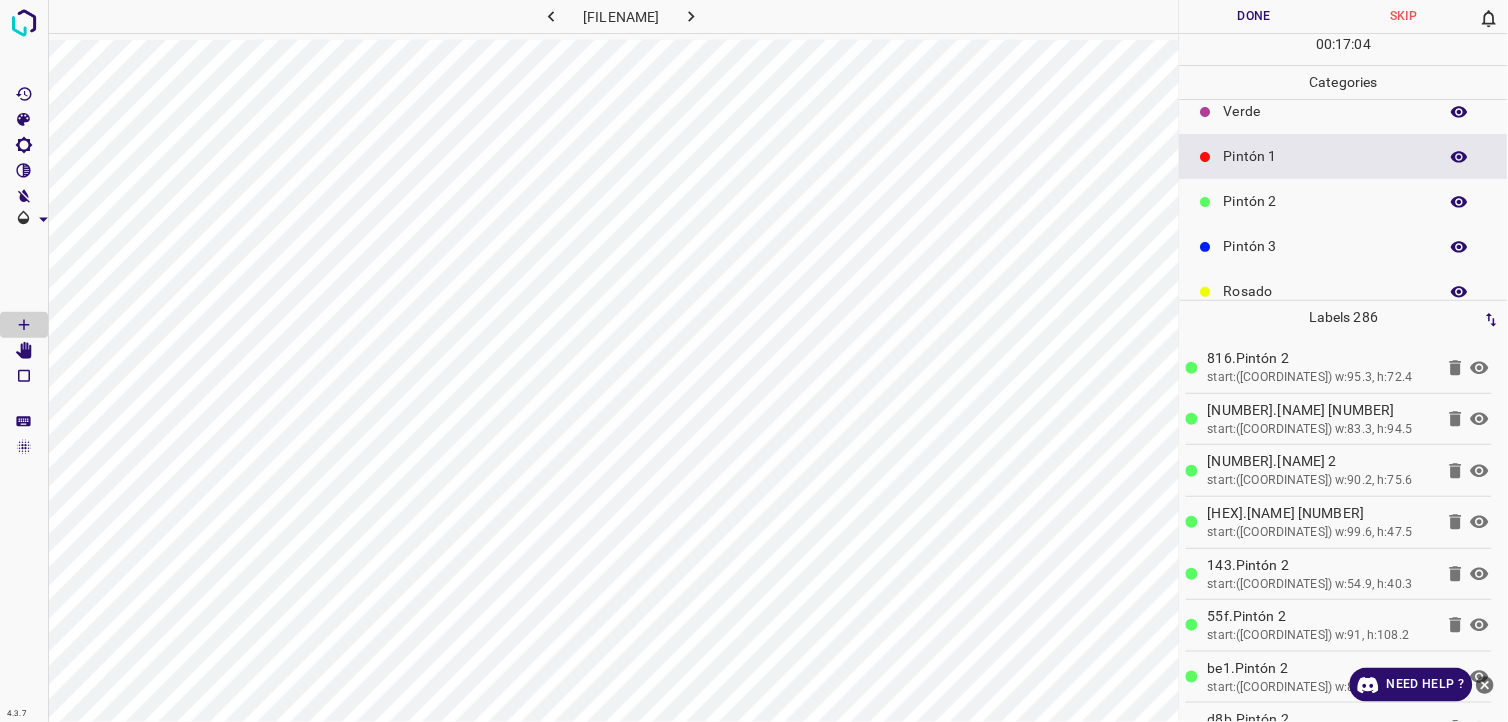 click on "Pintón 2" at bounding box center [1326, 201] 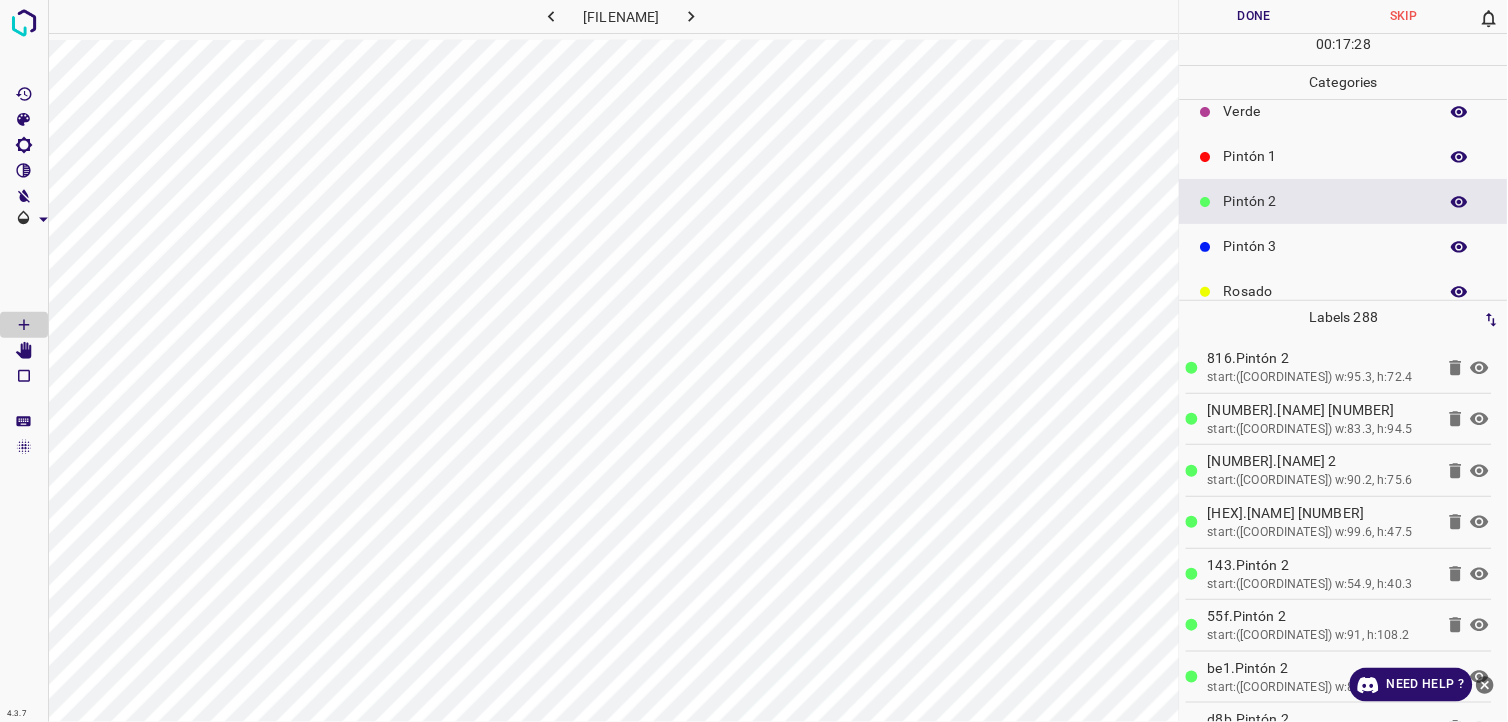 click on "Pintón 3" at bounding box center [1326, 246] 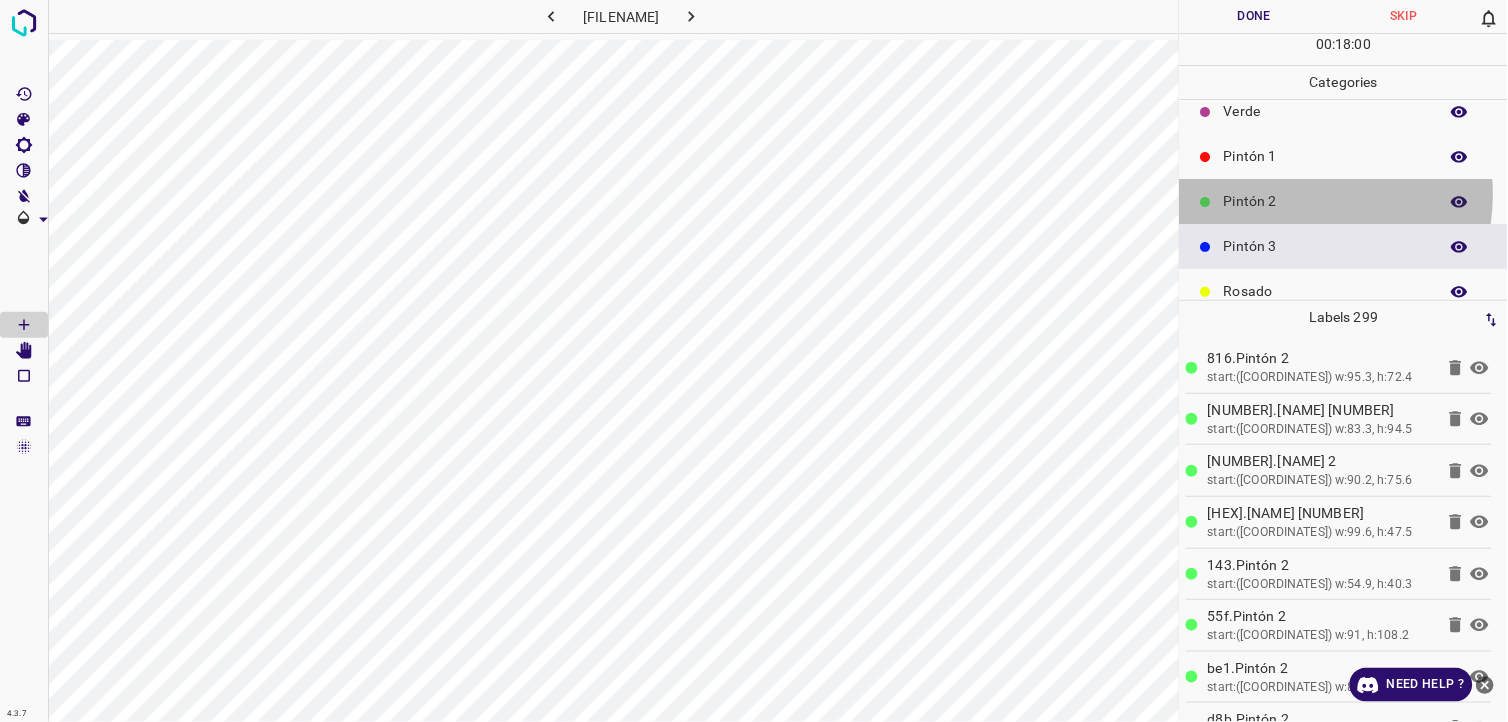 click on "Pintón 2" at bounding box center [1326, 201] 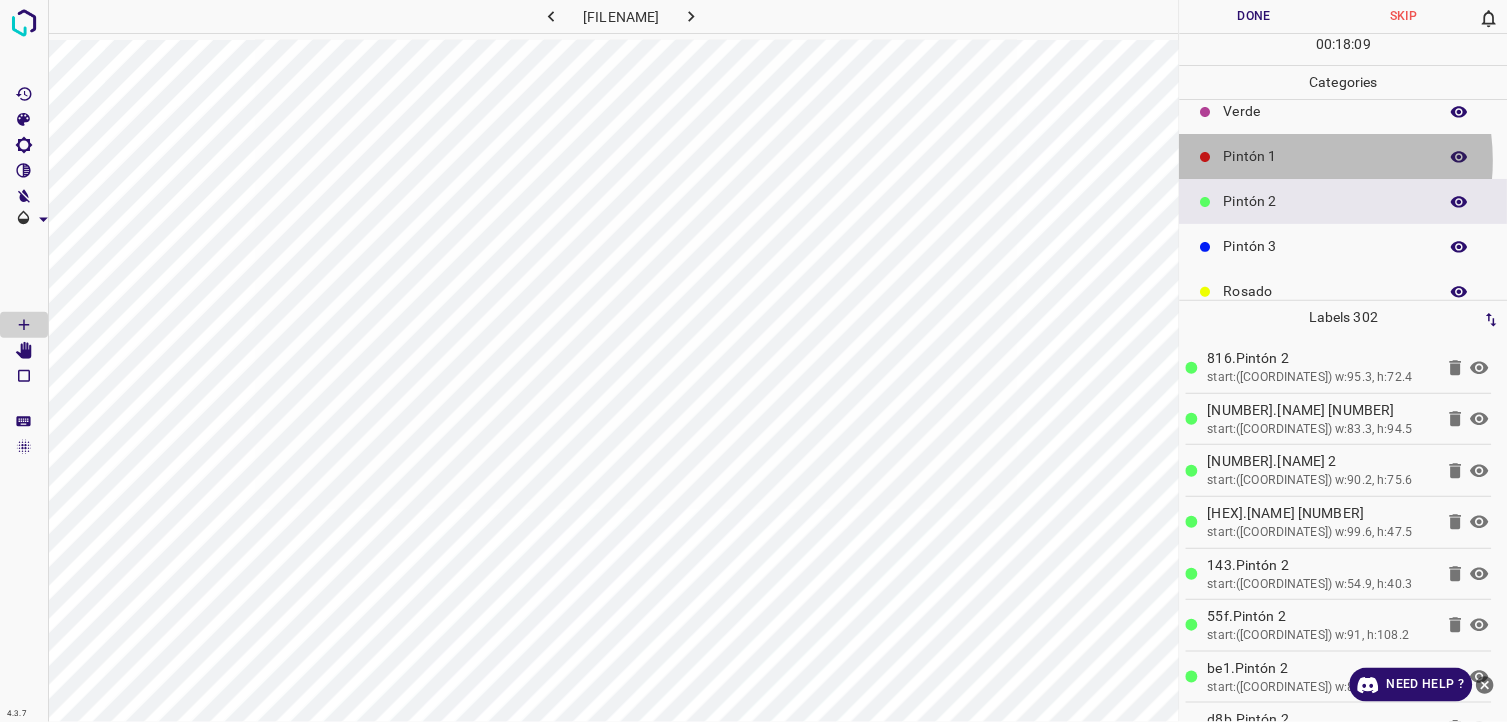 click on "Pintón 1" at bounding box center [1326, 156] 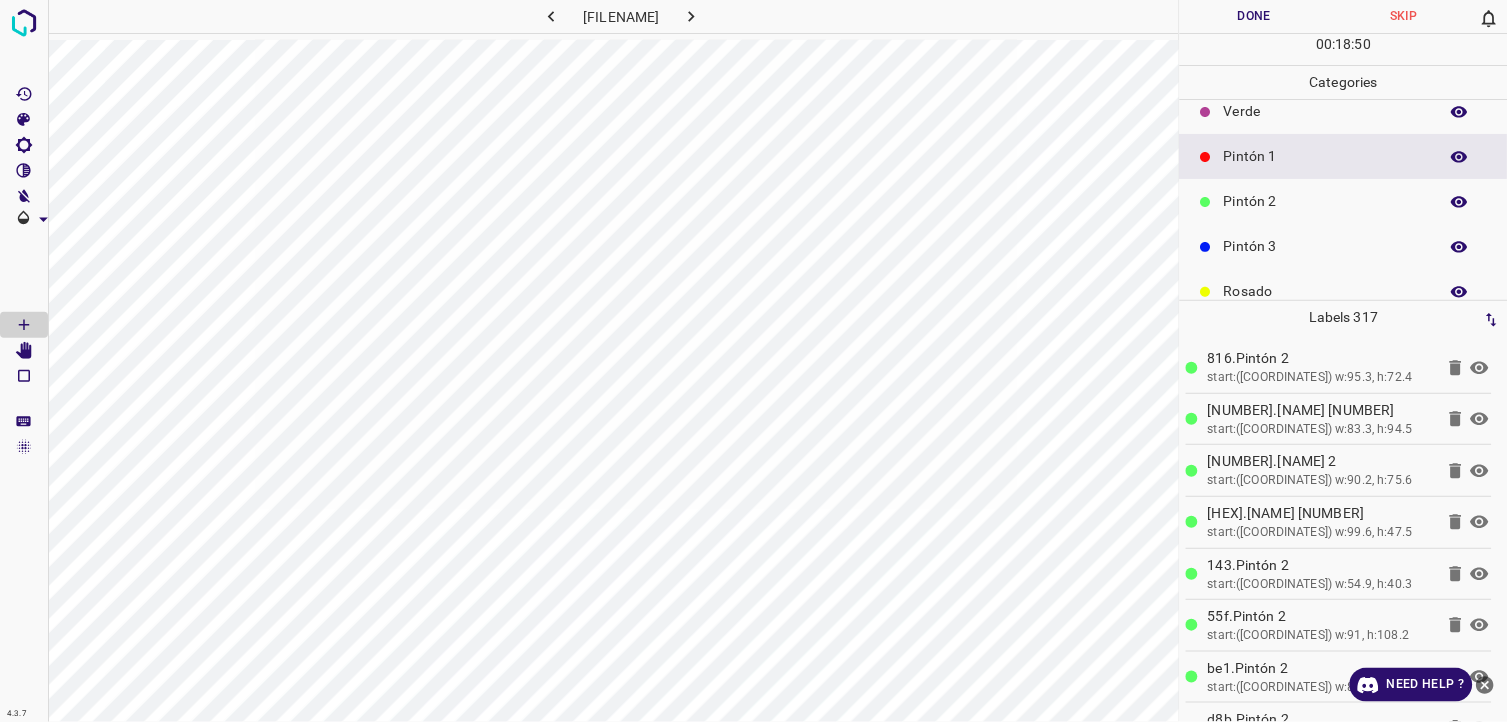 click on "Verde" at bounding box center (1344, 111) 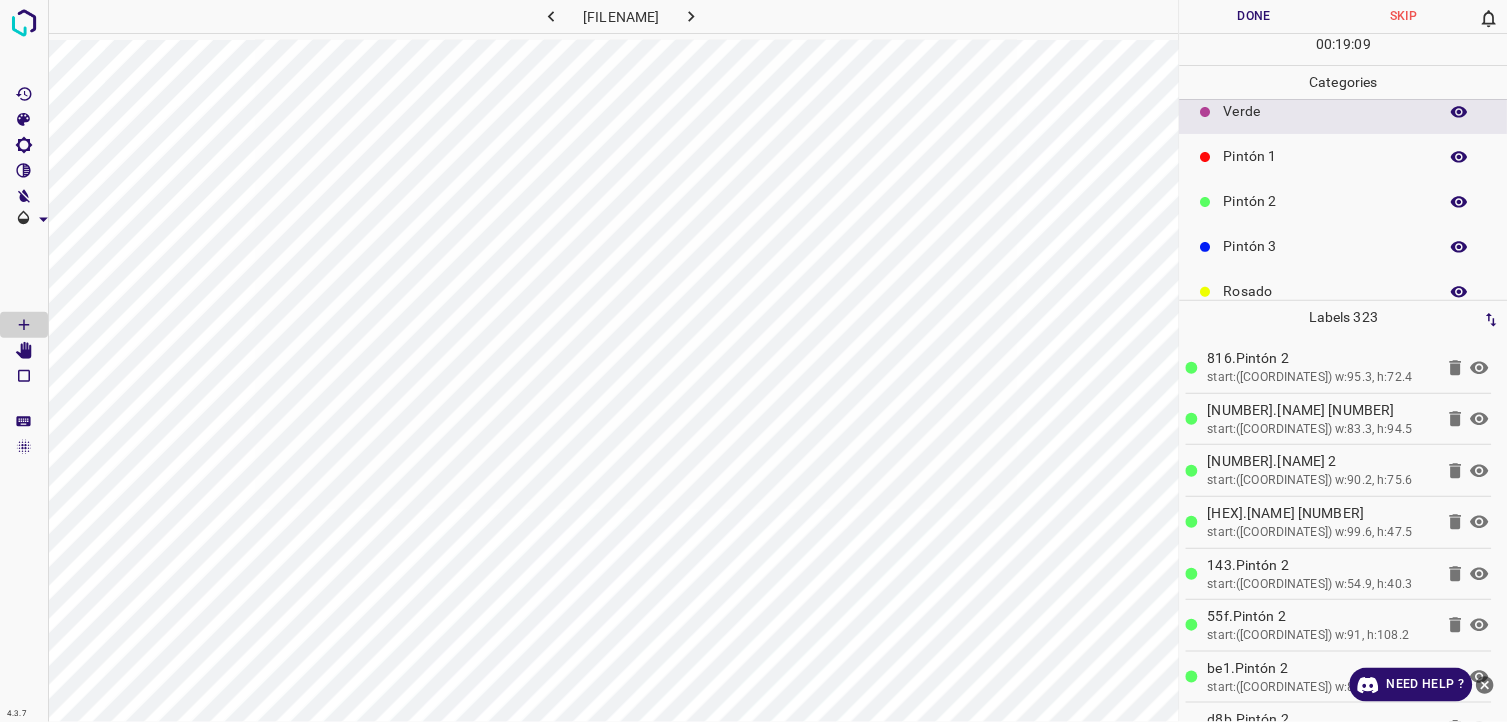 click on "Pintón 2" at bounding box center (1326, 201) 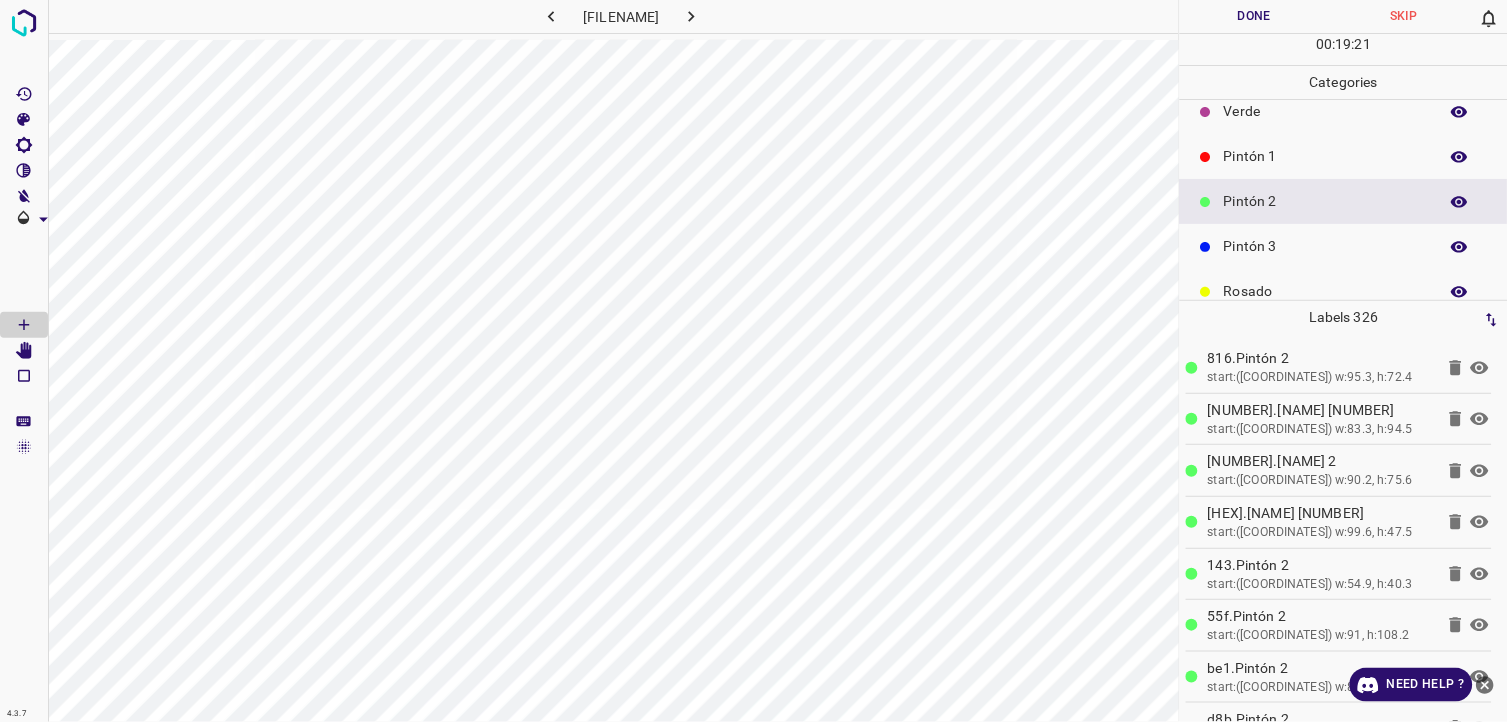 click on "Pintón 1" at bounding box center [1326, 156] 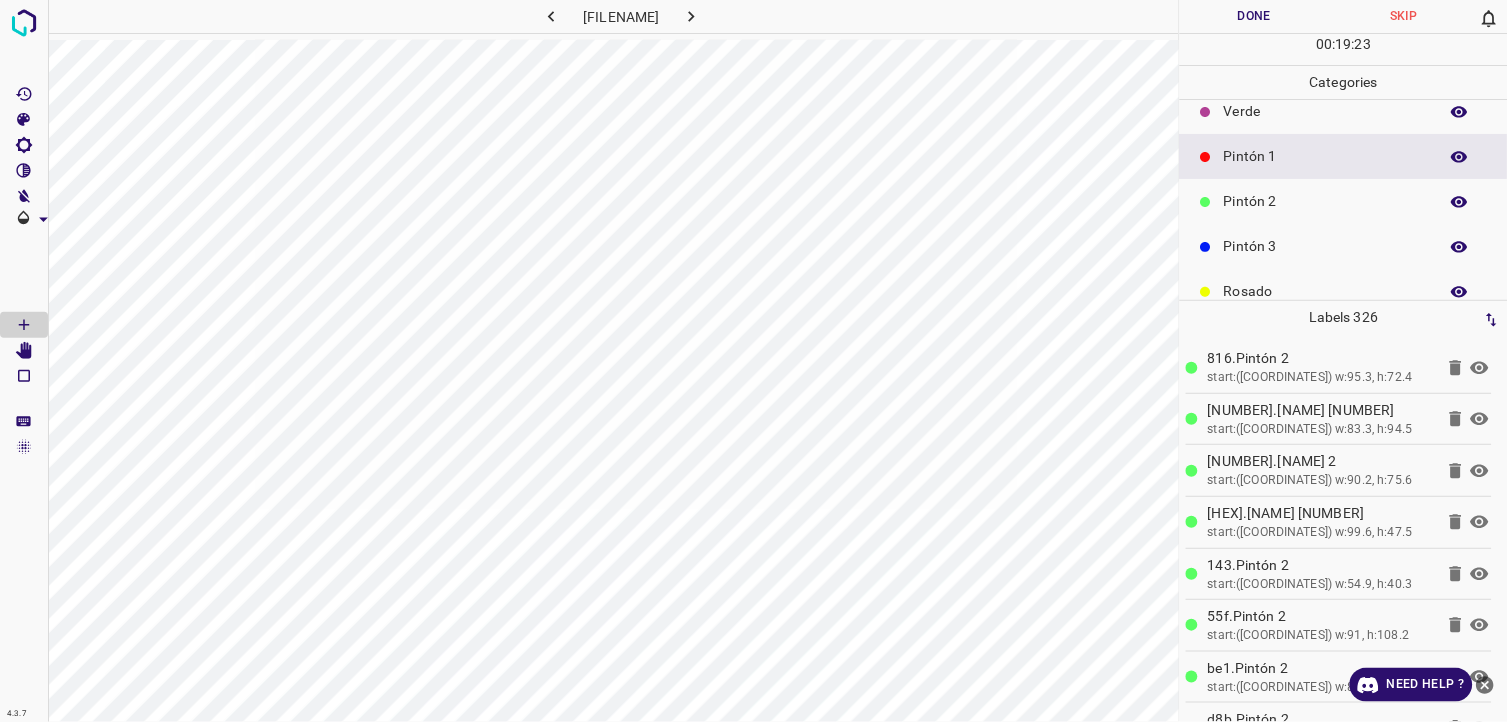 click on "Pintón 2" at bounding box center [1344, 201] 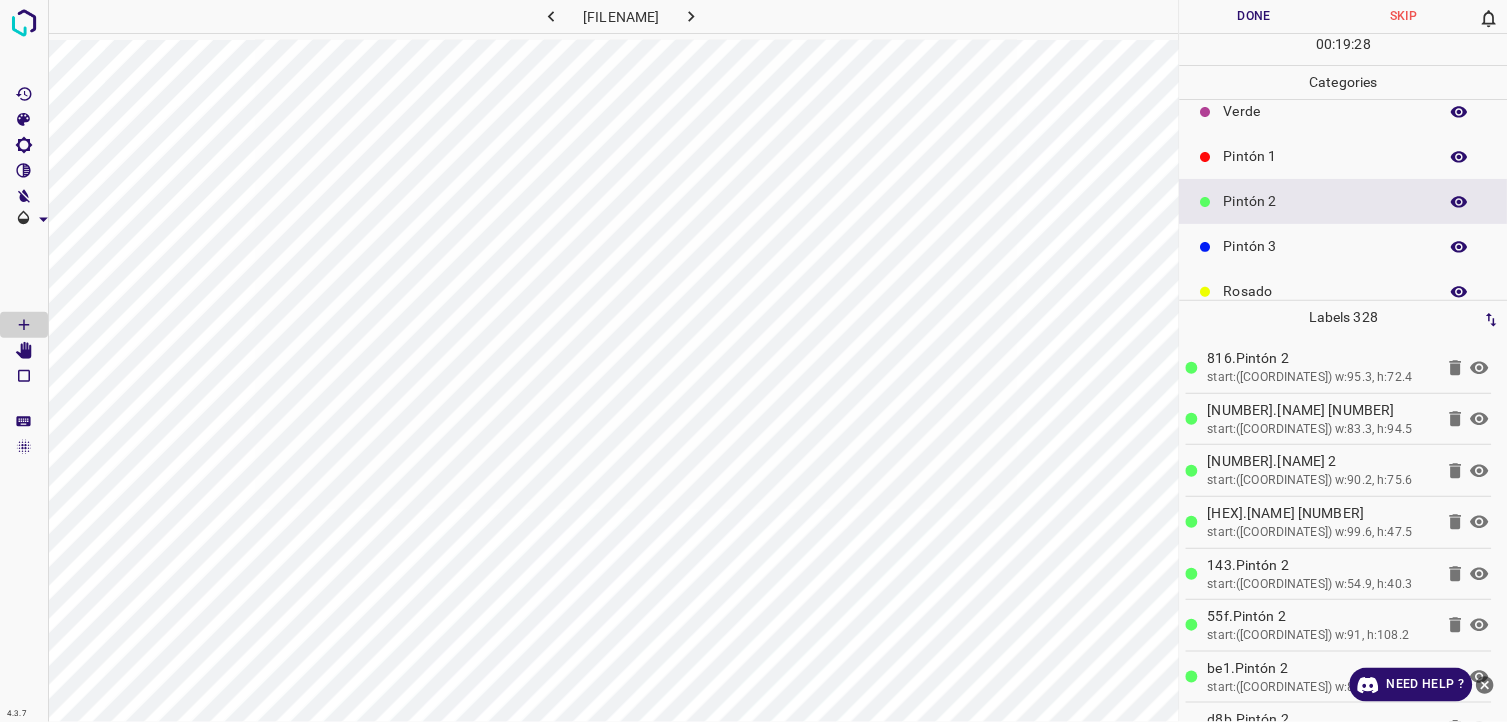 click on "Verde" at bounding box center [1344, 111] 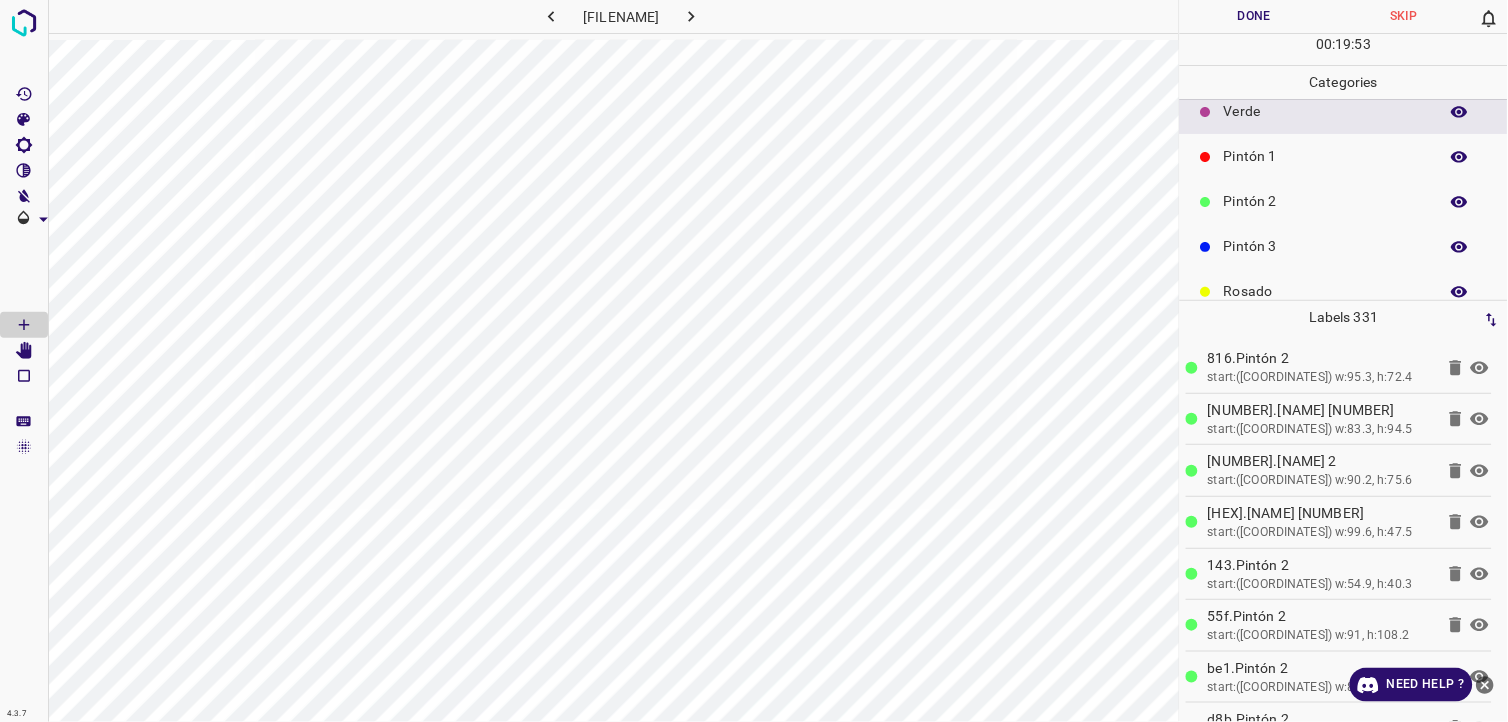 click on "Pintón 2" at bounding box center [1326, 201] 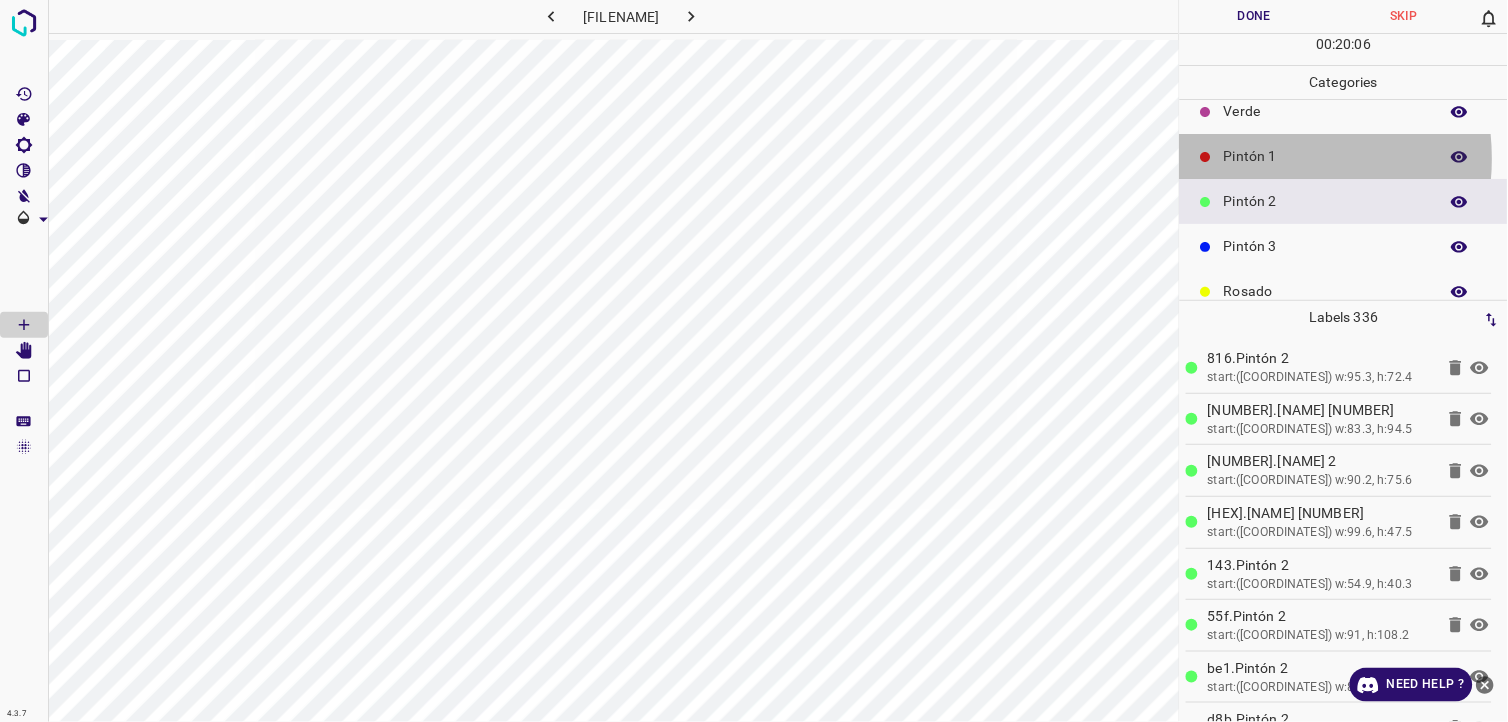 click on "Pintón 1" at bounding box center [1326, 156] 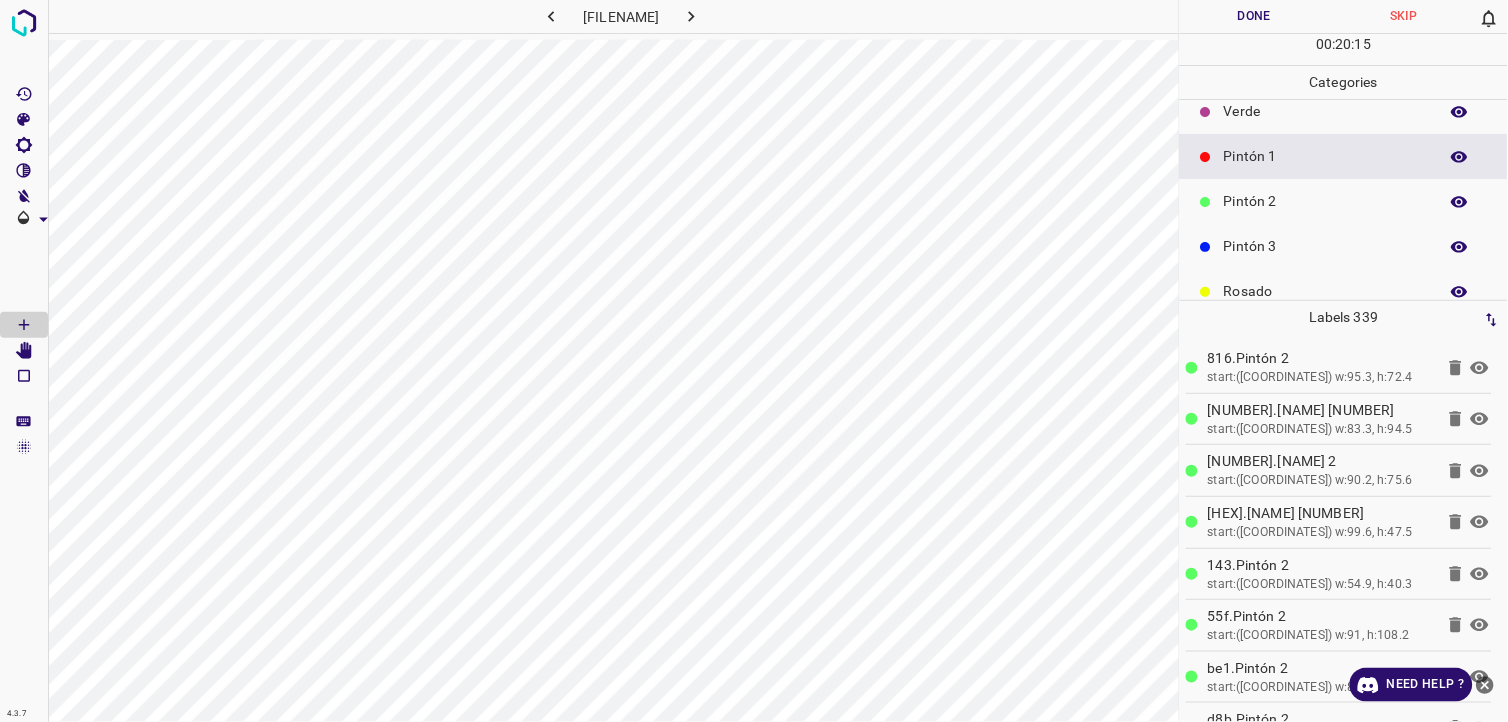 click on "Verde" at bounding box center (1326, 111) 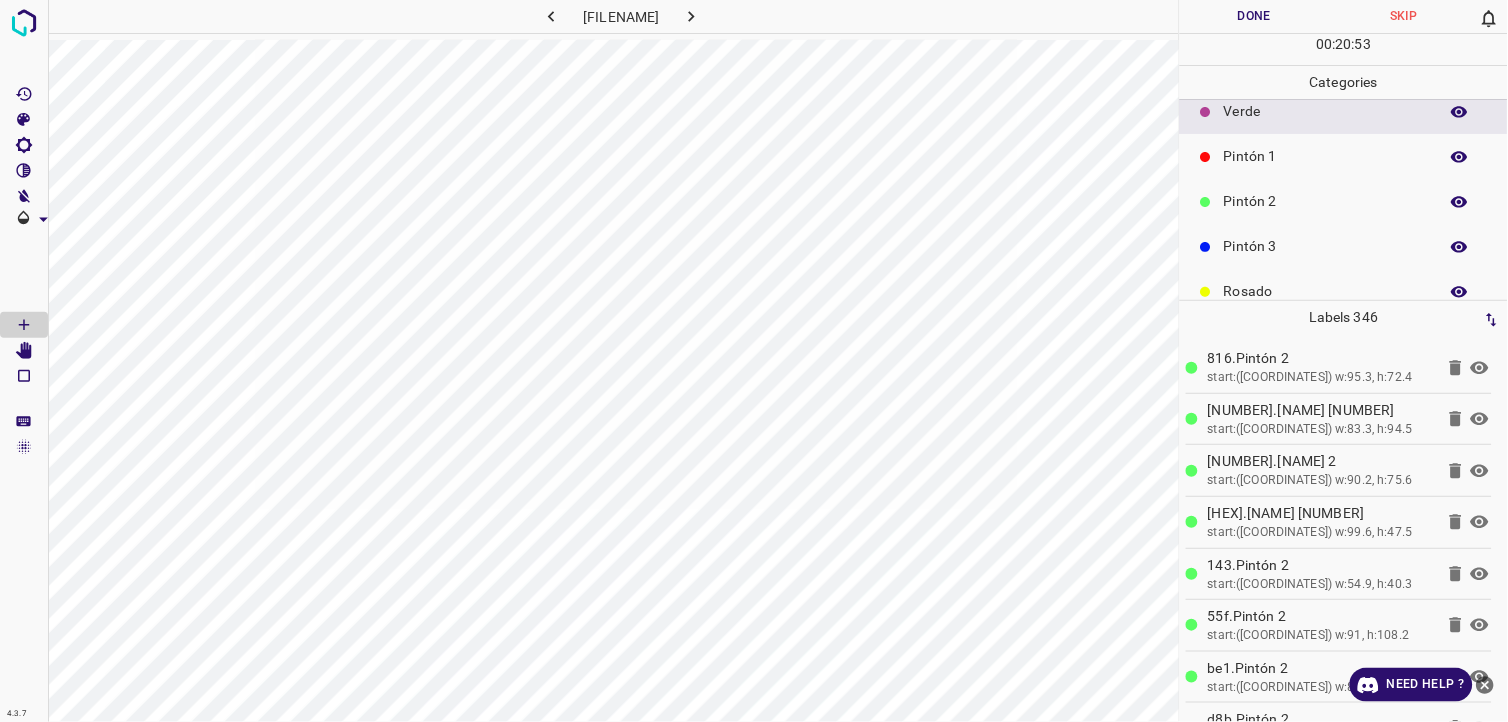 click on "Pintón 1" at bounding box center (1326, 156) 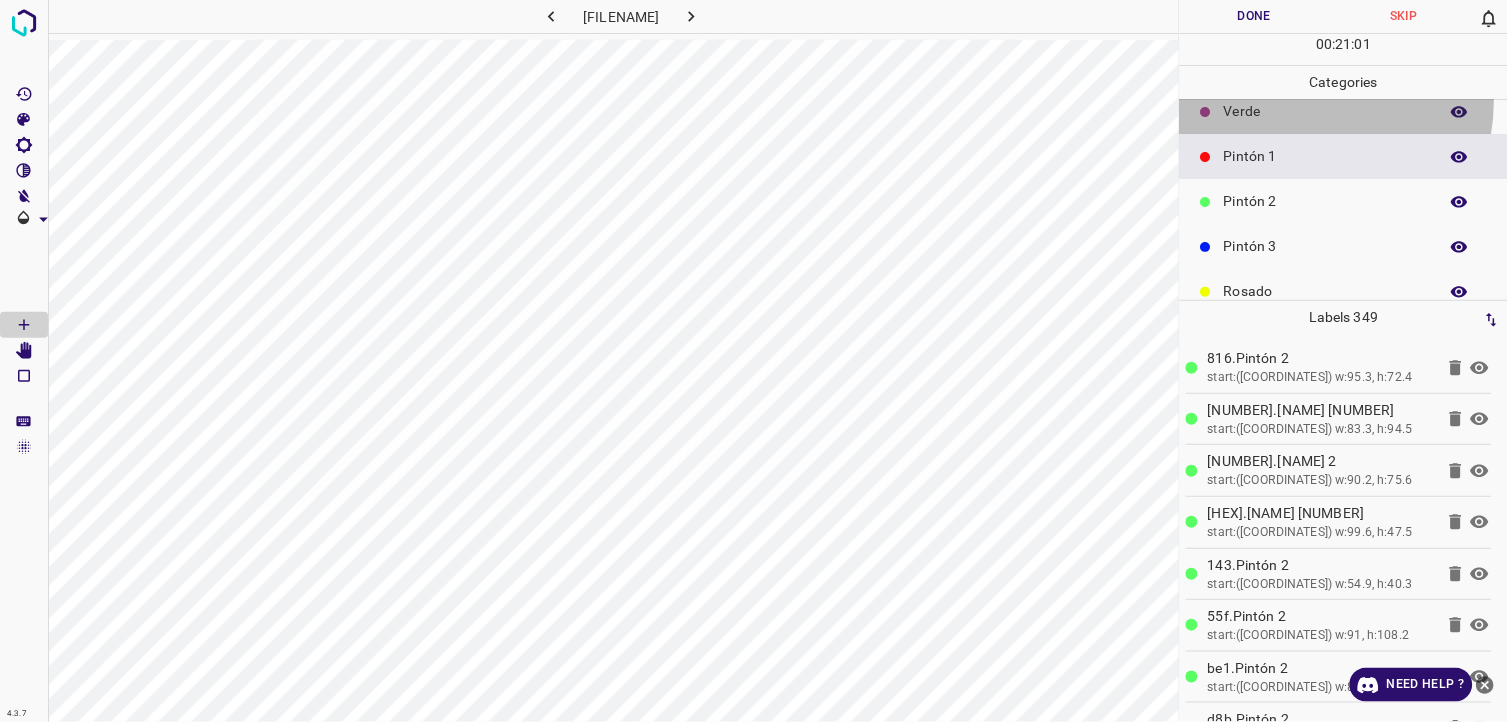 click on "Verde" at bounding box center (1344, 111) 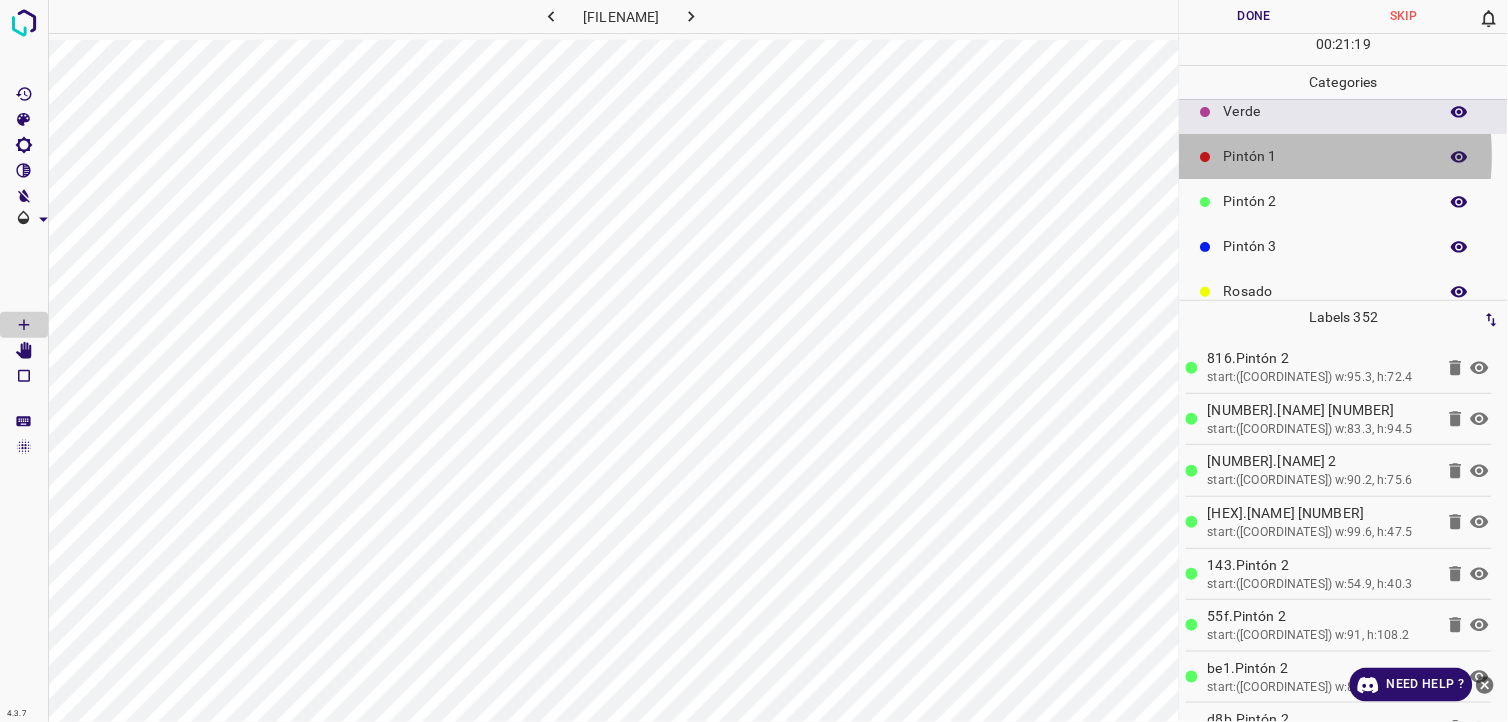 click on "Pintón 1" at bounding box center [1326, 156] 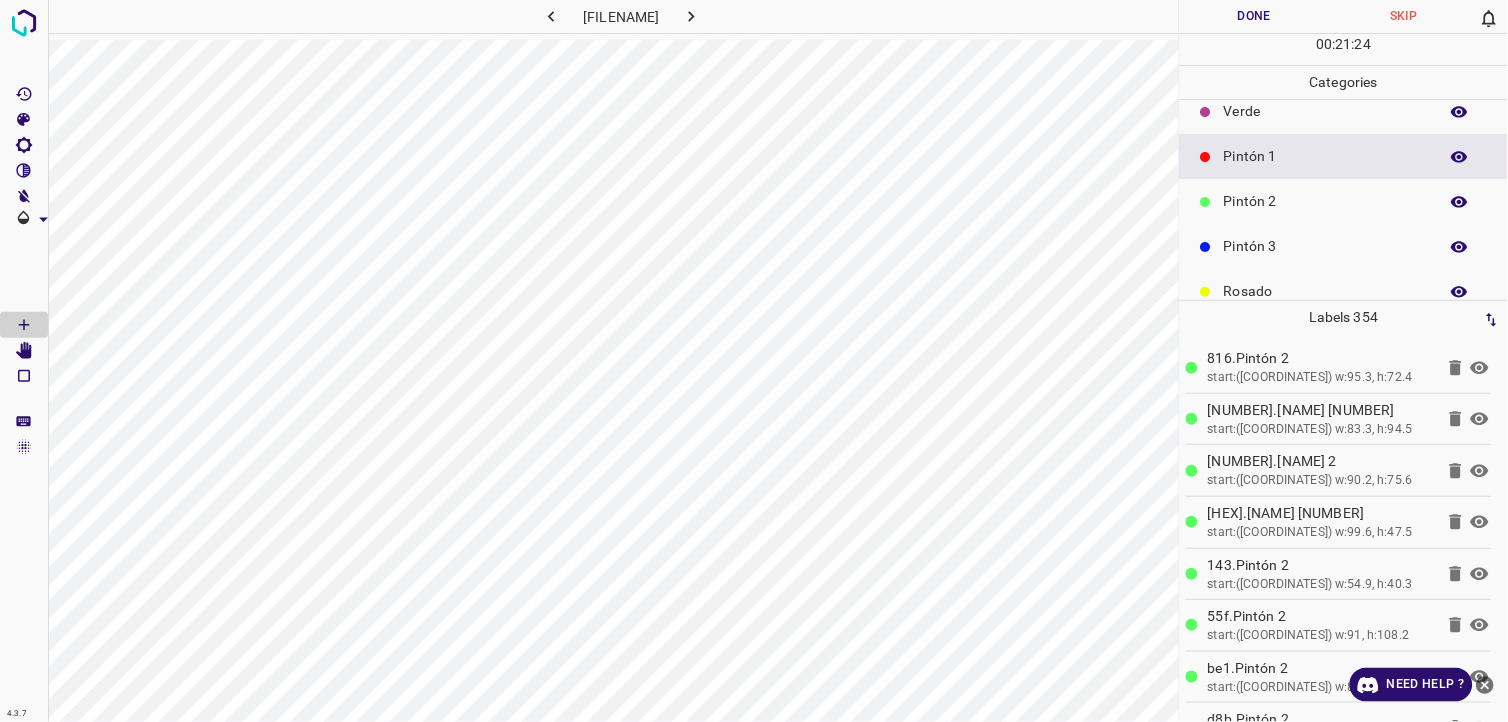 click at bounding box center (1344, 99) 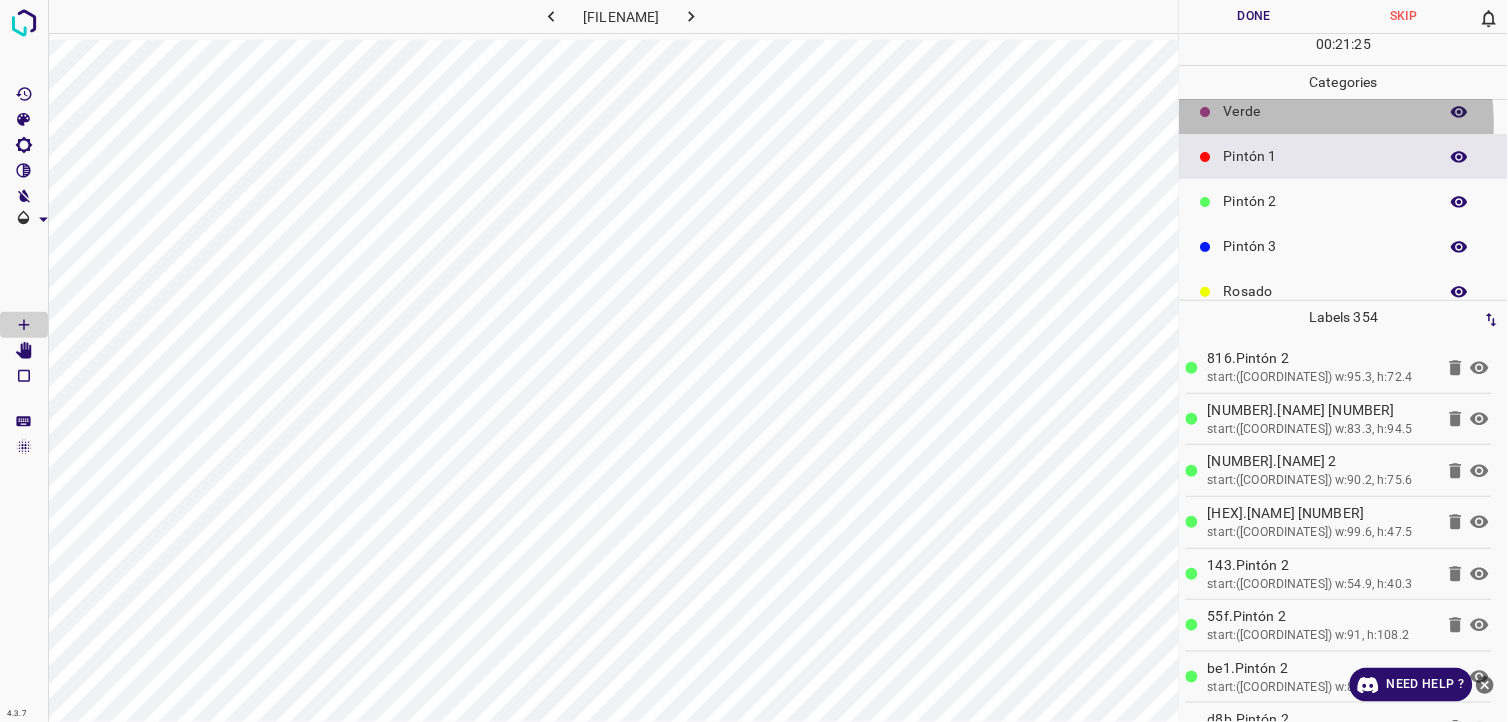click on "Verde" at bounding box center [1344, 111] 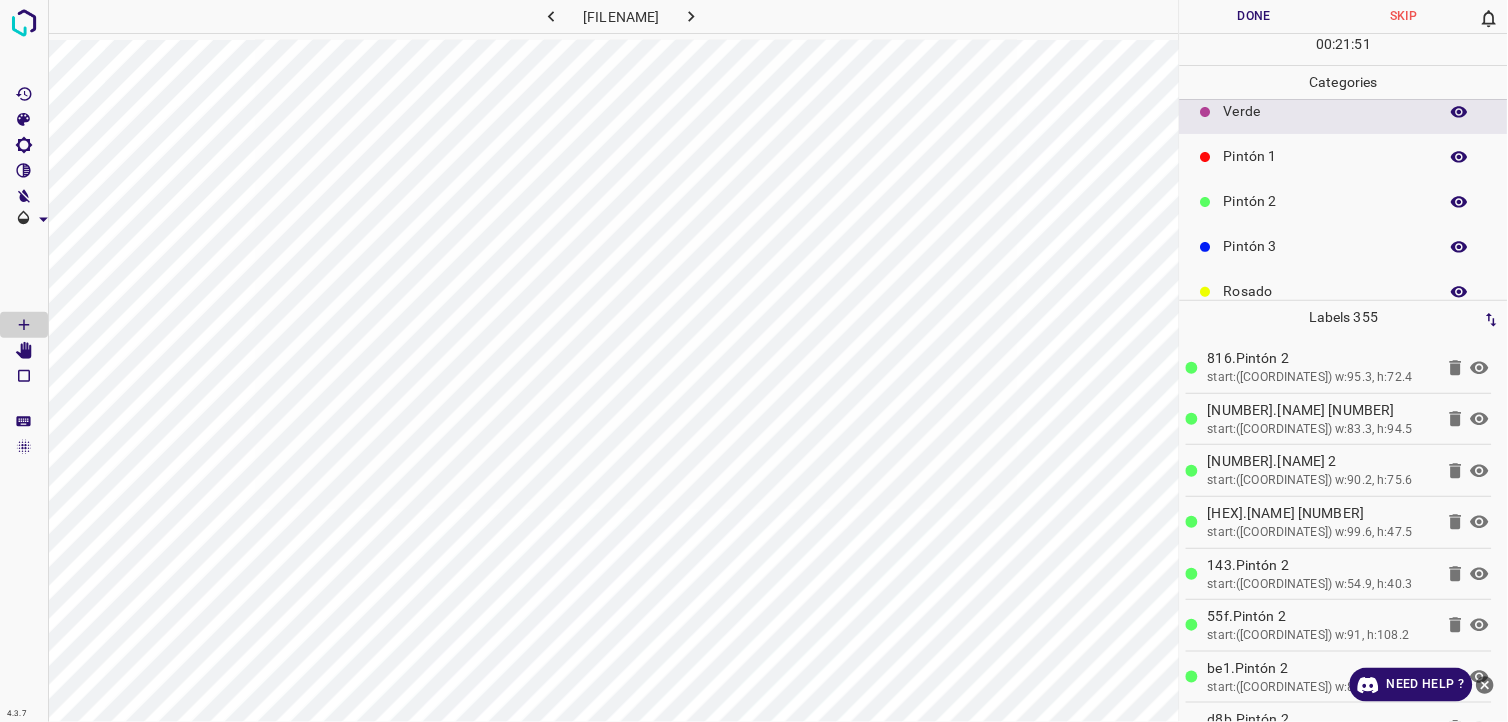 click on "Pintón 1" at bounding box center (1326, 156) 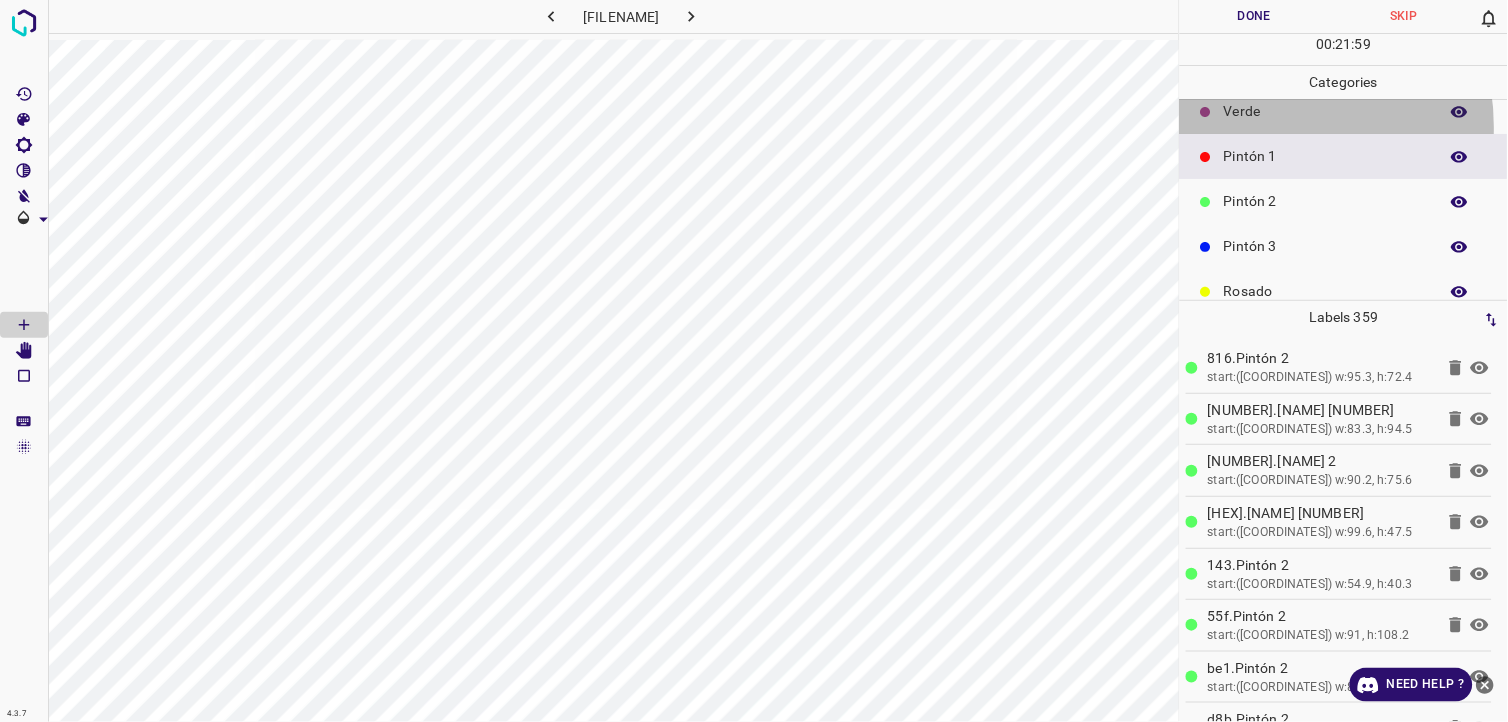 click on "Verde" at bounding box center [1344, 111] 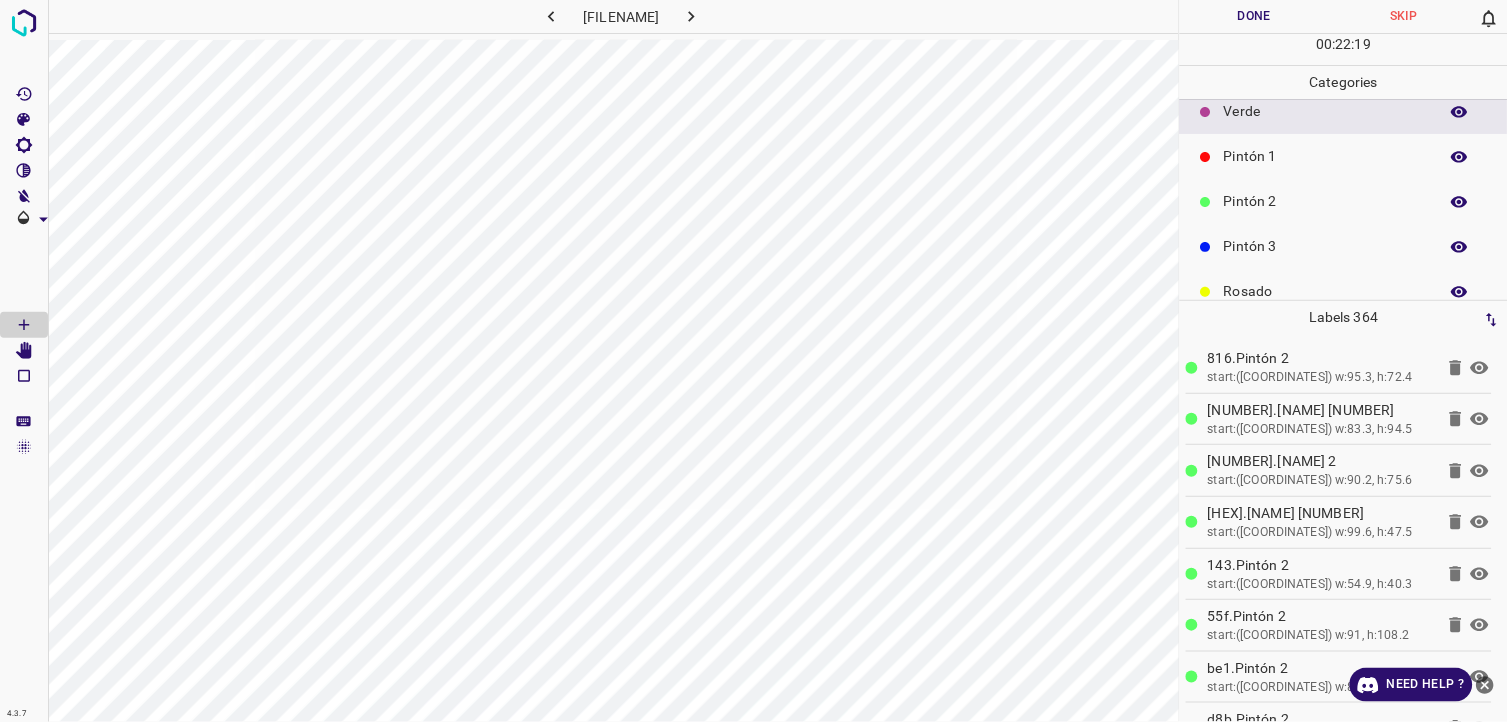 click on "Pintón 1" at bounding box center (1326, 156) 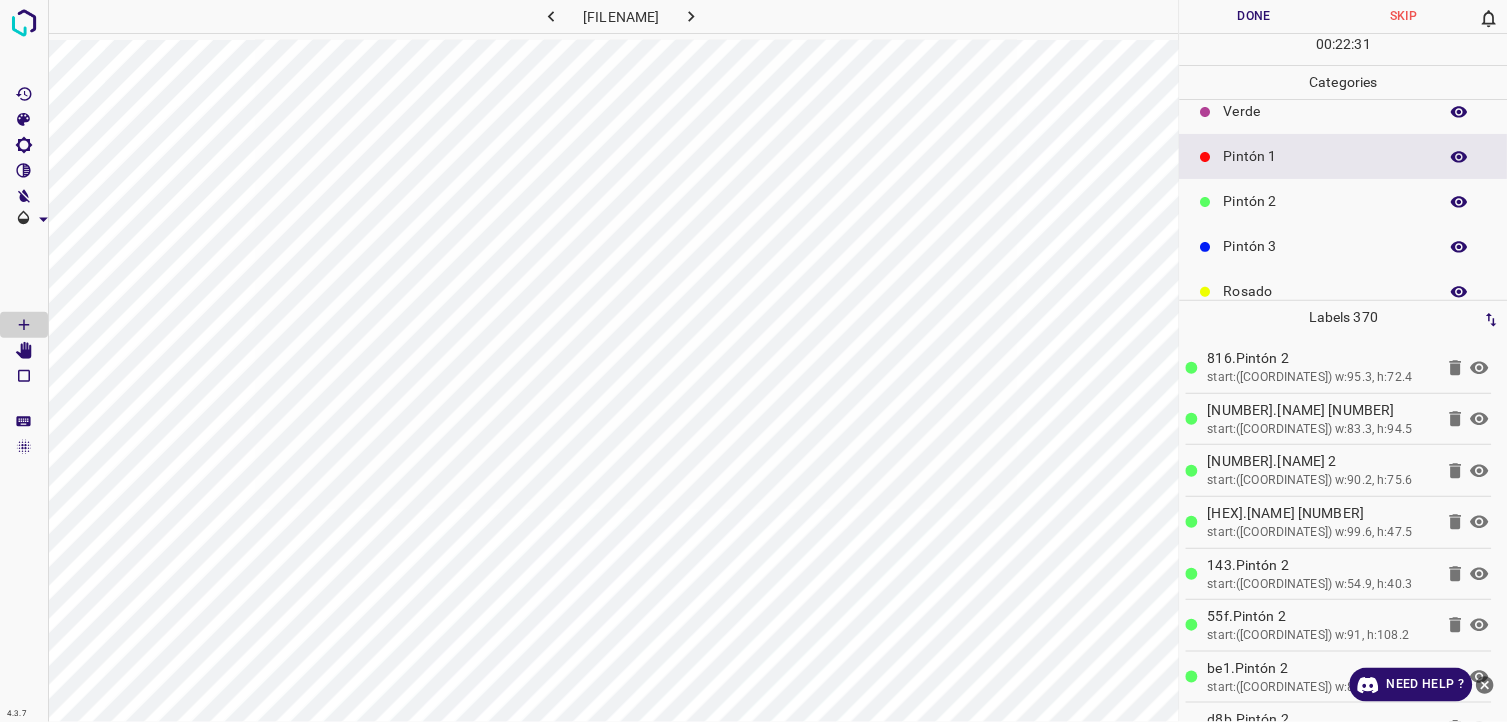 click on "Verde" at bounding box center (1326, 111) 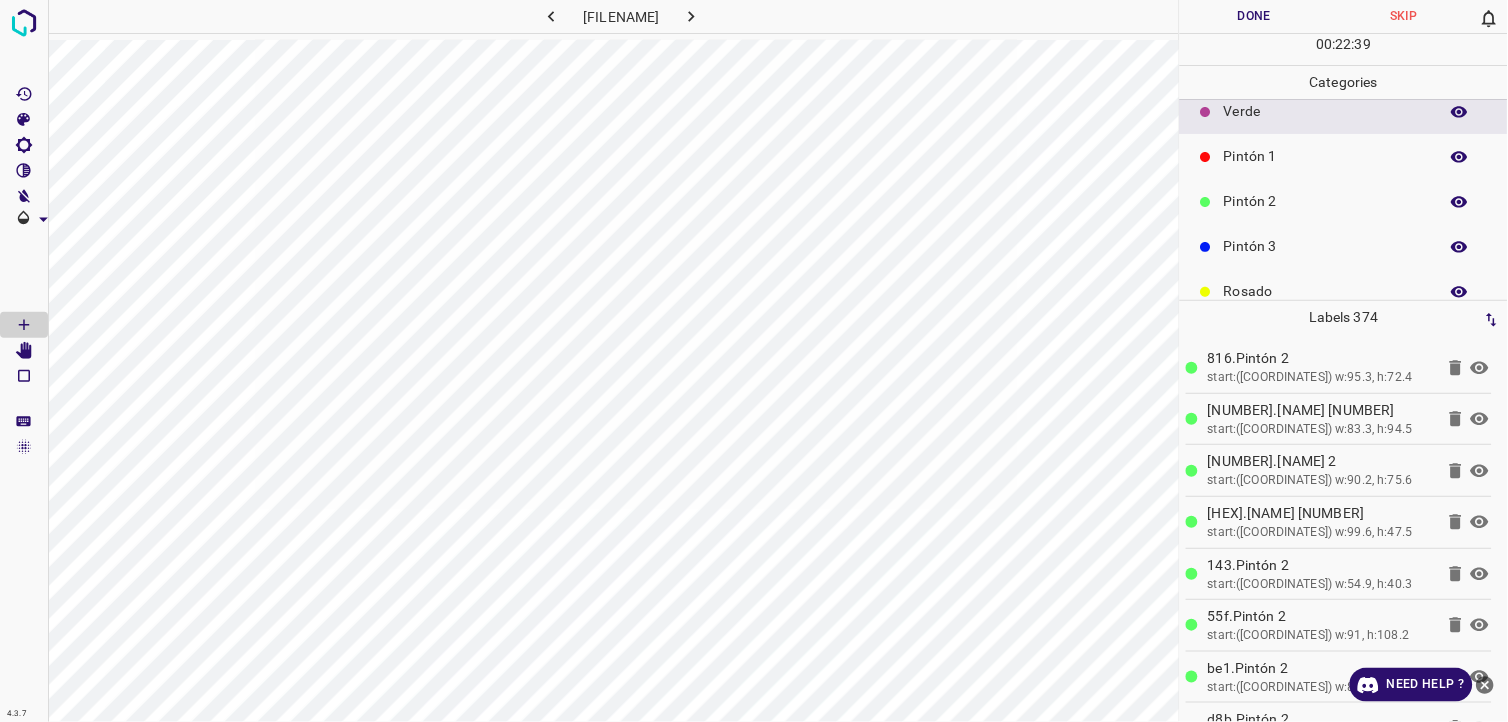 click on "Pintón 1" at bounding box center (1326, 156) 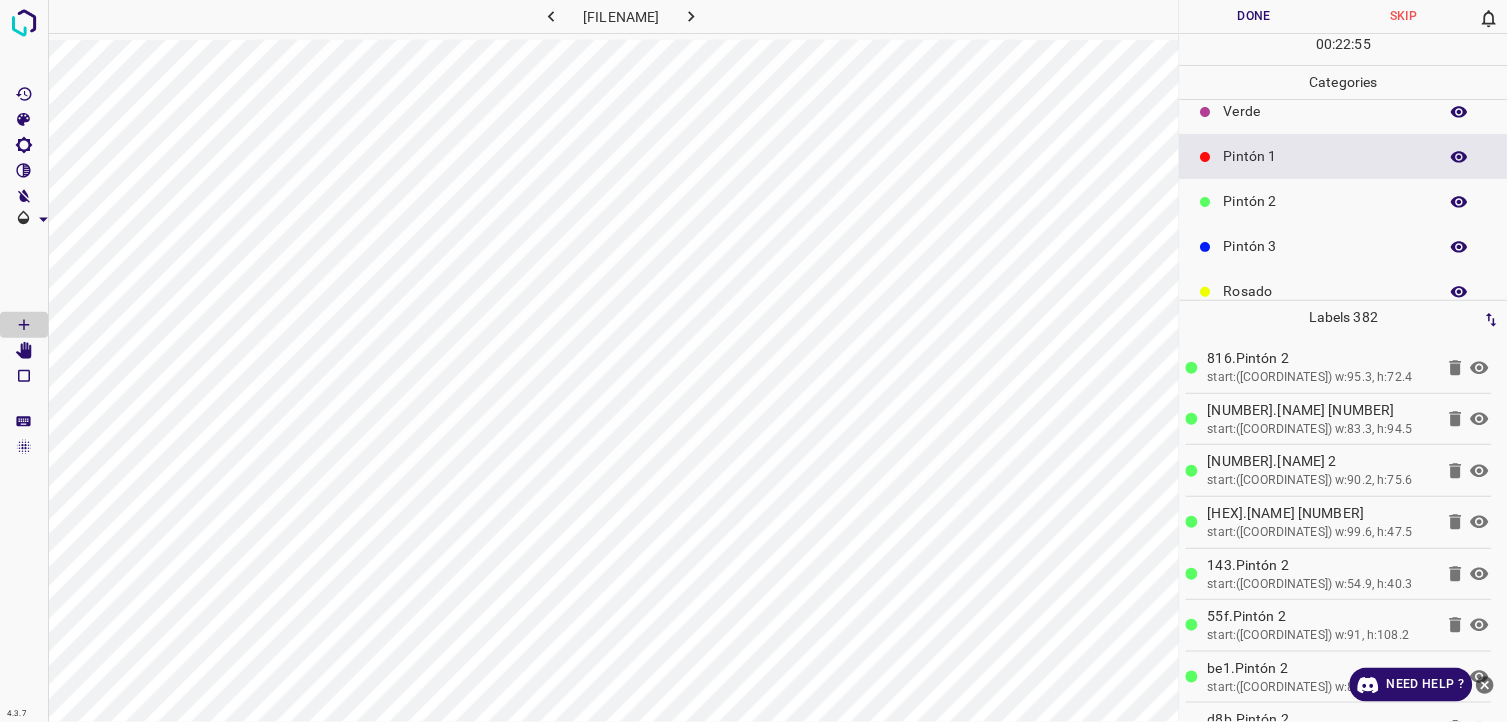 click on "Pintón 2" at bounding box center [1326, 201] 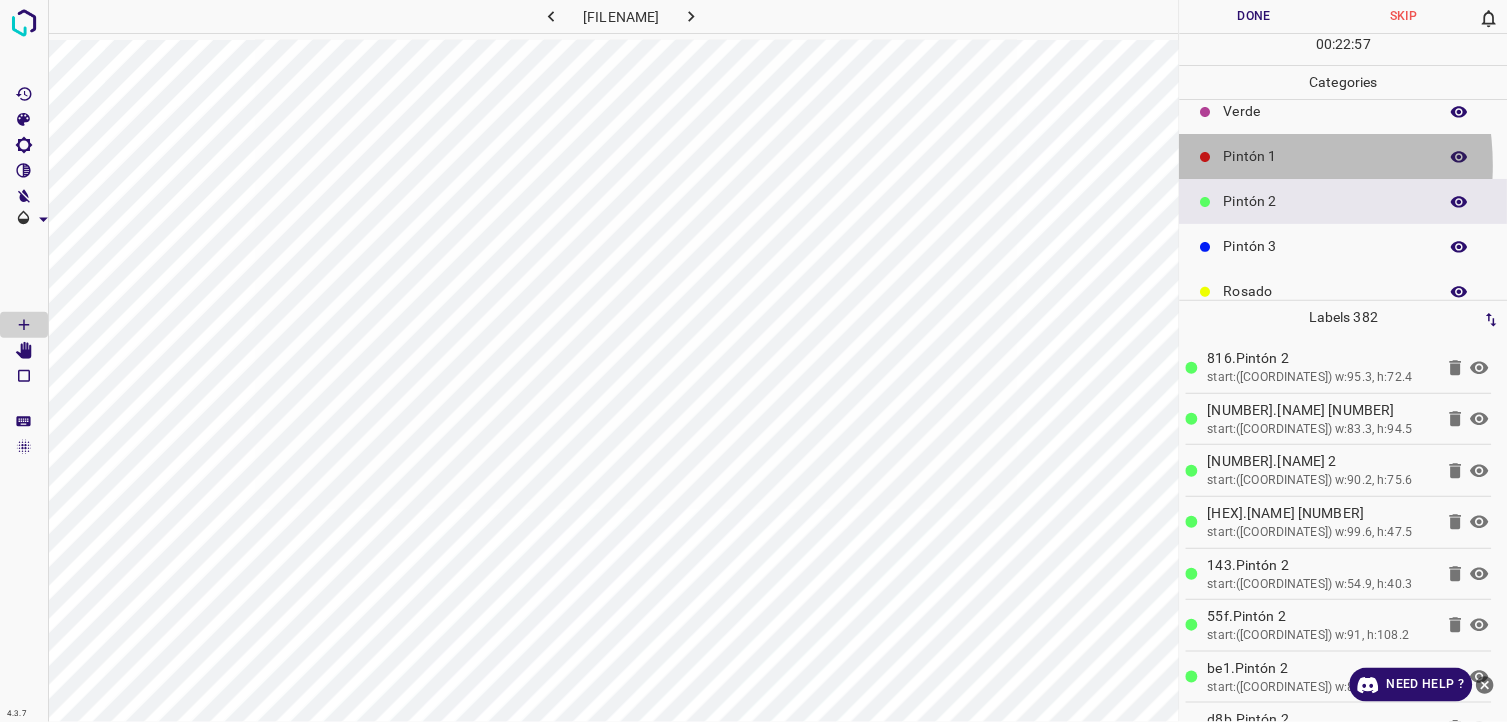 click on "Pintón 1" at bounding box center [1344, 156] 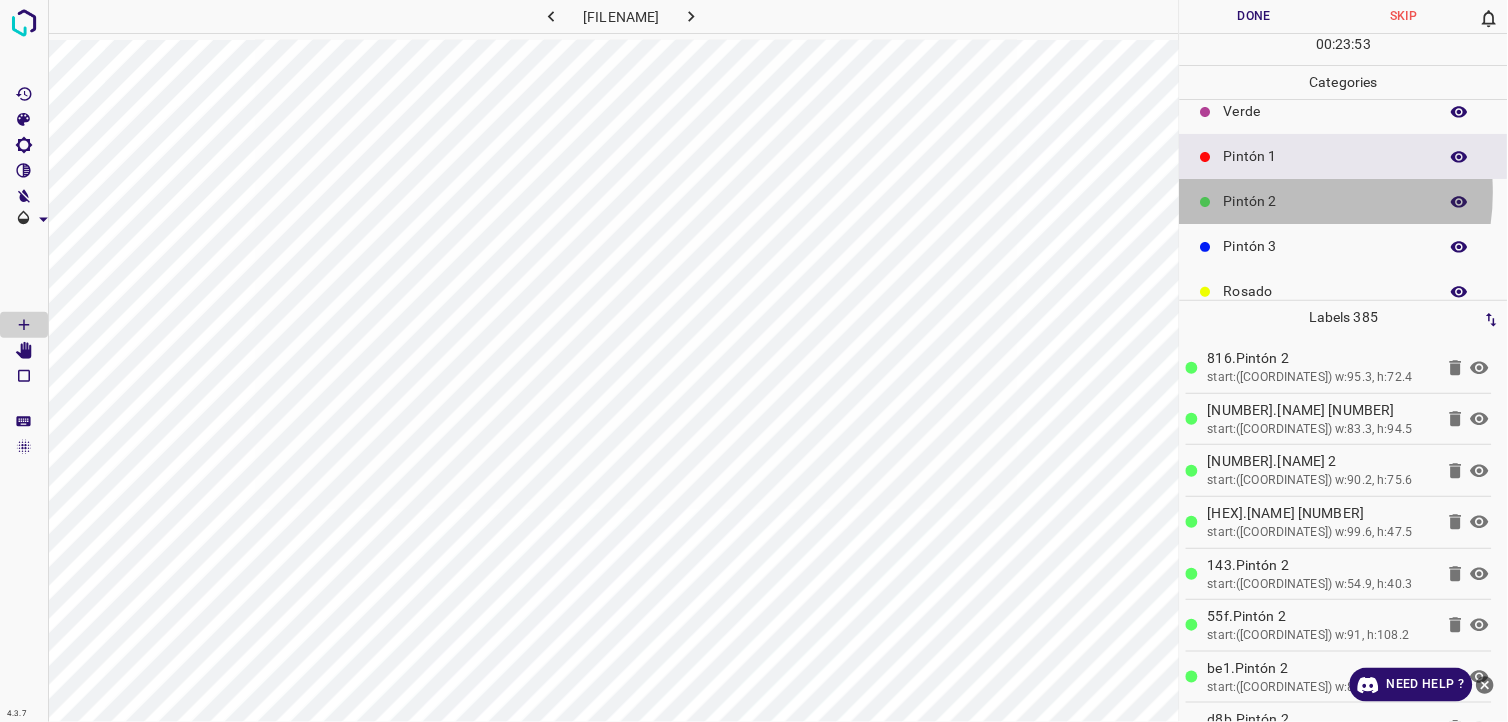 click on "Pintón 2" at bounding box center (1326, 201) 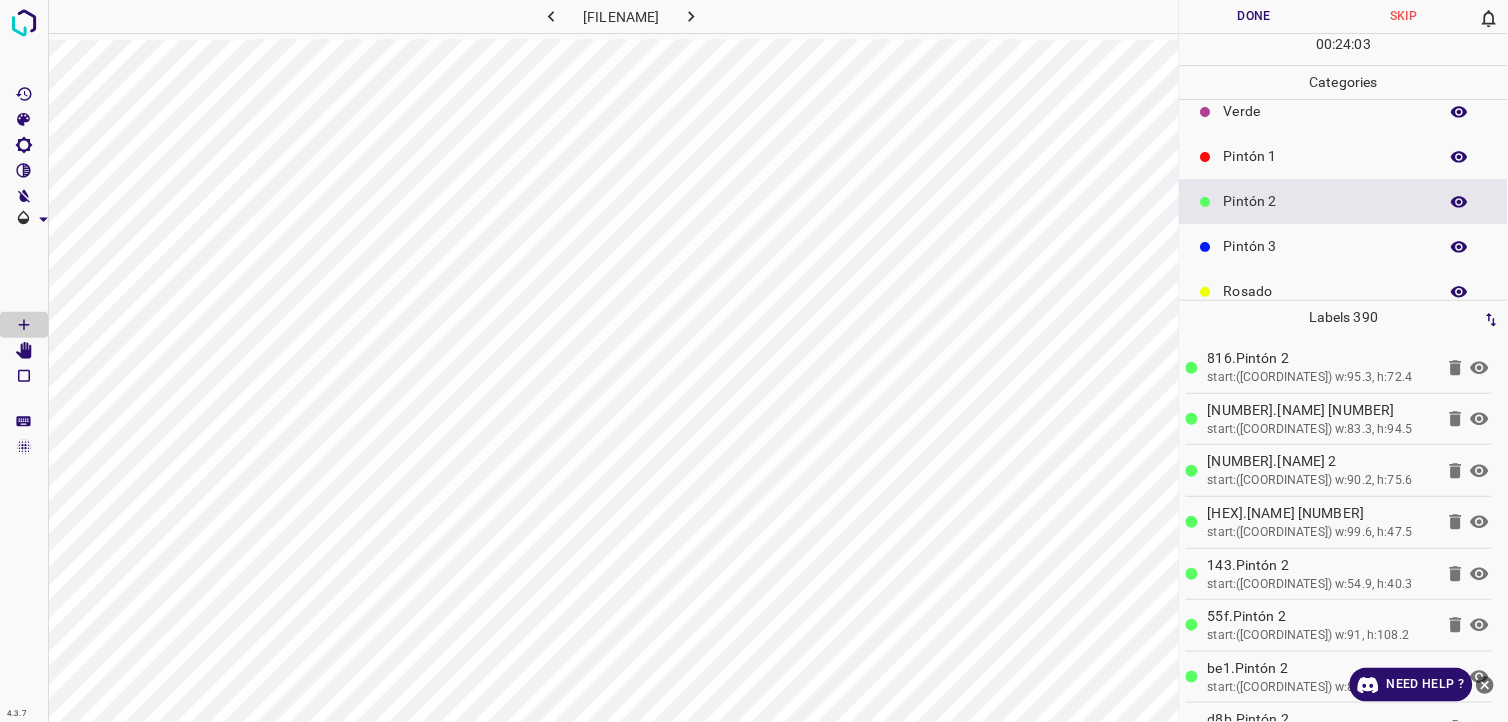 click on "Pintón 3" at bounding box center (1326, 246) 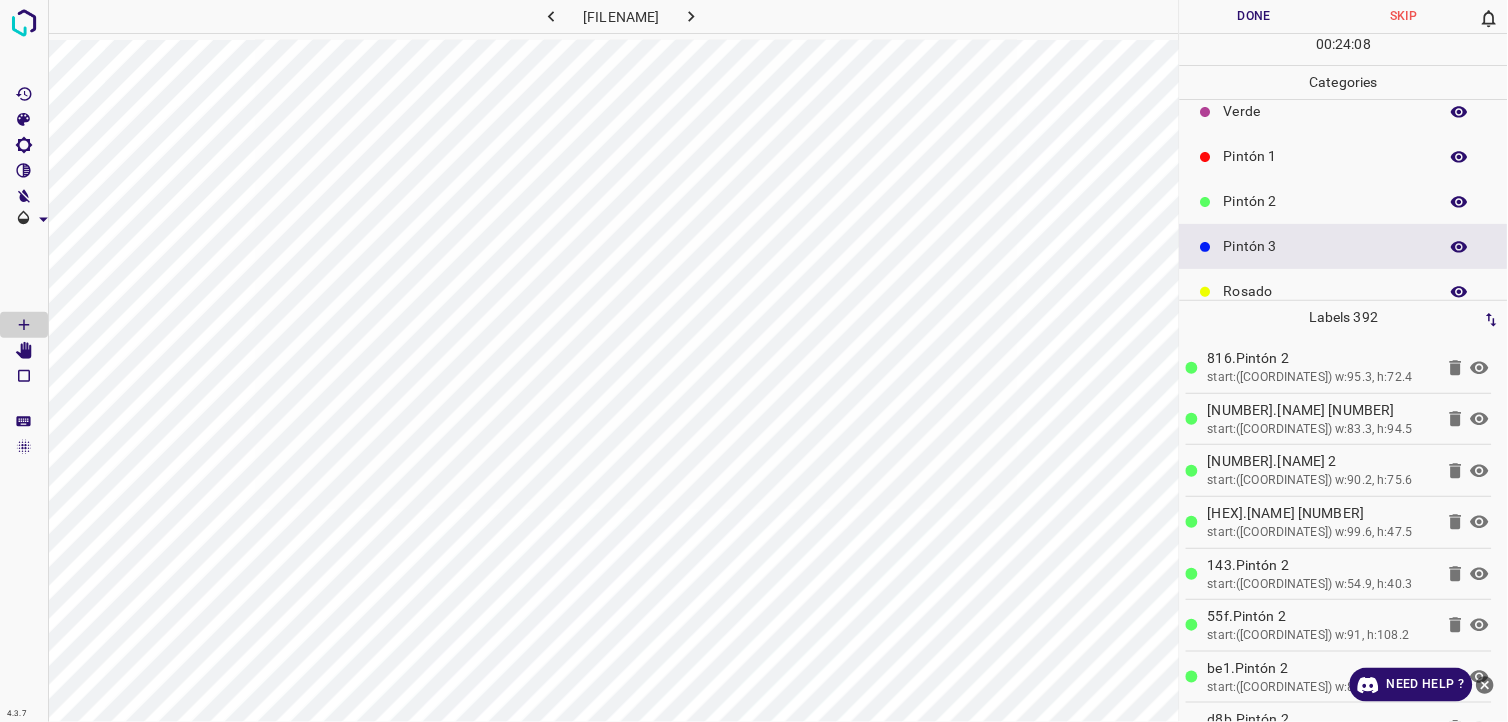 click on "Pintón 1" at bounding box center (1326, 156) 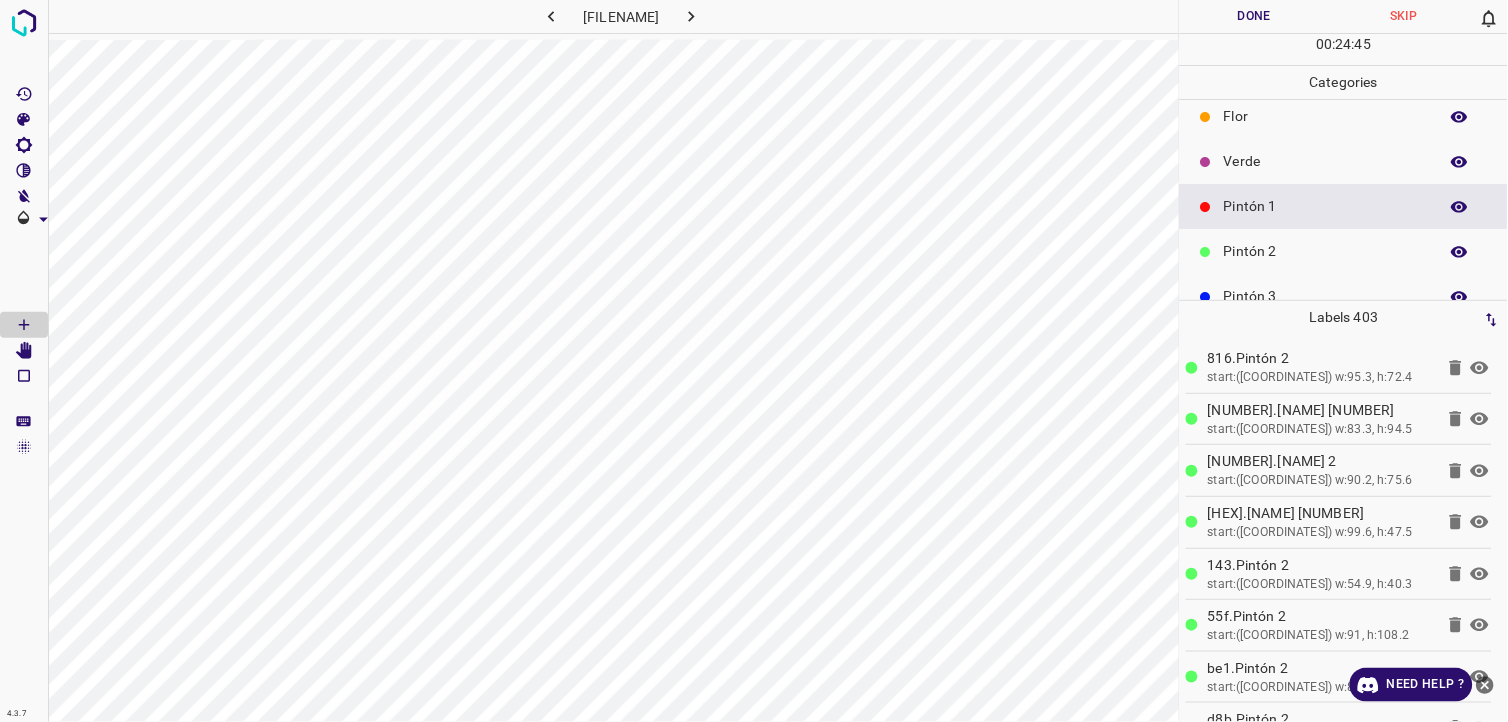 scroll, scrollTop: 0, scrollLeft: 0, axis: both 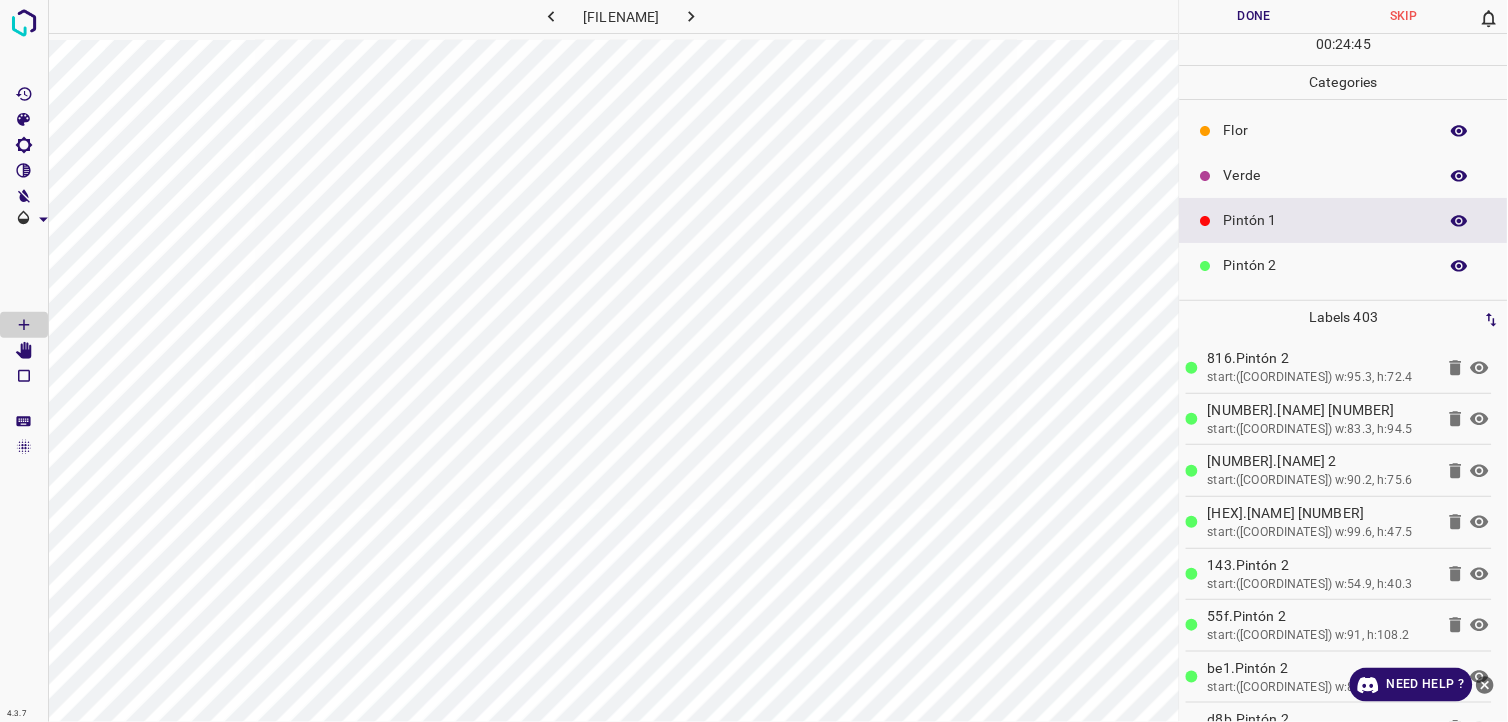click on "Verde" at bounding box center [1344, 175] 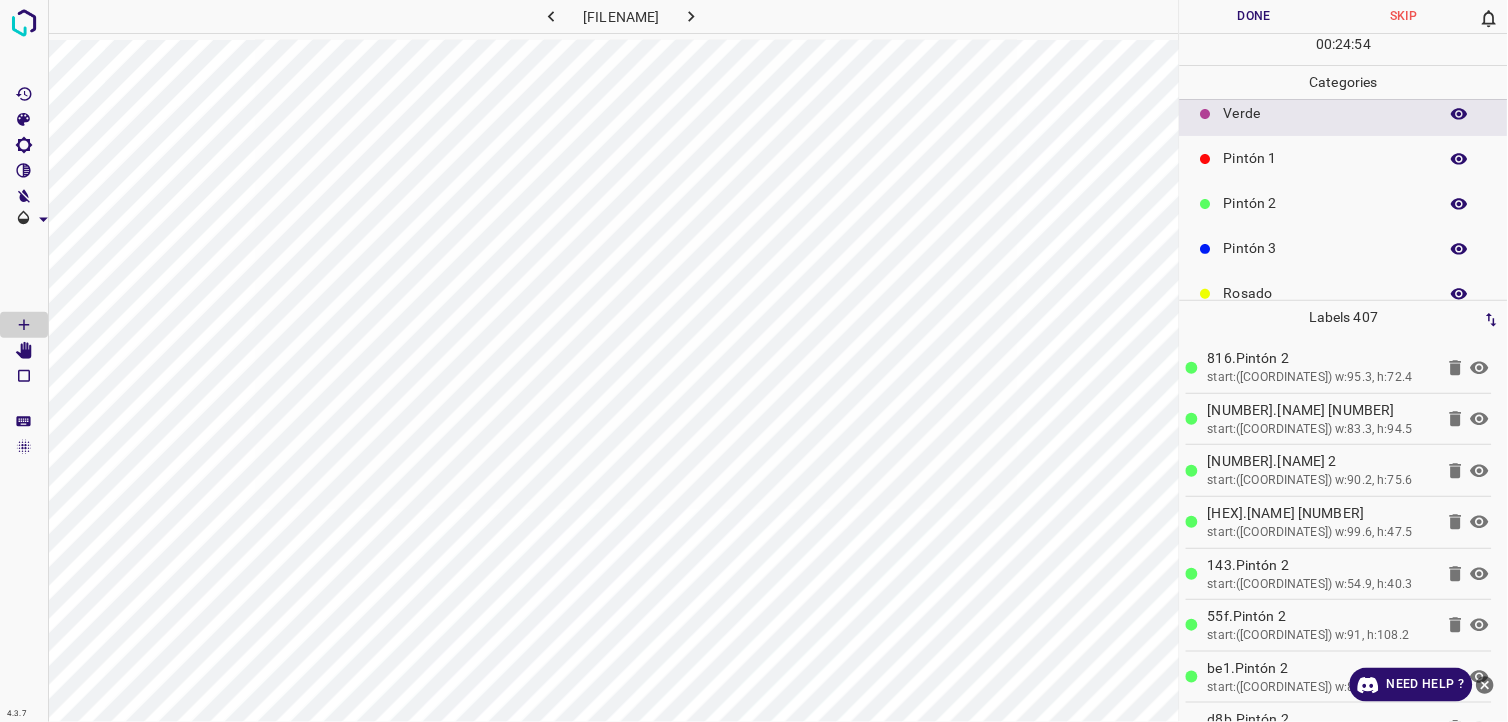 scroll, scrollTop: 175, scrollLeft: 0, axis: vertical 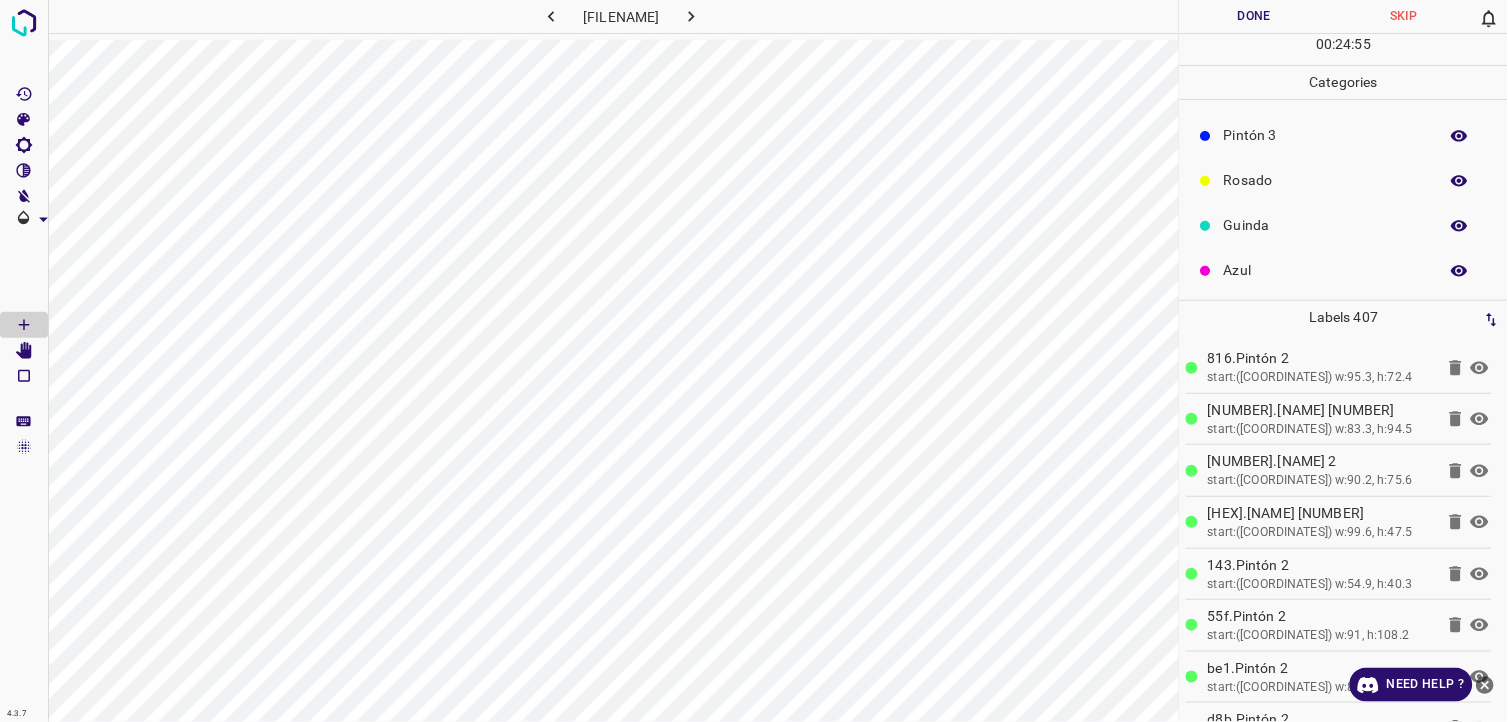 click on "Azul" at bounding box center (1344, 270) 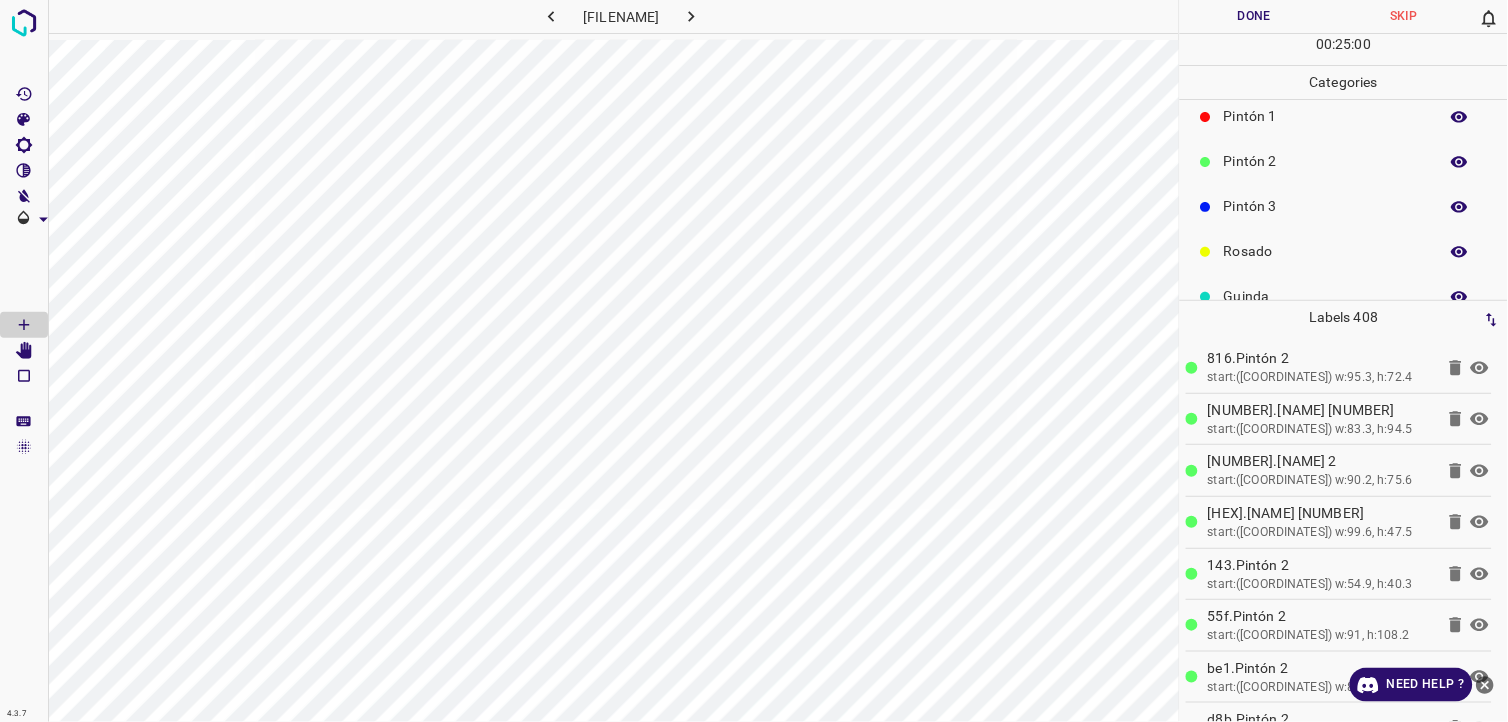 scroll, scrollTop: 64, scrollLeft: 0, axis: vertical 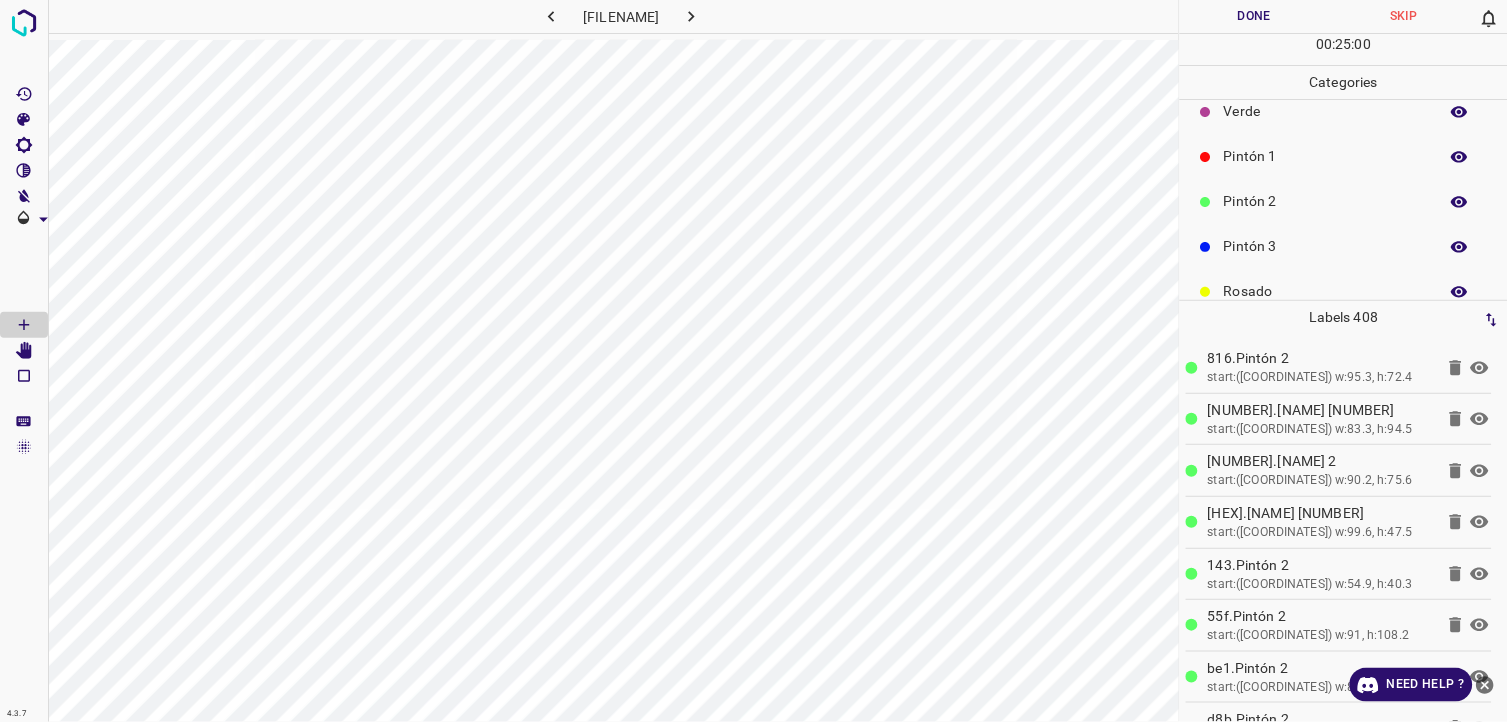 click on "Pintón 1" at bounding box center (1326, 156) 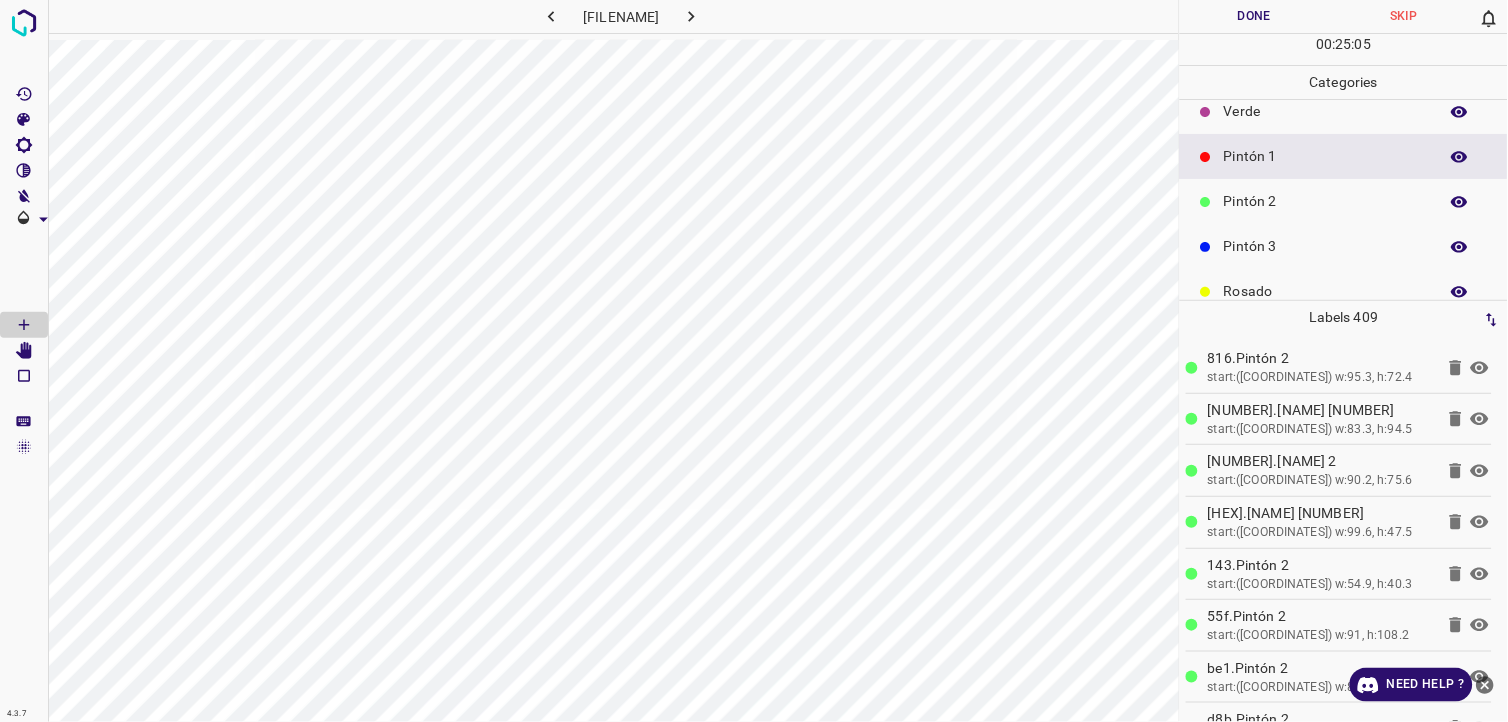 click on "Verde" at bounding box center (1326, 111) 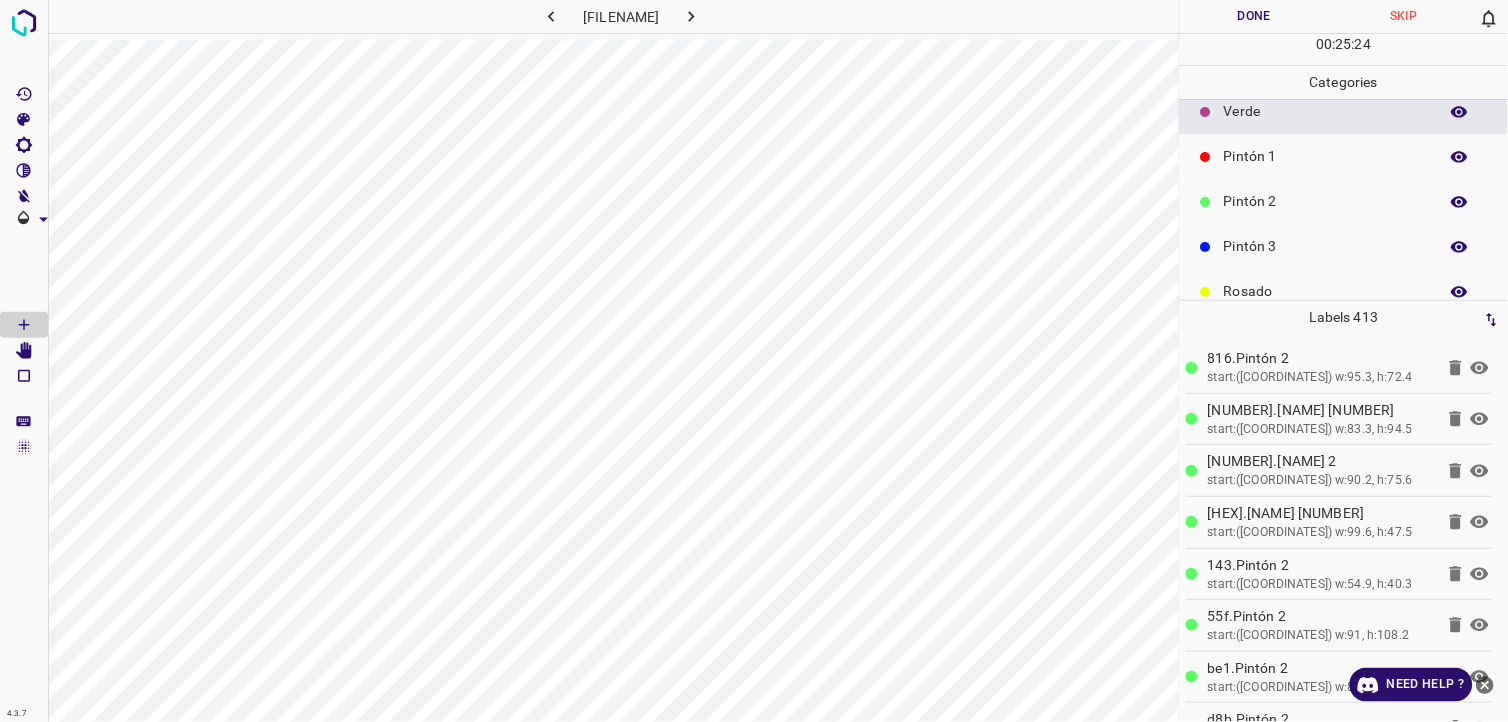 click on "Pintón 1" at bounding box center [1326, 156] 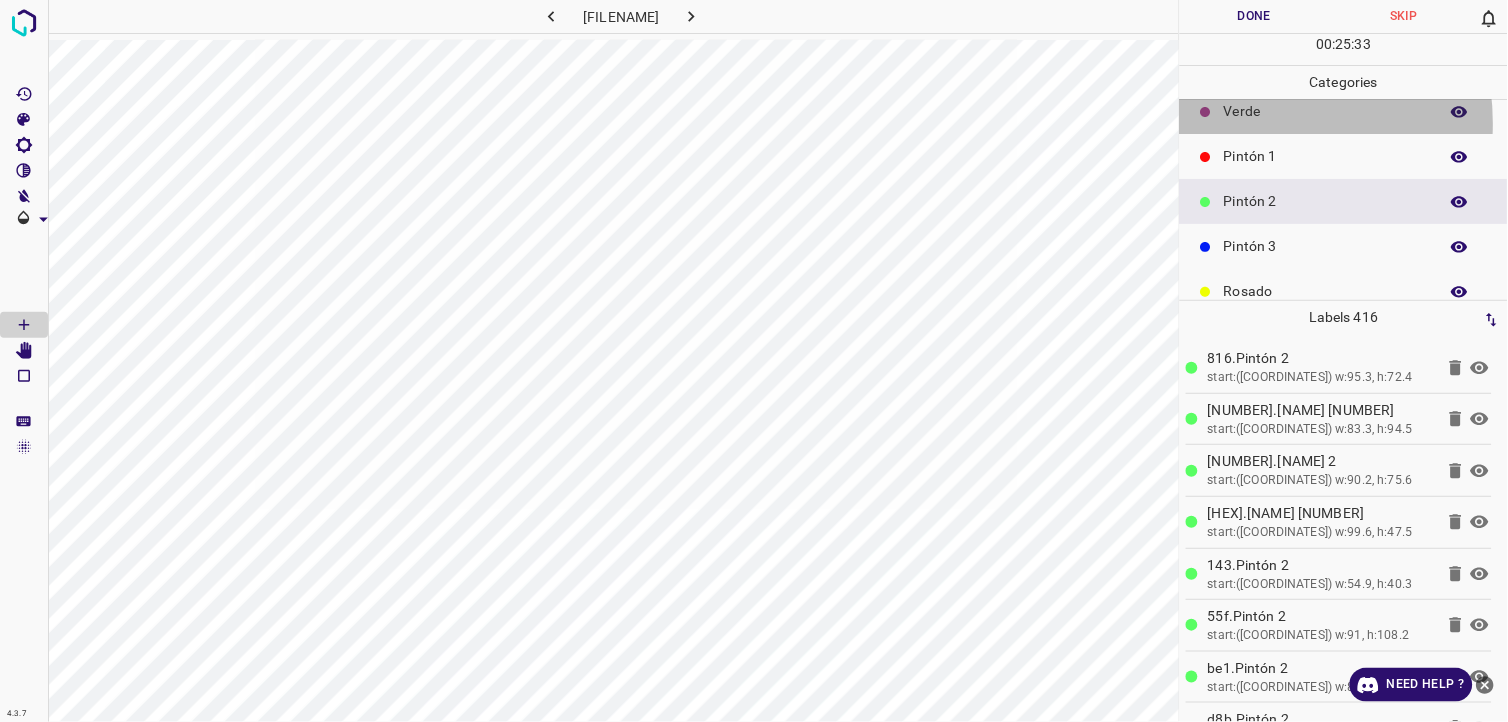 click on "Verde" at bounding box center (1344, 111) 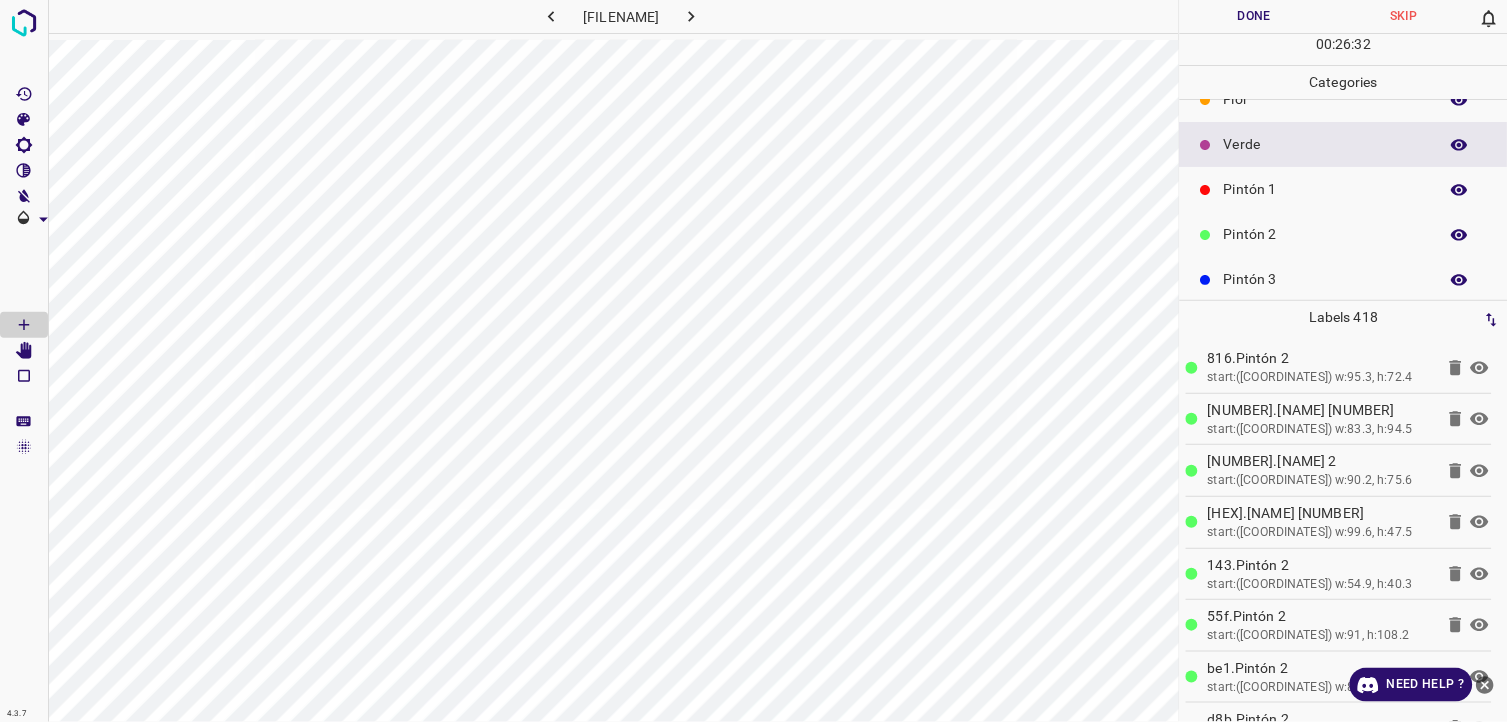 scroll, scrollTop: 0, scrollLeft: 0, axis: both 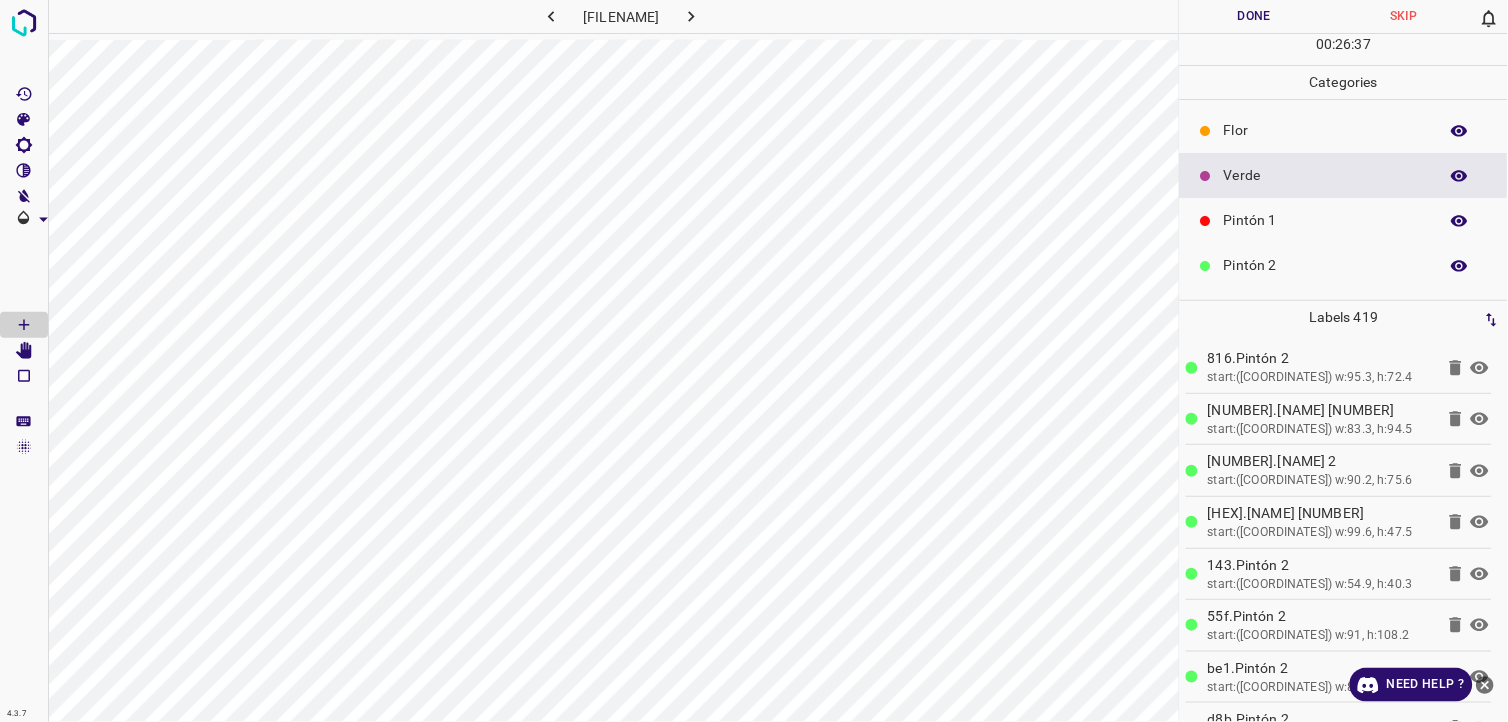 click on "Pintón 1" at bounding box center [1326, 220] 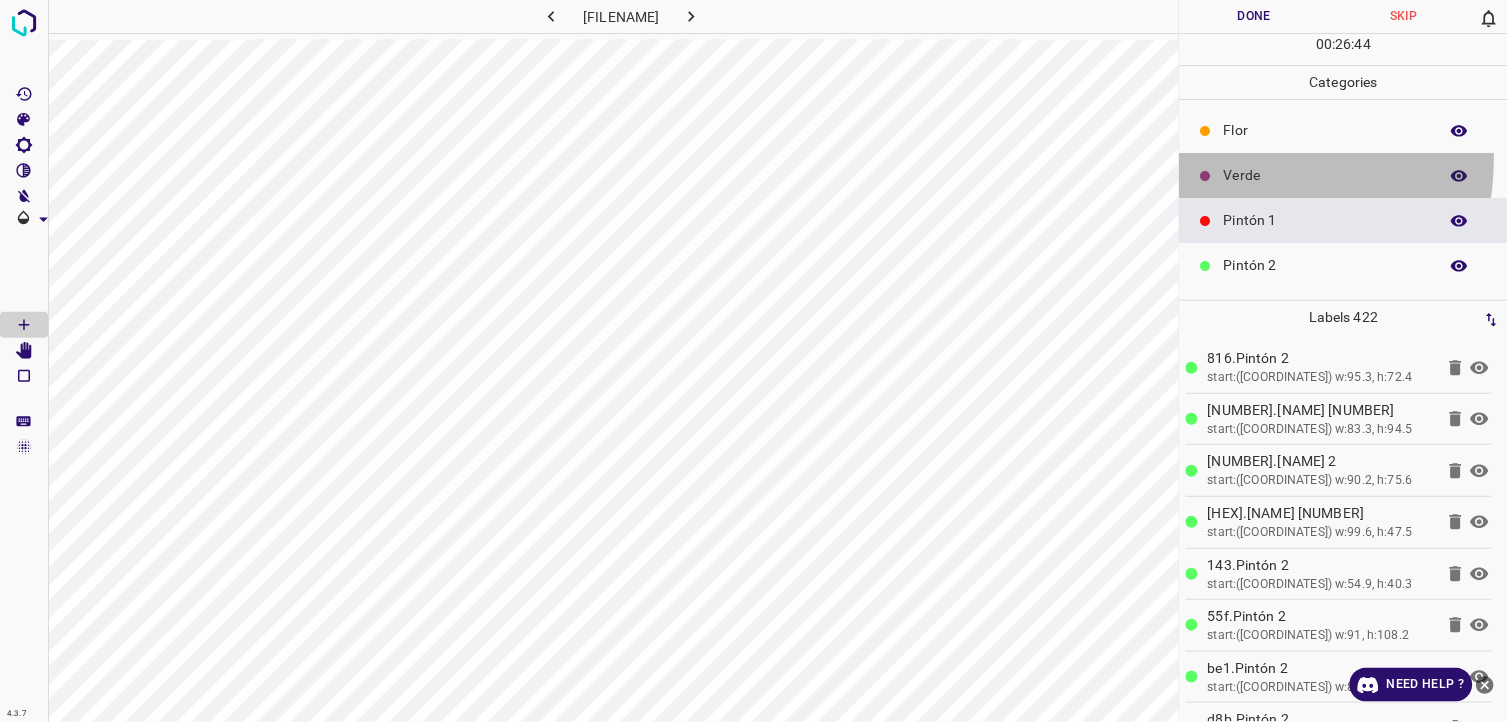 click on "Verde" at bounding box center [1344, 175] 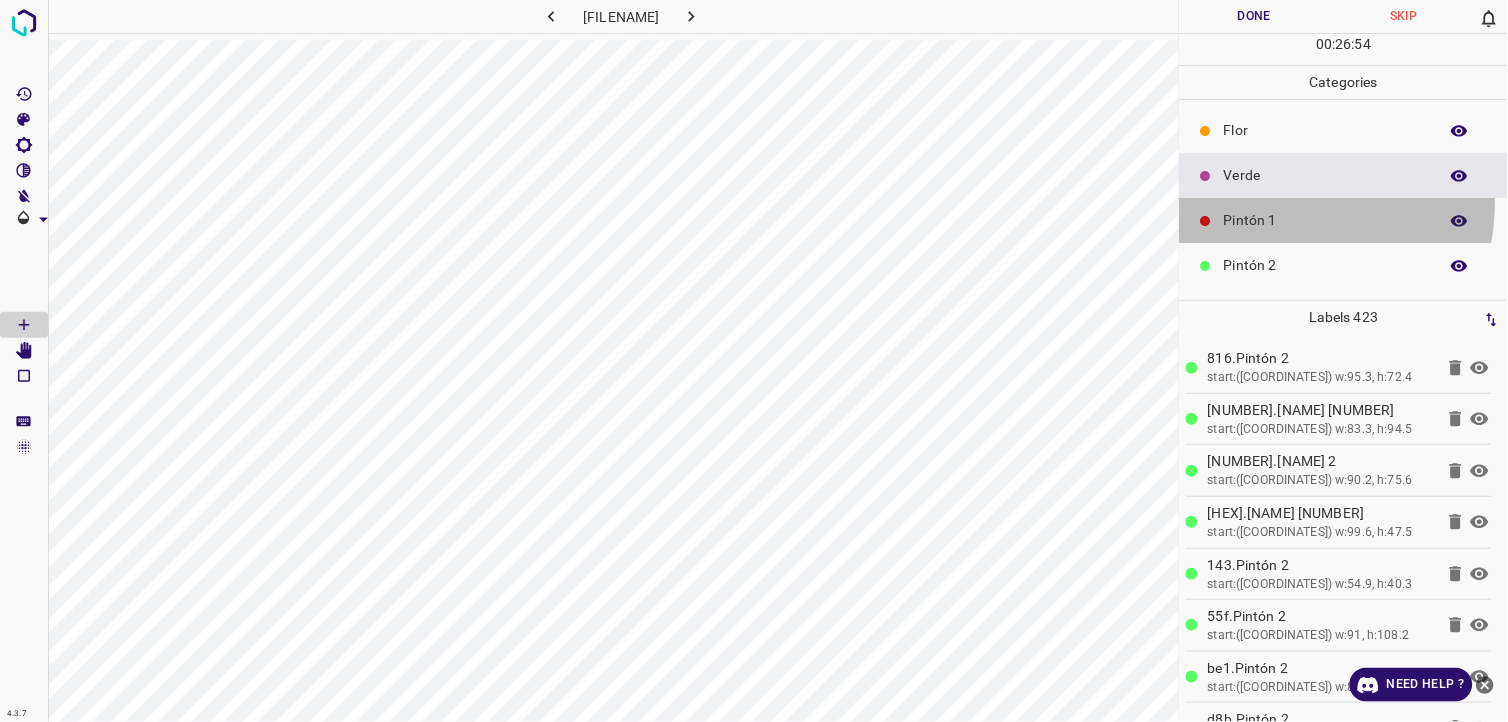 click on "Pintón 1" at bounding box center (1344, 220) 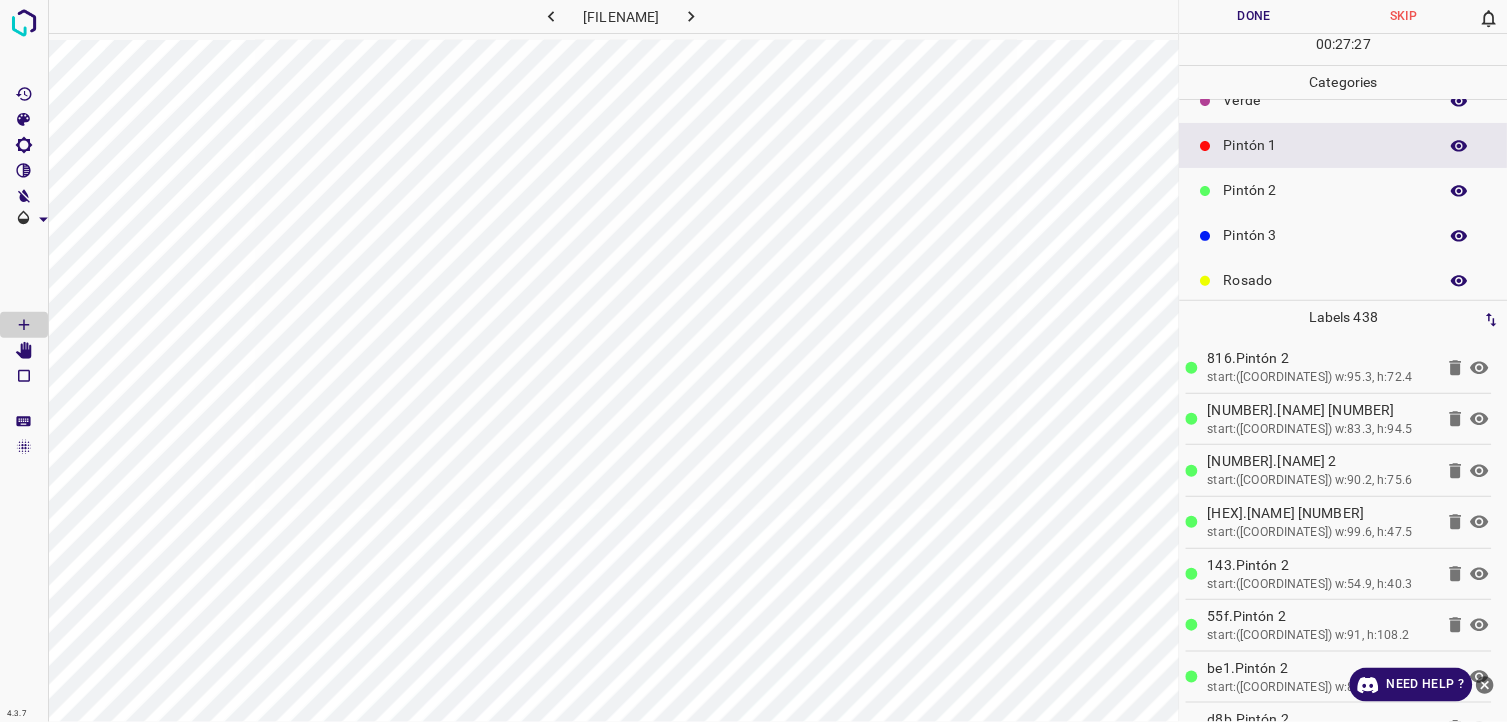 scroll, scrollTop: 175, scrollLeft: 0, axis: vertical 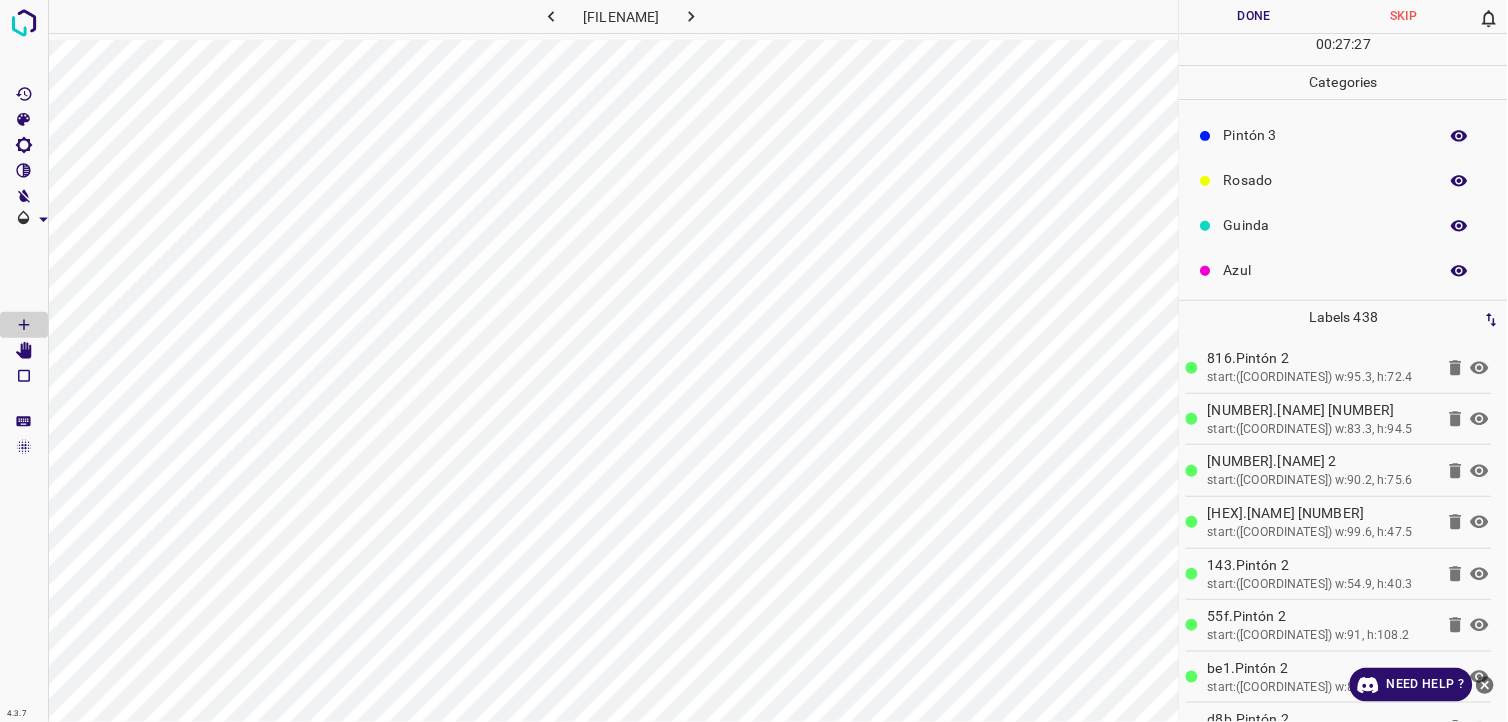 click on "Azul" at bounding box center [1326, 270] 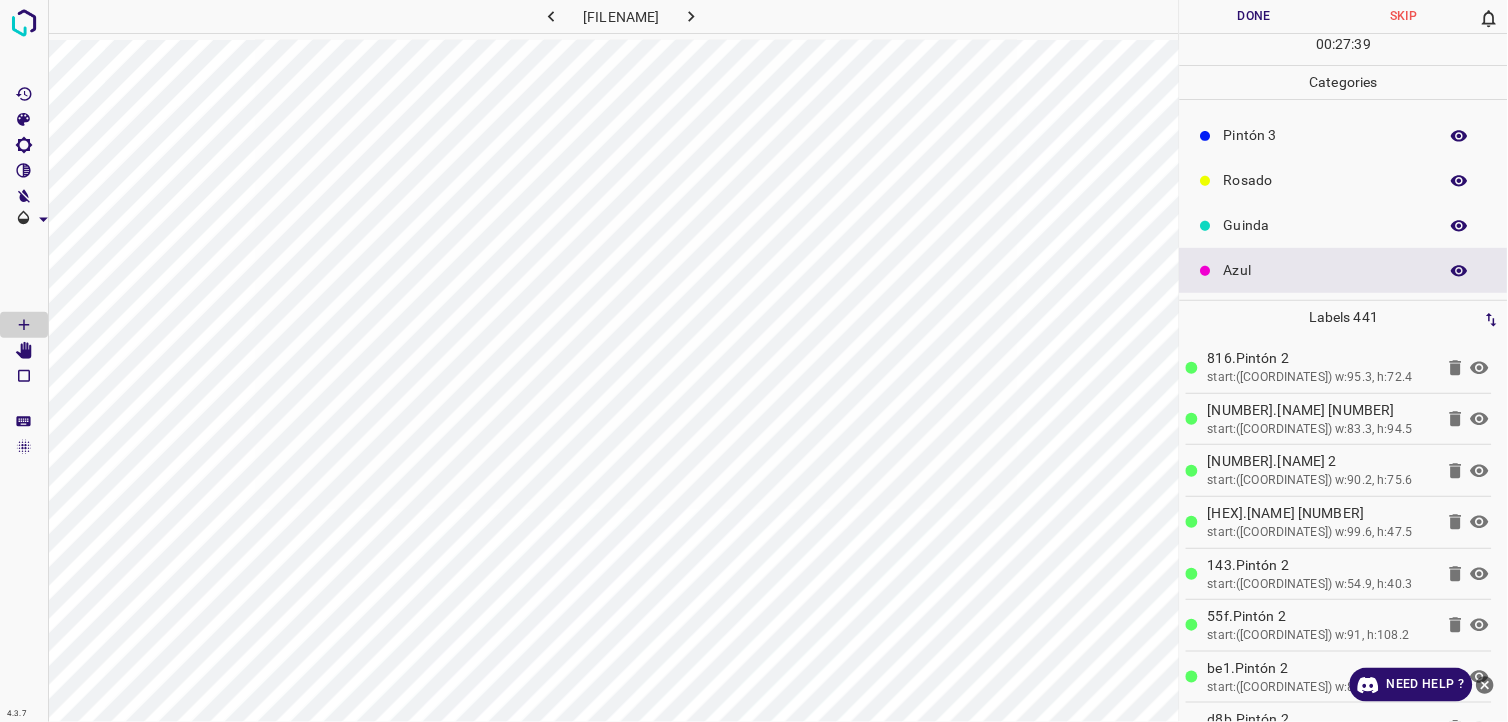 scroll, scrollTop: 64, scrollLeft: 0, axis: vertical 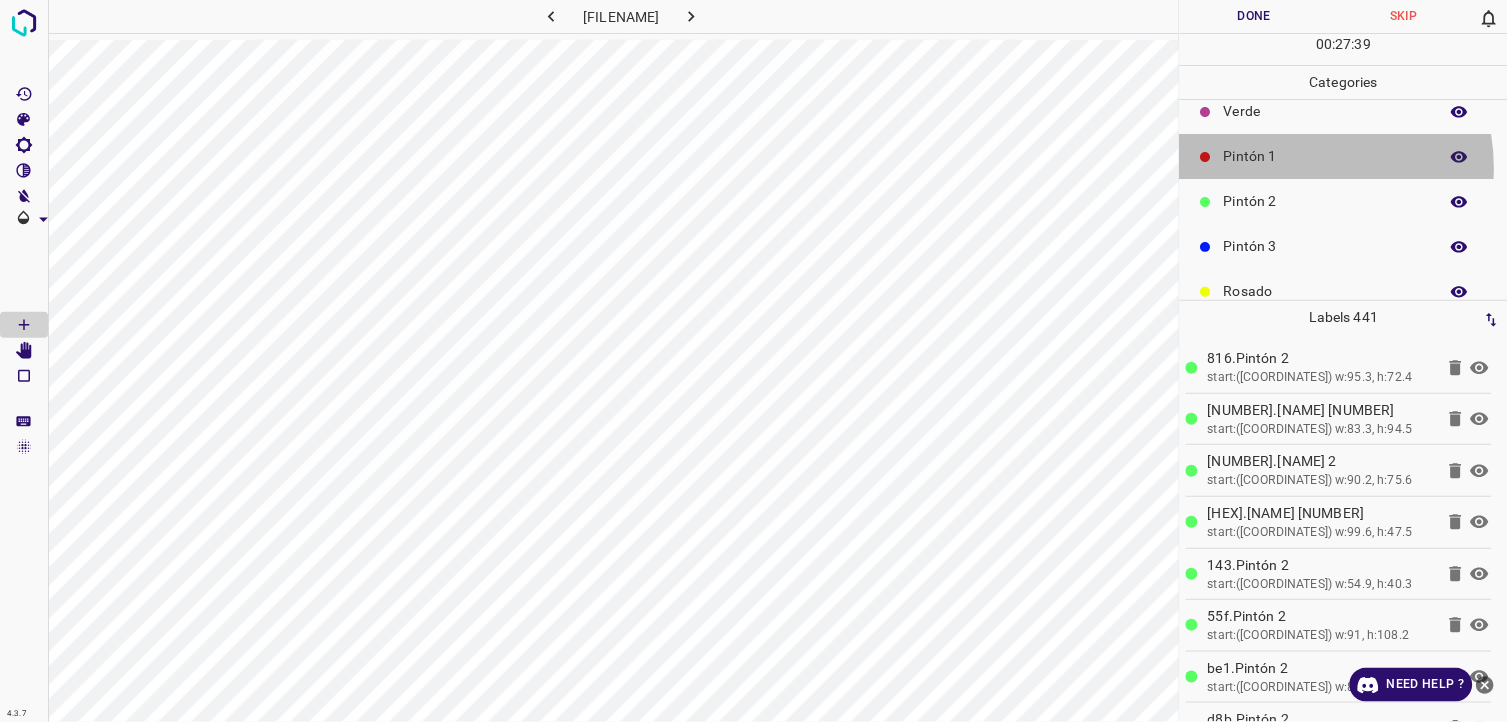click on "Pintón 1" at bounding box center [1344, 156] 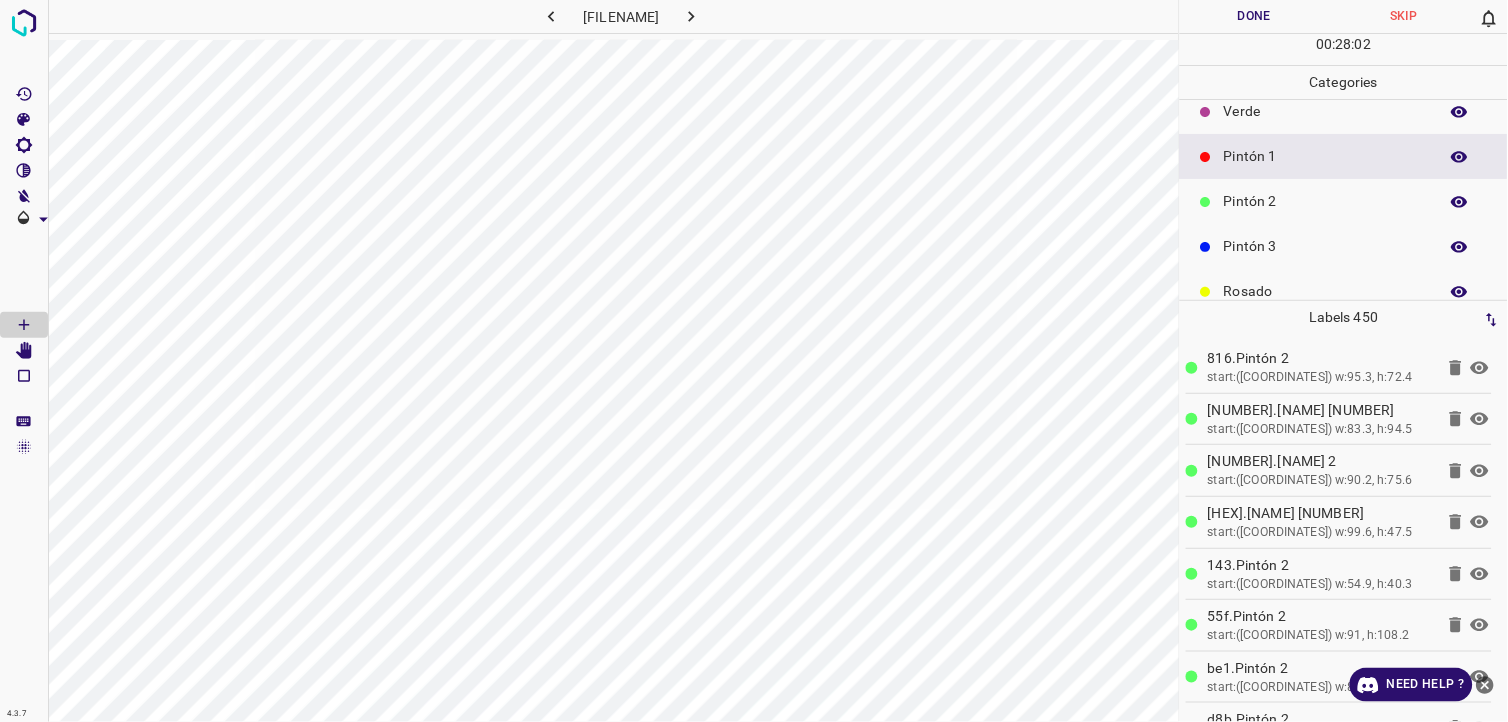 click on "Pintón 2" at bounding box center [1344, 201] 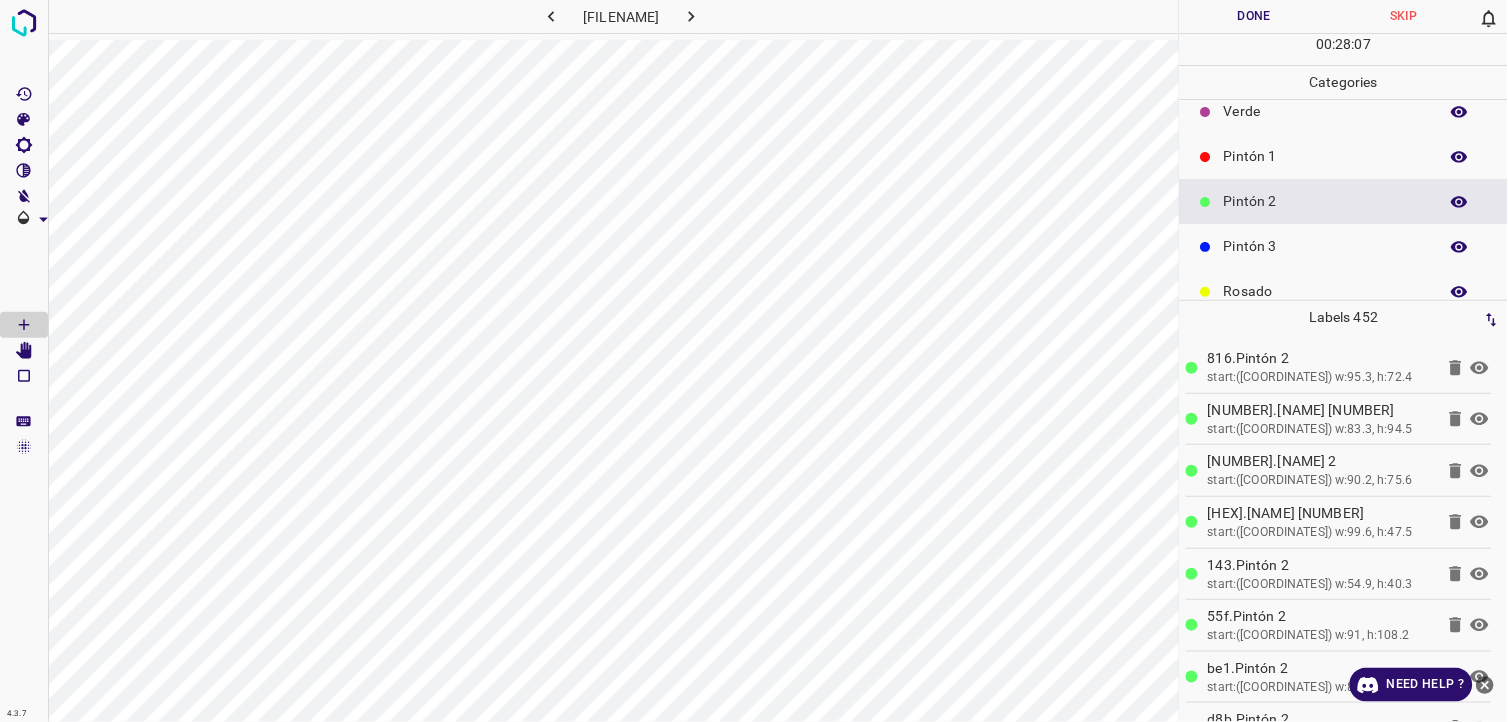 click at bounding box center [1206, 157] 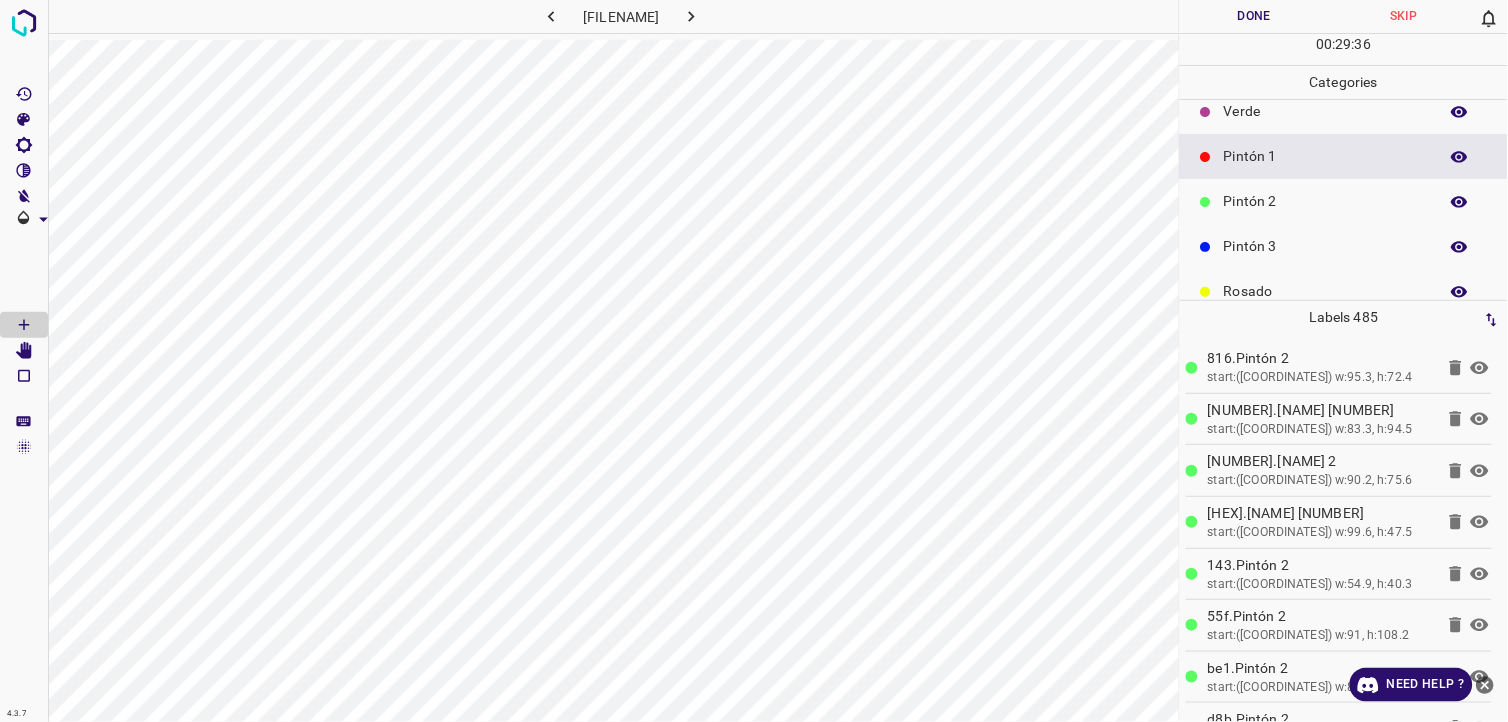 click on "Verde" at bounding box center [1326, 111] 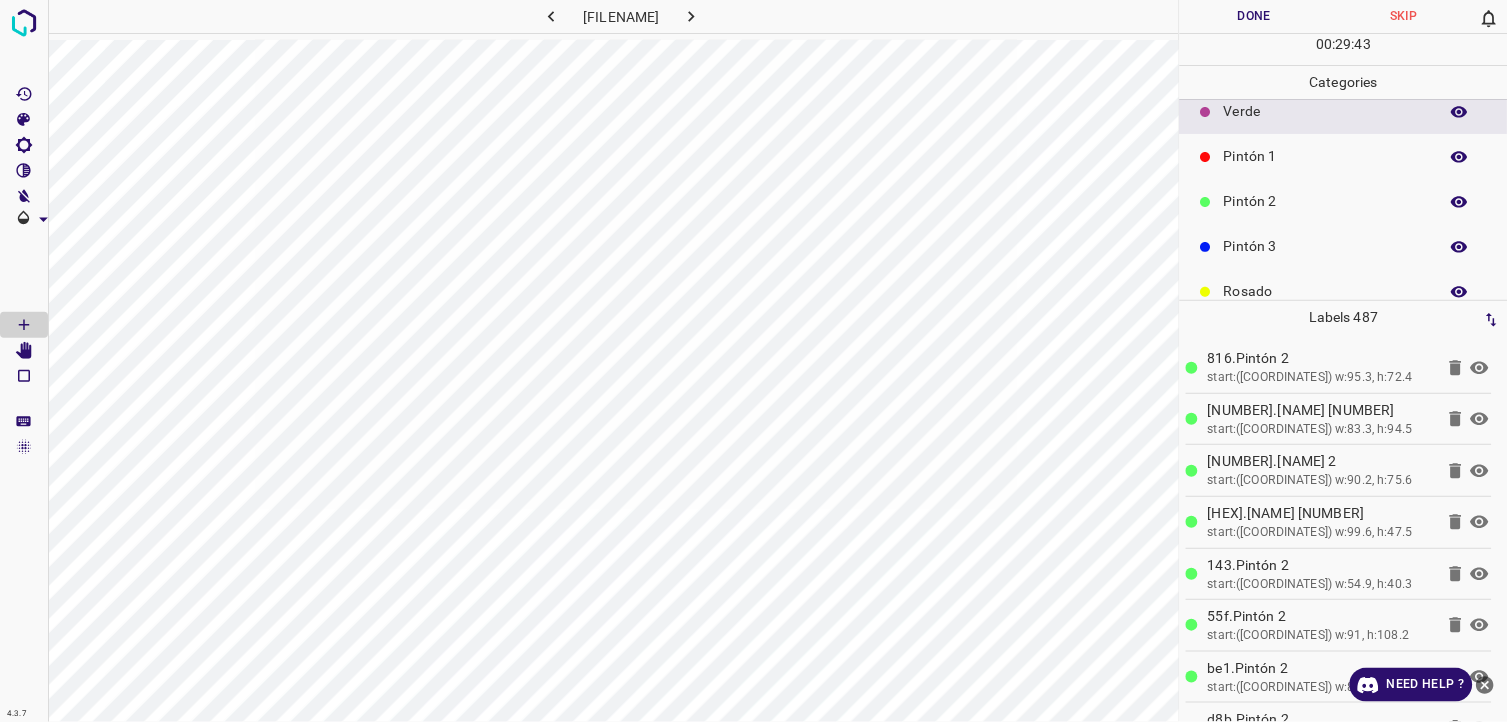 click on "Pintón 1" at bounding box center (1326, 156) 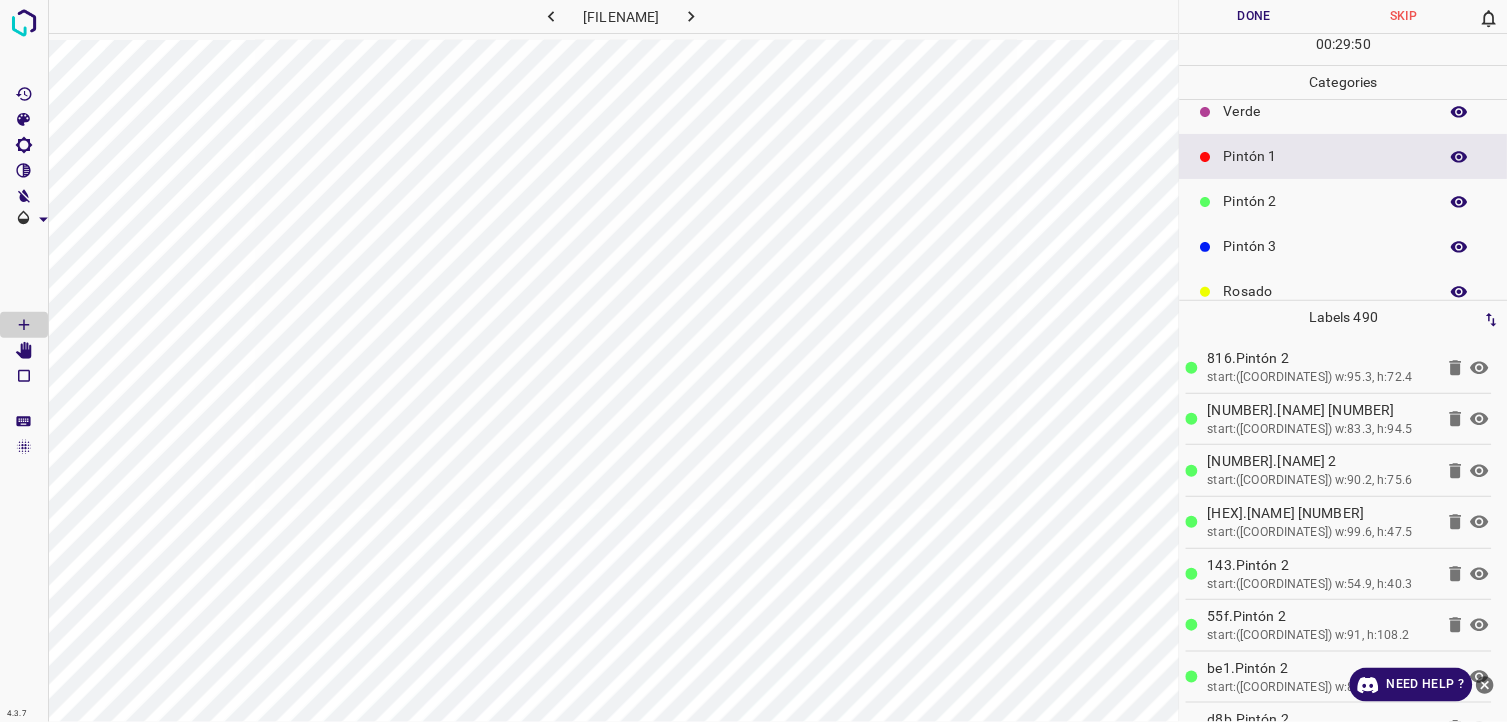 click on "Pintón 2" at bounding box center [1344, 201] 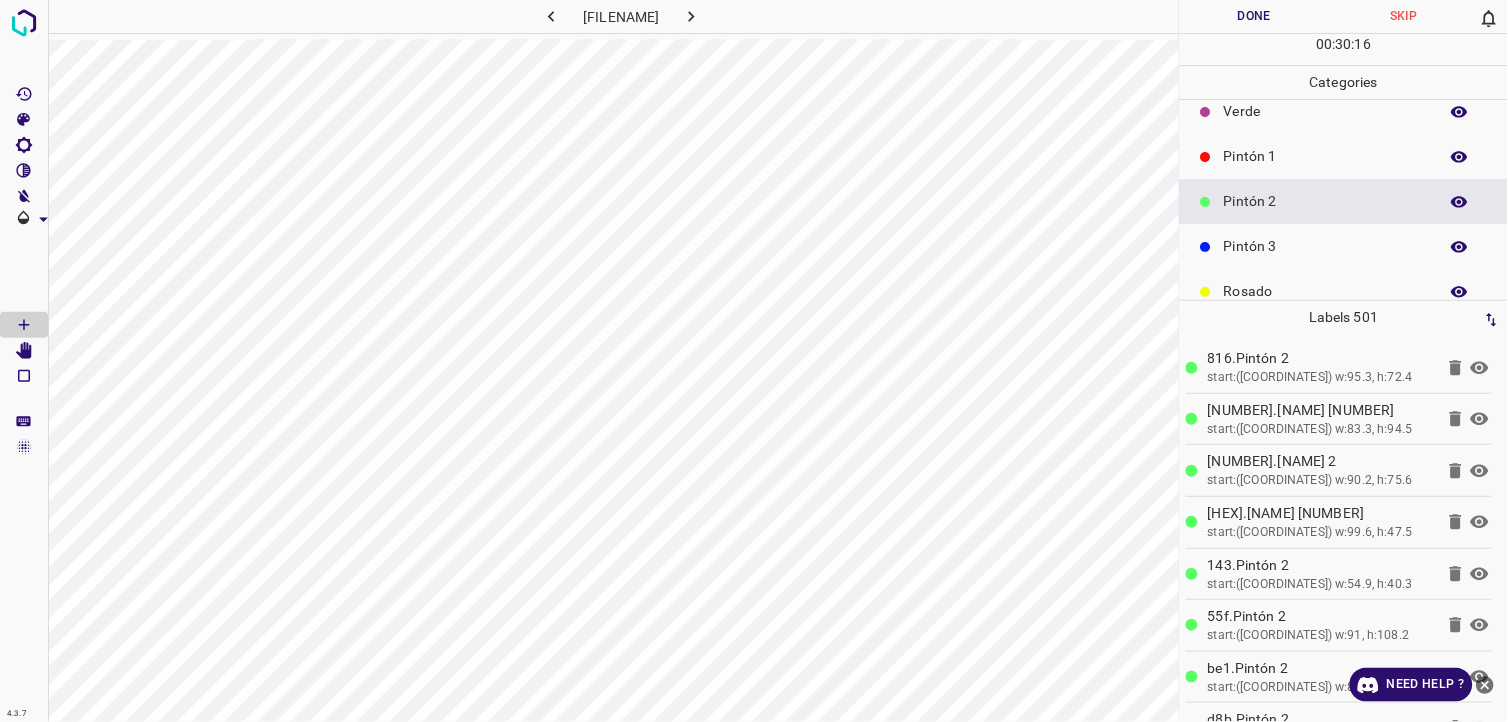 scroll, scrollTop: 0, scrollLeft: 0, axis: both 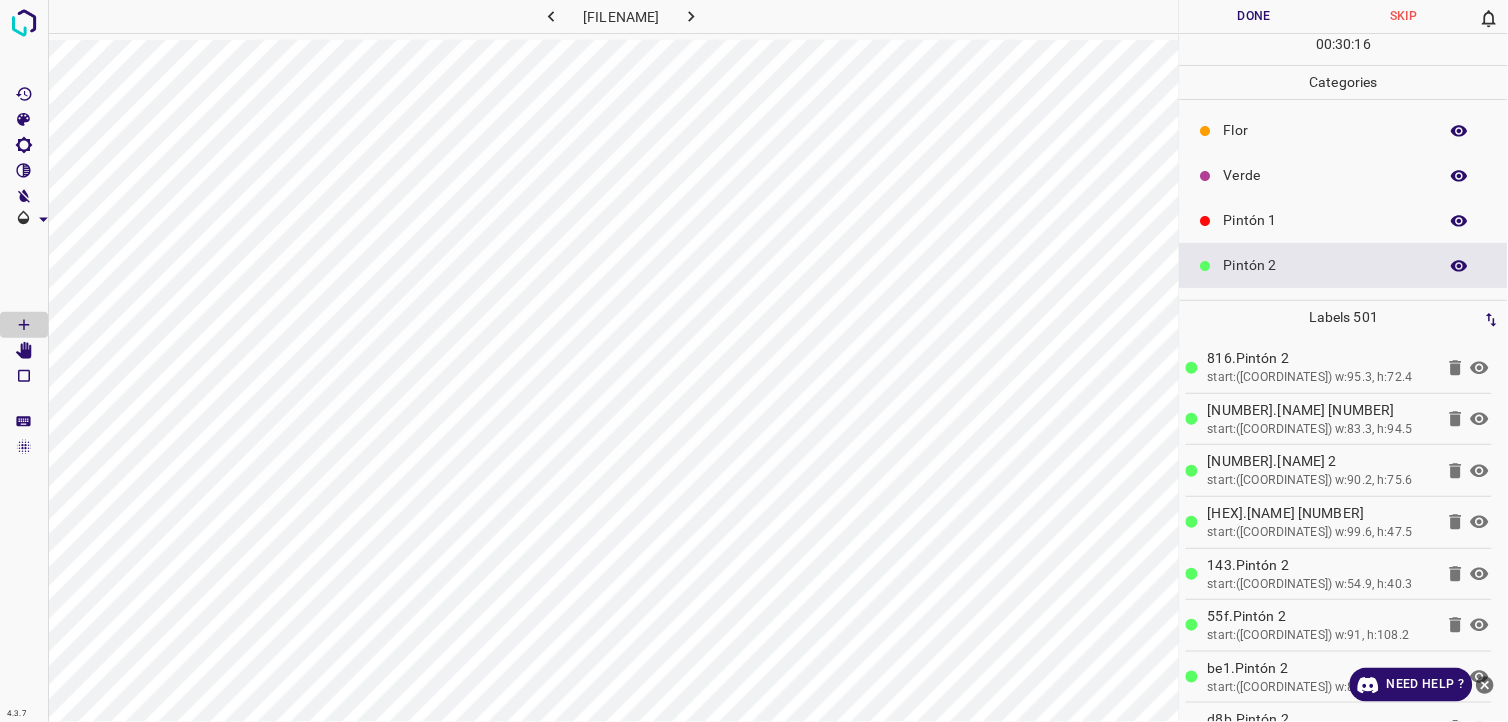 click on "Verde" at bounding box center (1326, 175) 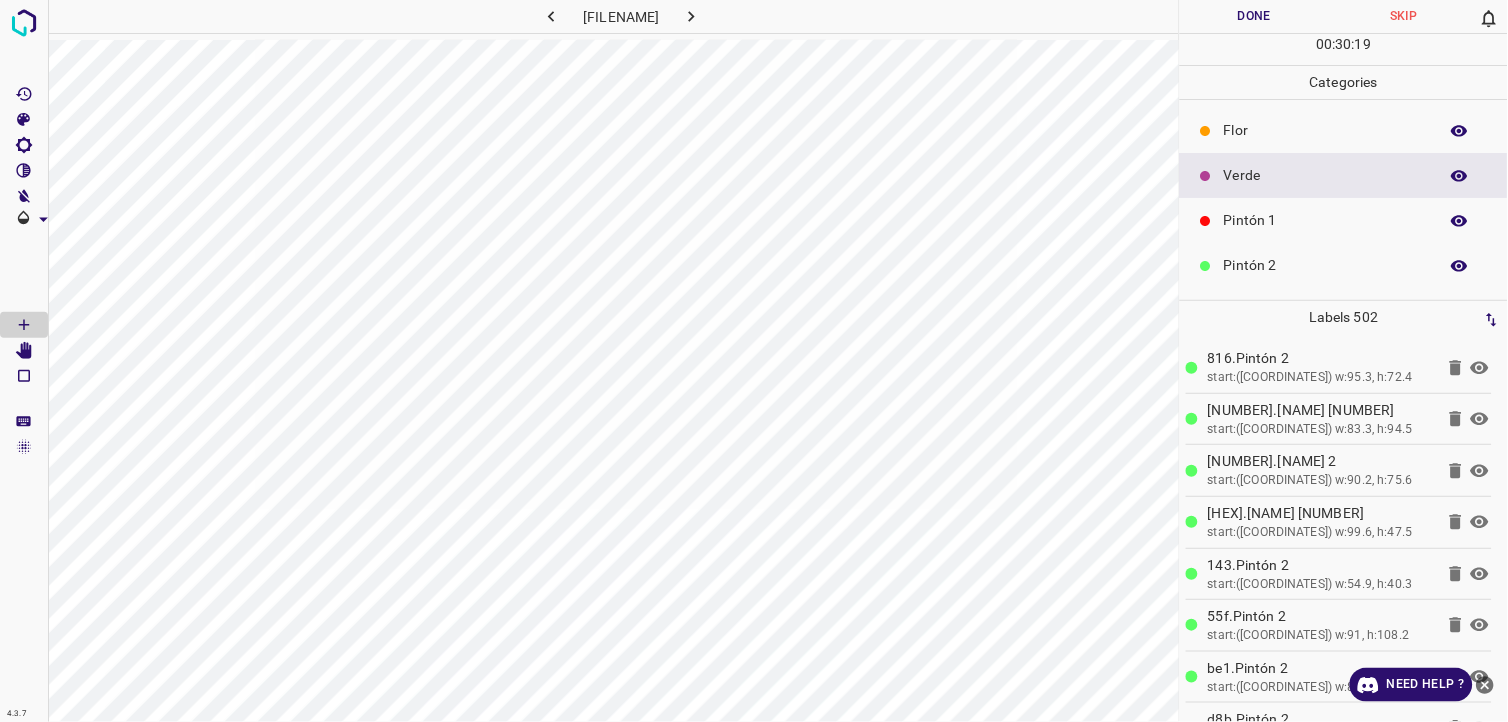 click on "Pintón 1" at bounding box center [1344, 220] 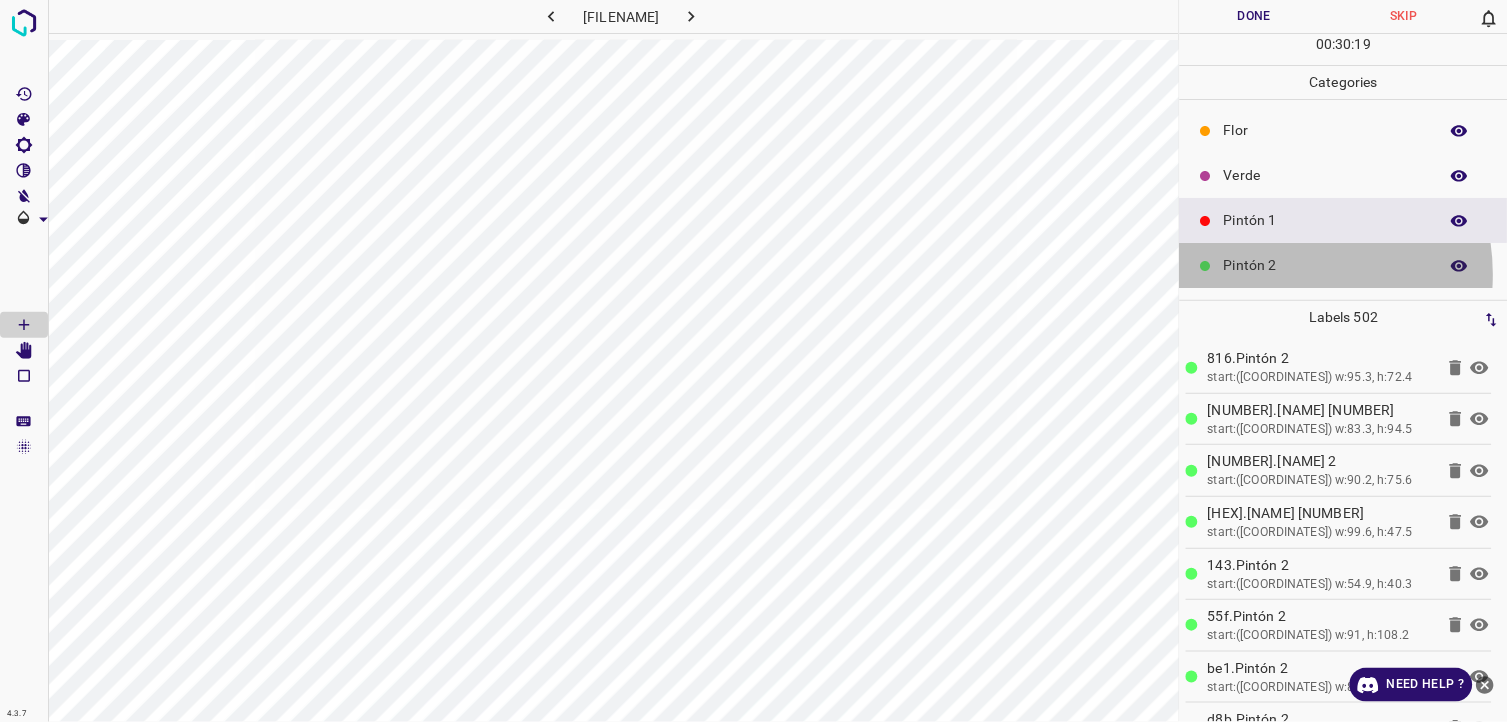 click on "Pintón 2" at bounding box center [1326, 265] 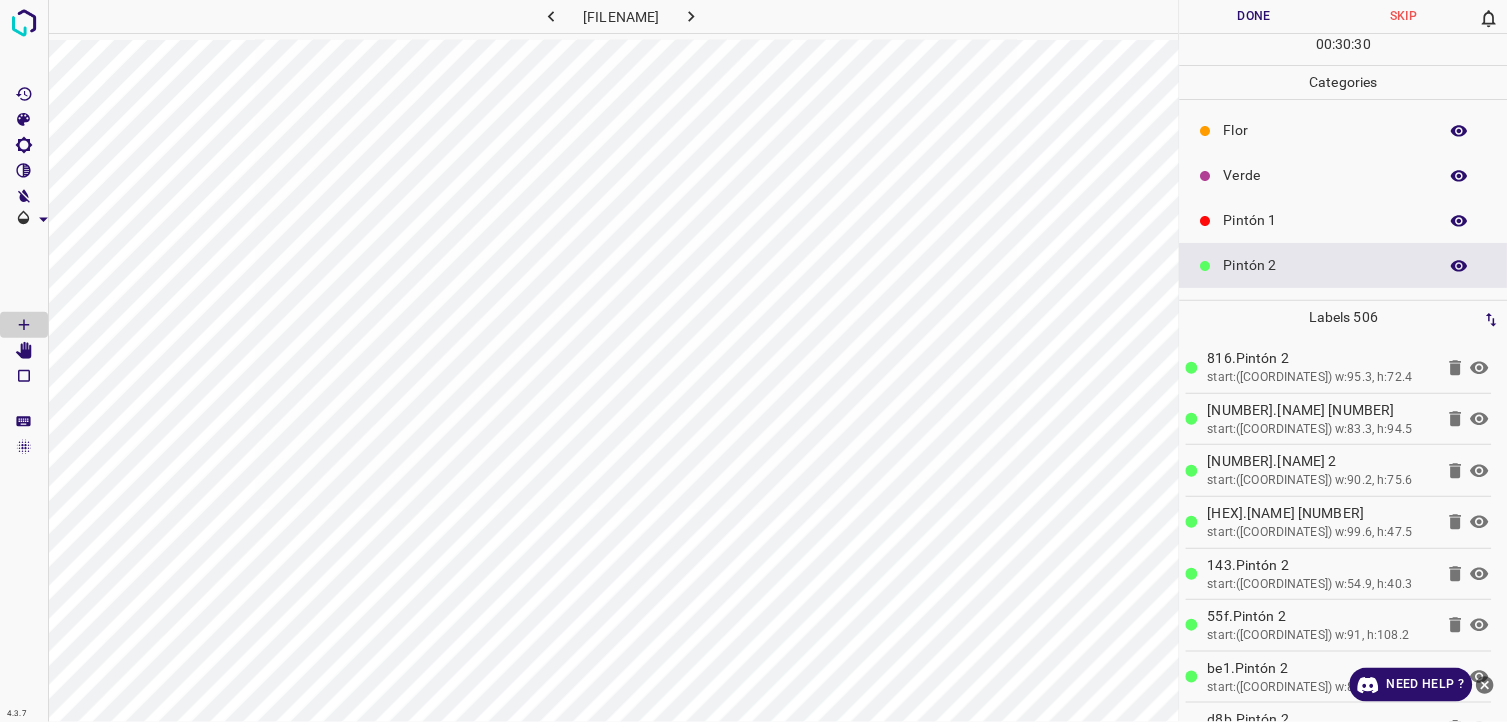 click on "Pintón 1" at bounding box center [1326, 220] 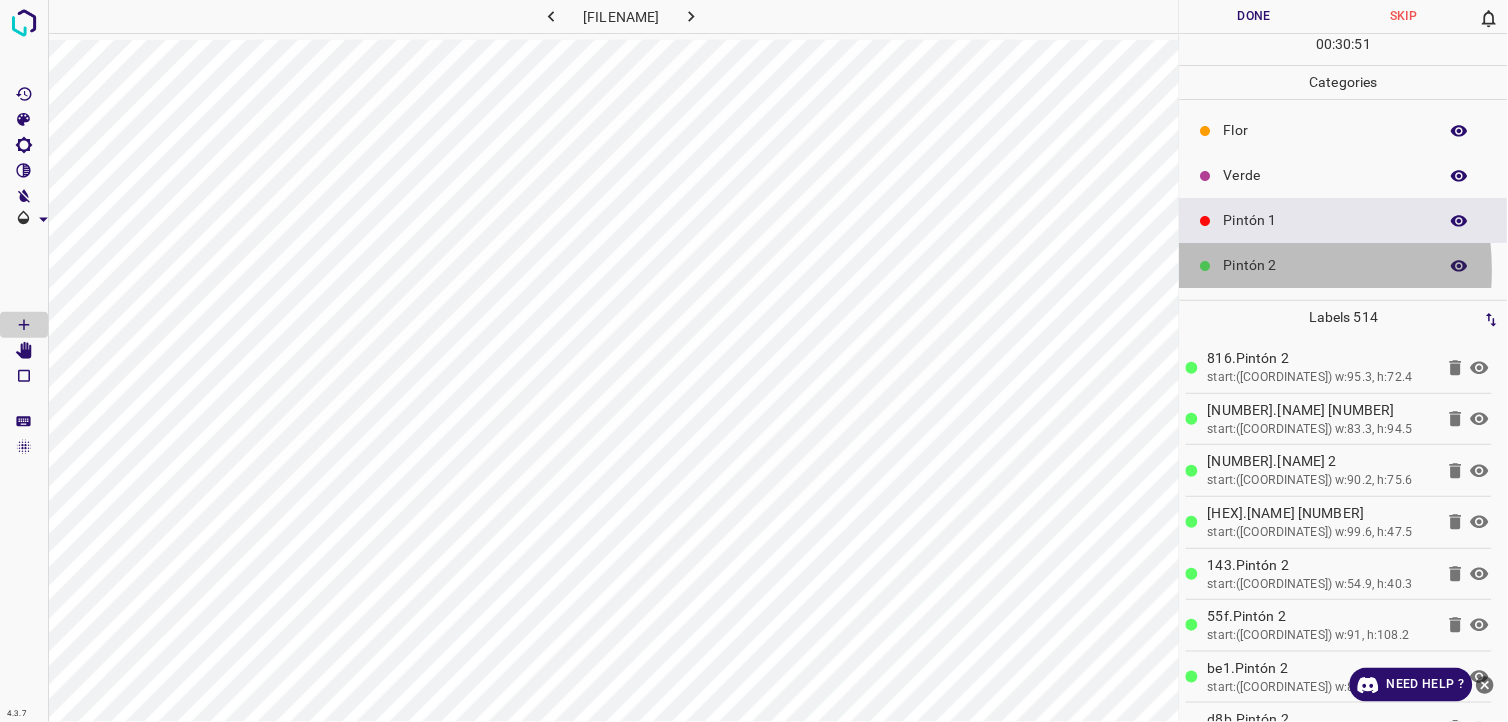 click on "Pintón 2" at bounding box center [1344, 265] 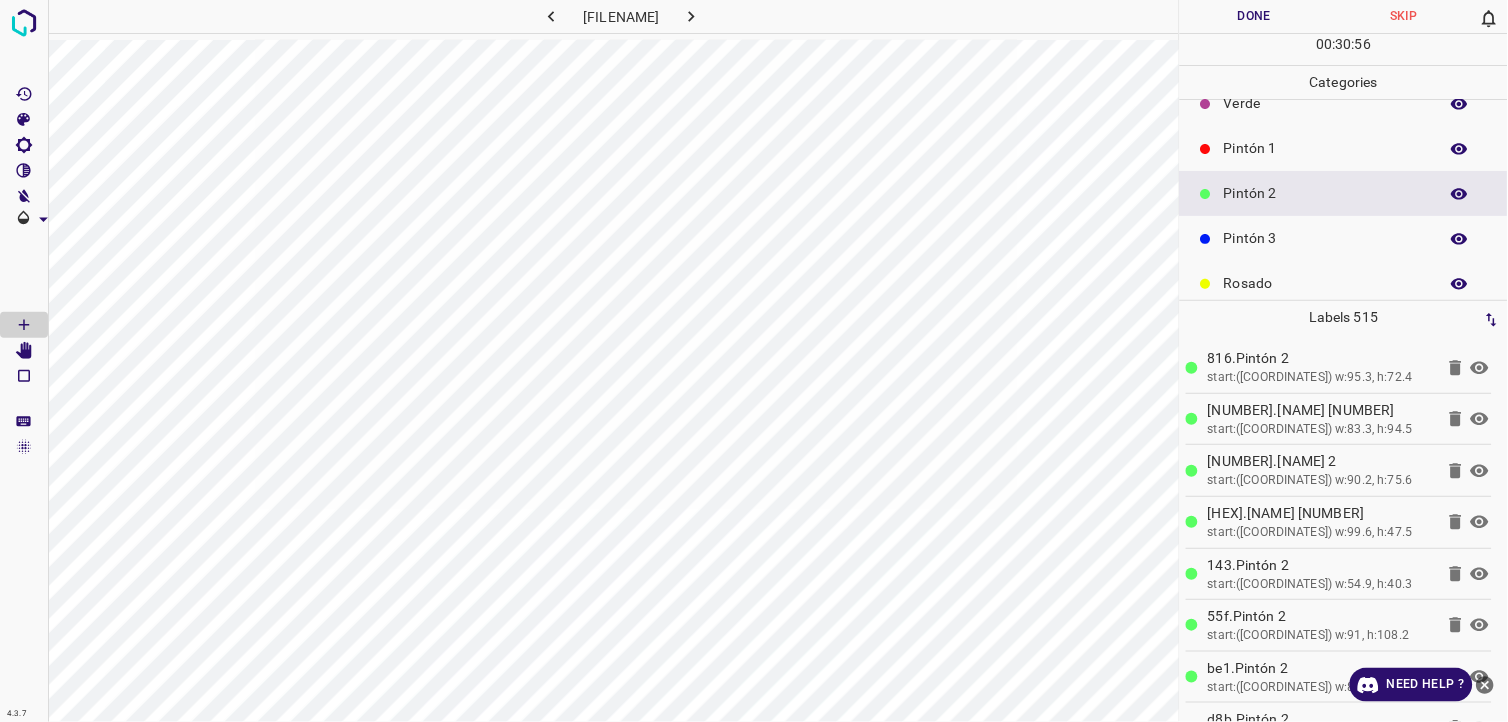 scroll, scrollTop: 111, scrollLeft: 0, axis: vertical 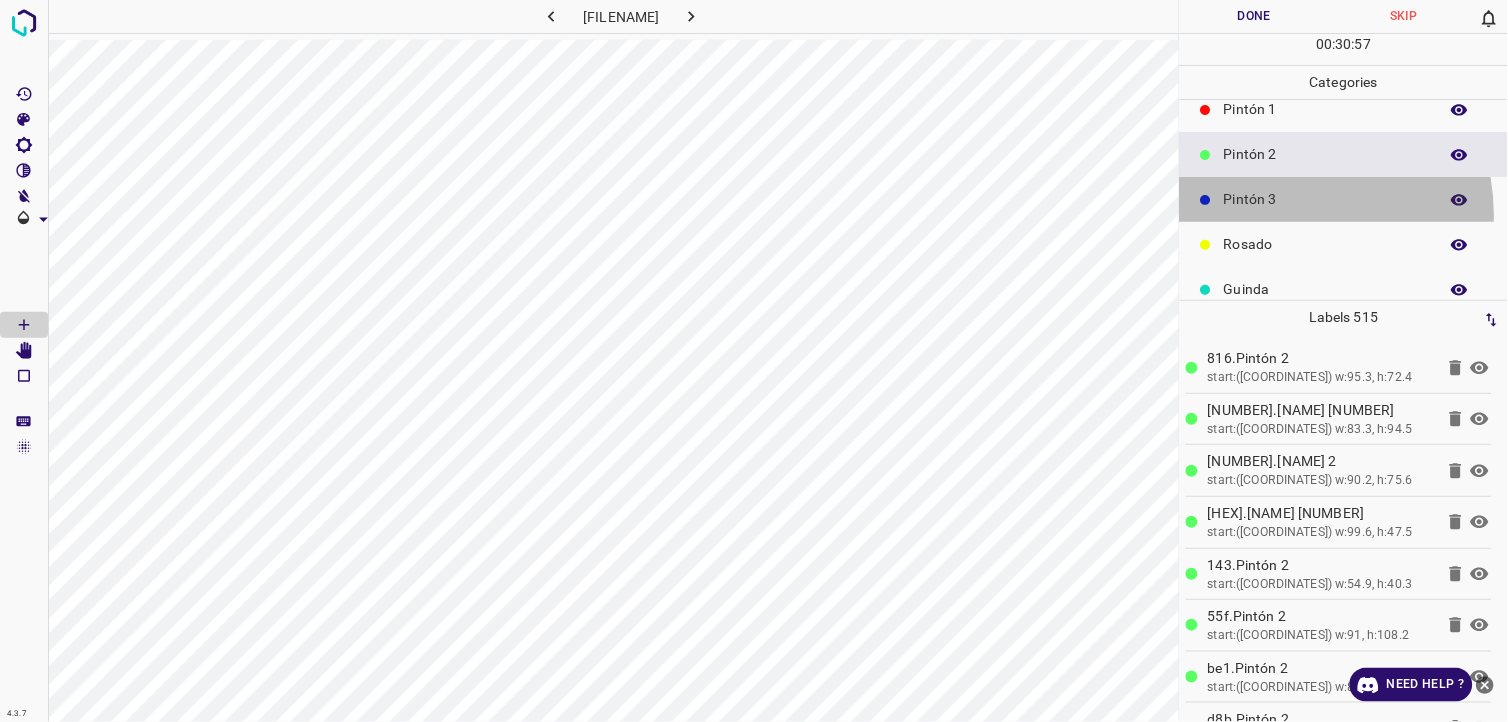 click on "Pintón 3" at bounding box center [1344, 199] 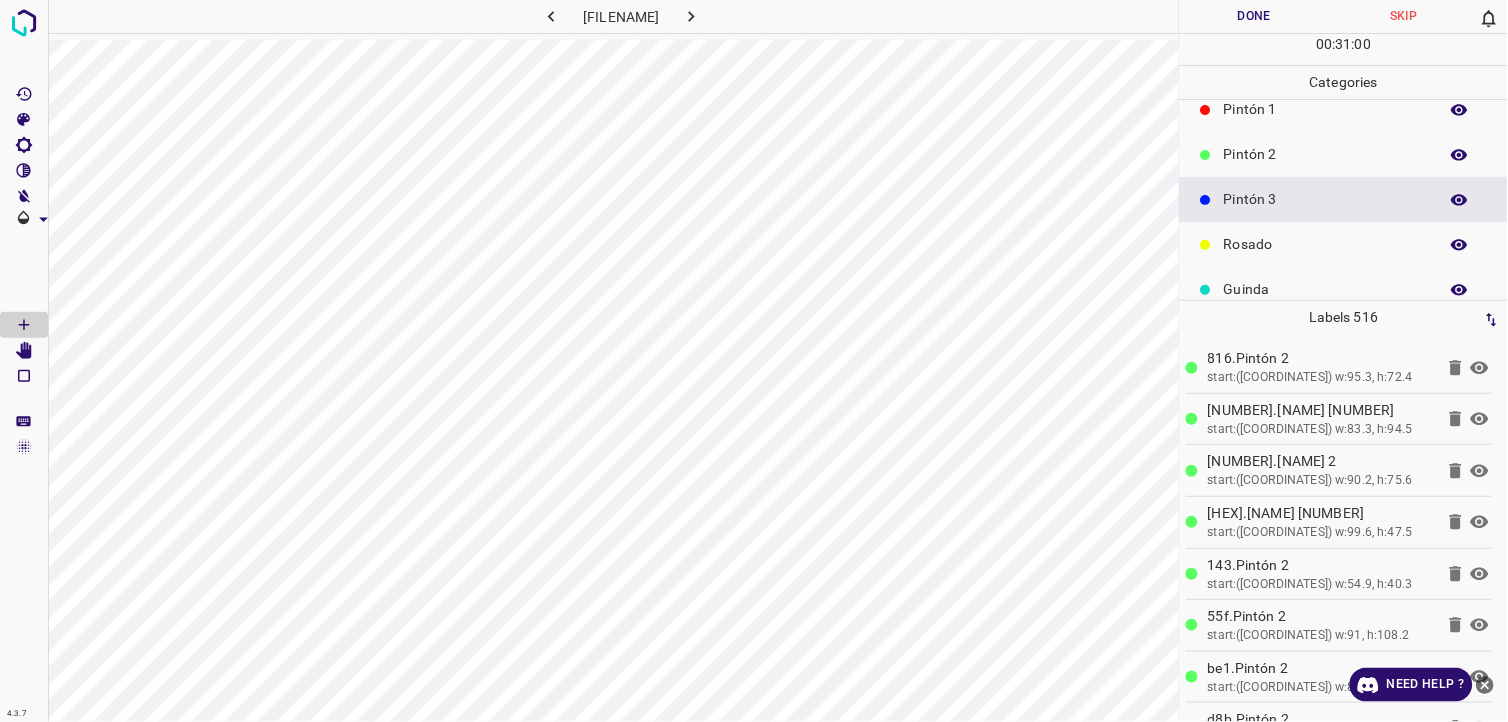 click on "Rosado" at bounding box center (1326, 244) 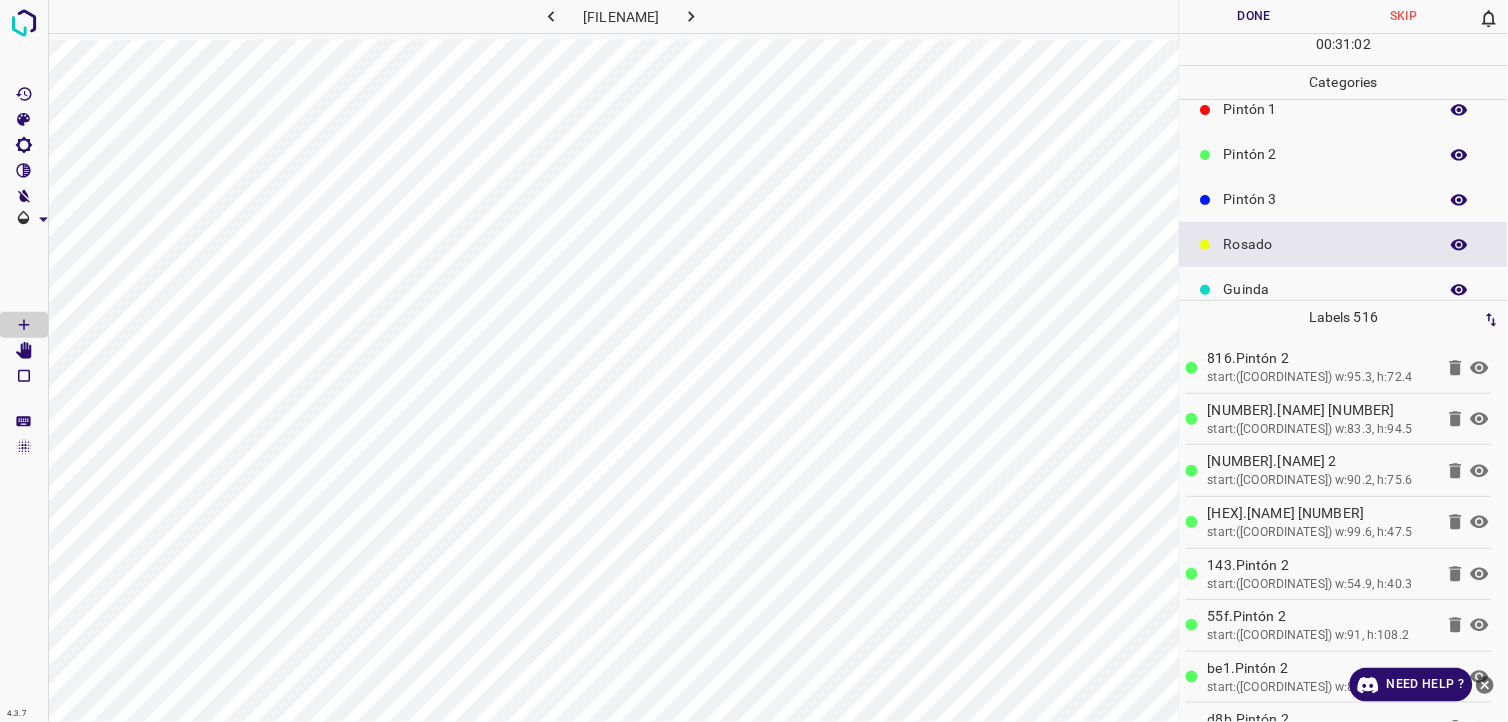 click on "Pintón 3" at bounding box center (1326, 199) 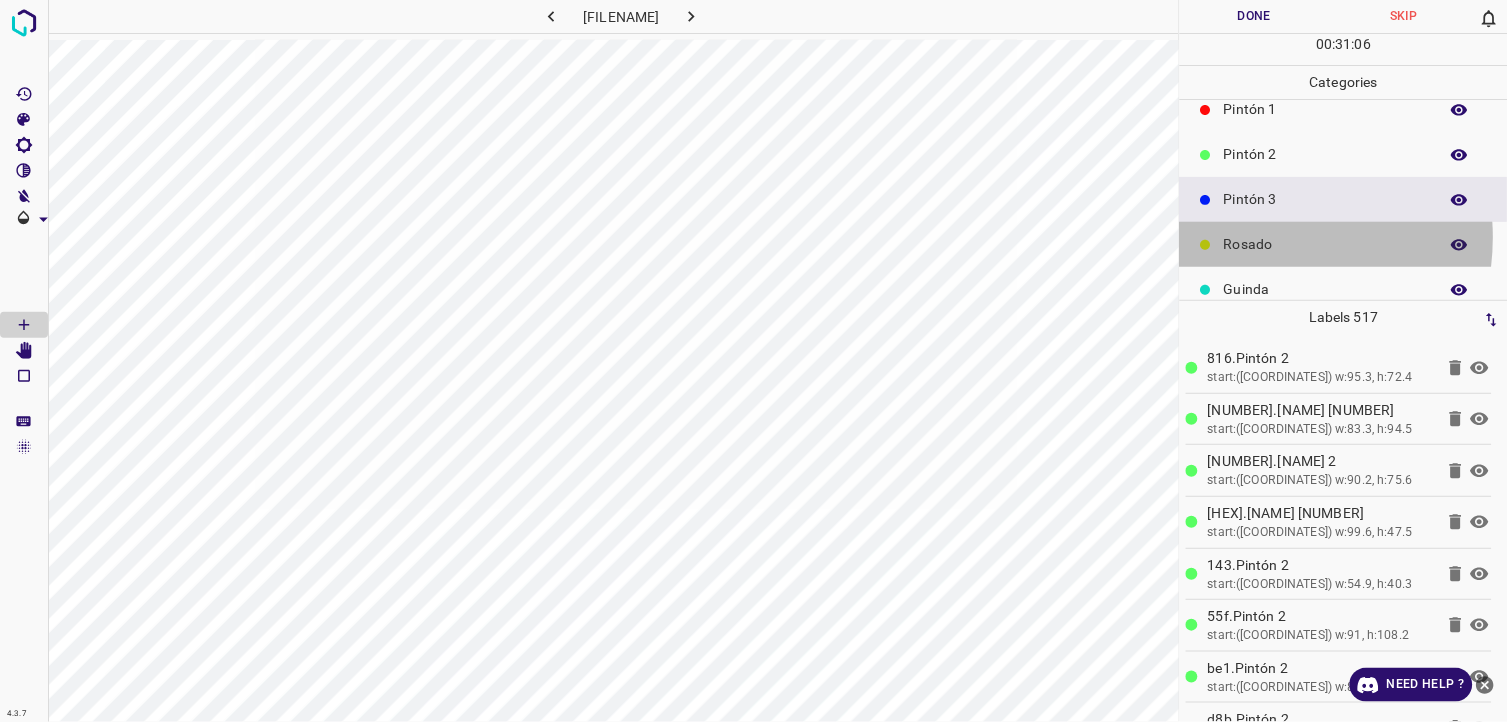click on "Rosado" at bounding box center [1326, 244] 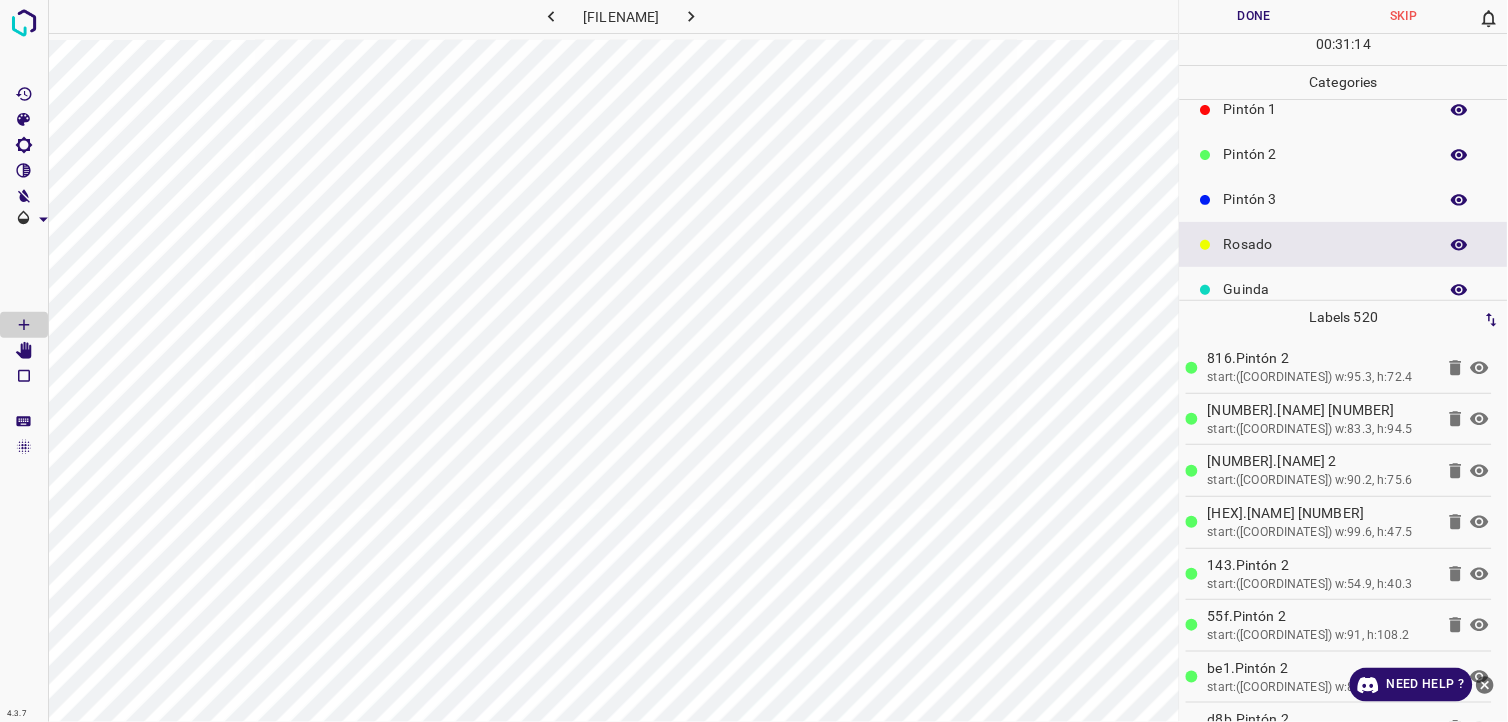 click on "Pintón 2" at bounding box center [1326, 154] 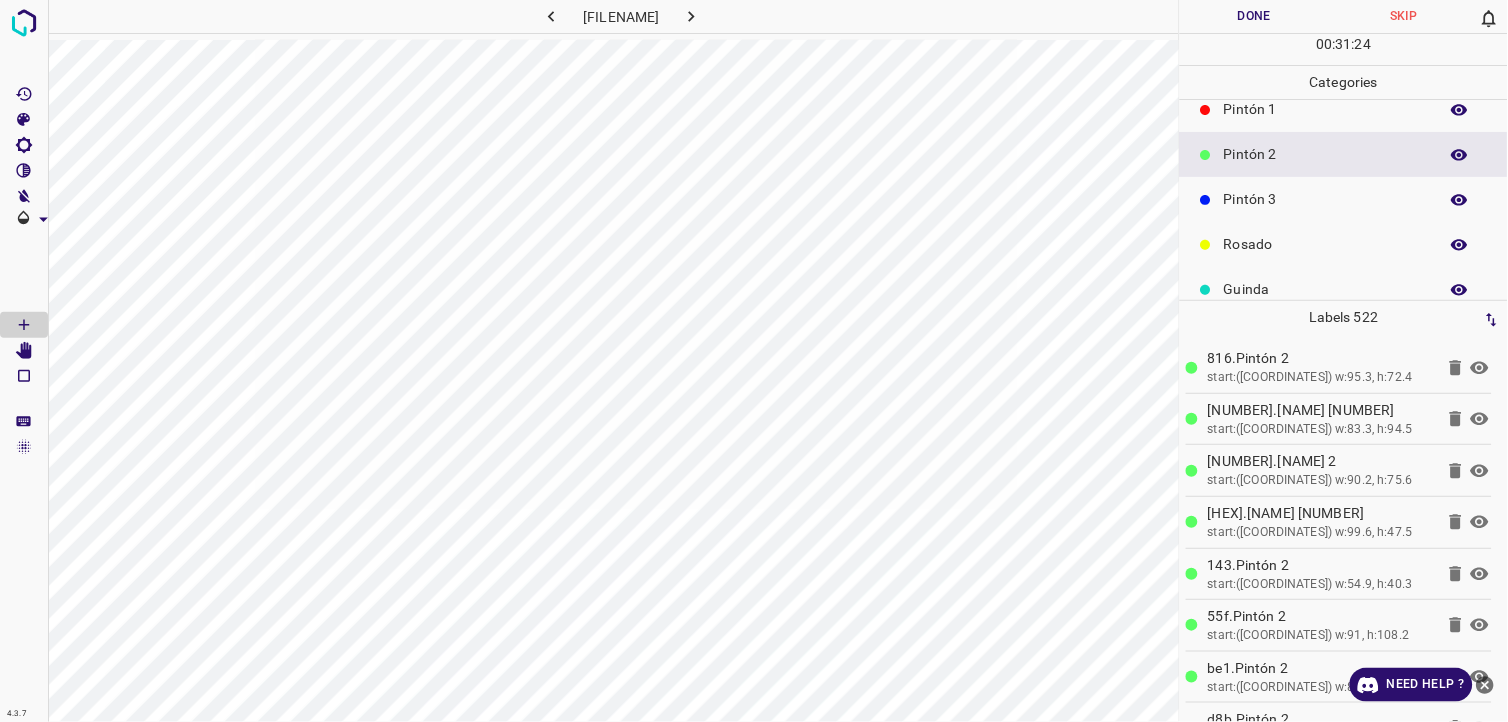 click on "Pintón 1" at bounding box center (1344, 109) 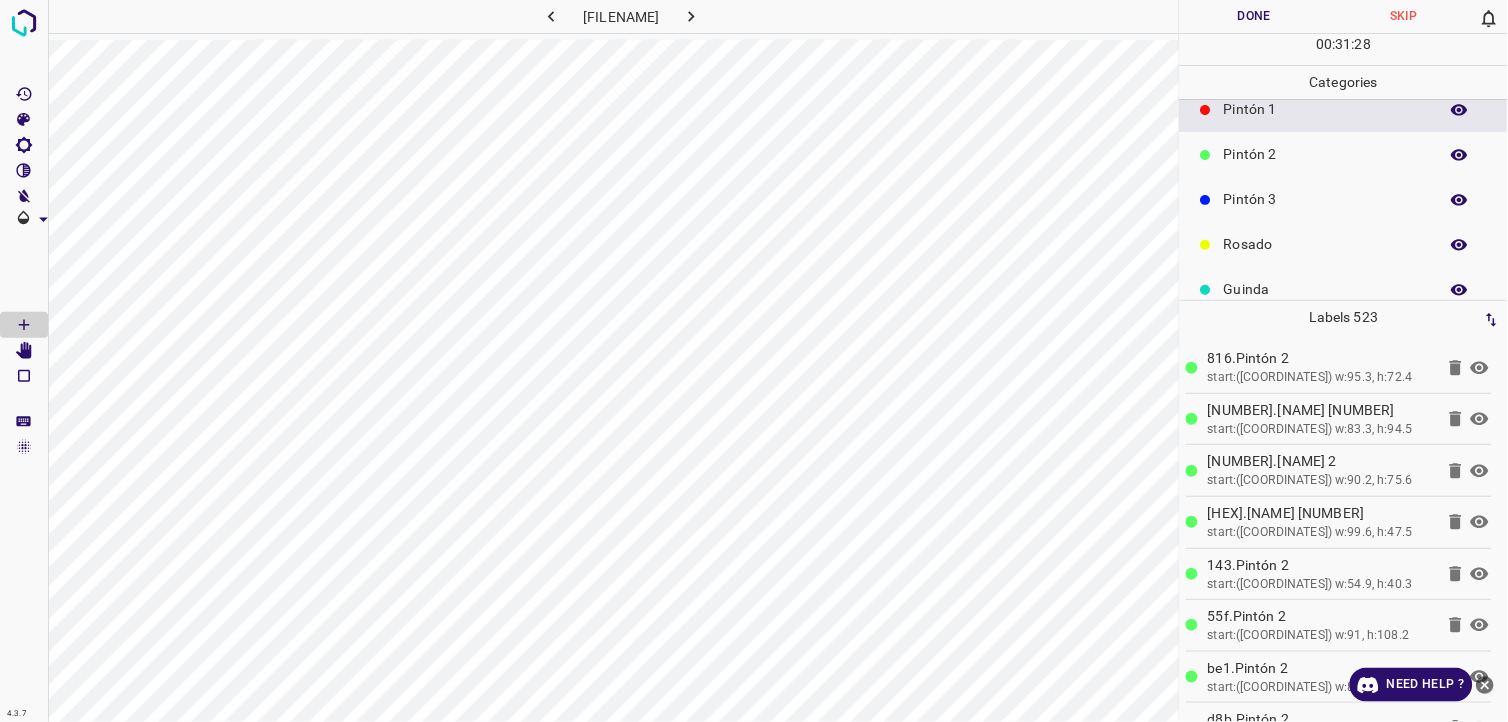 click on "Pintón 3" at bounding box center [1326, 199] 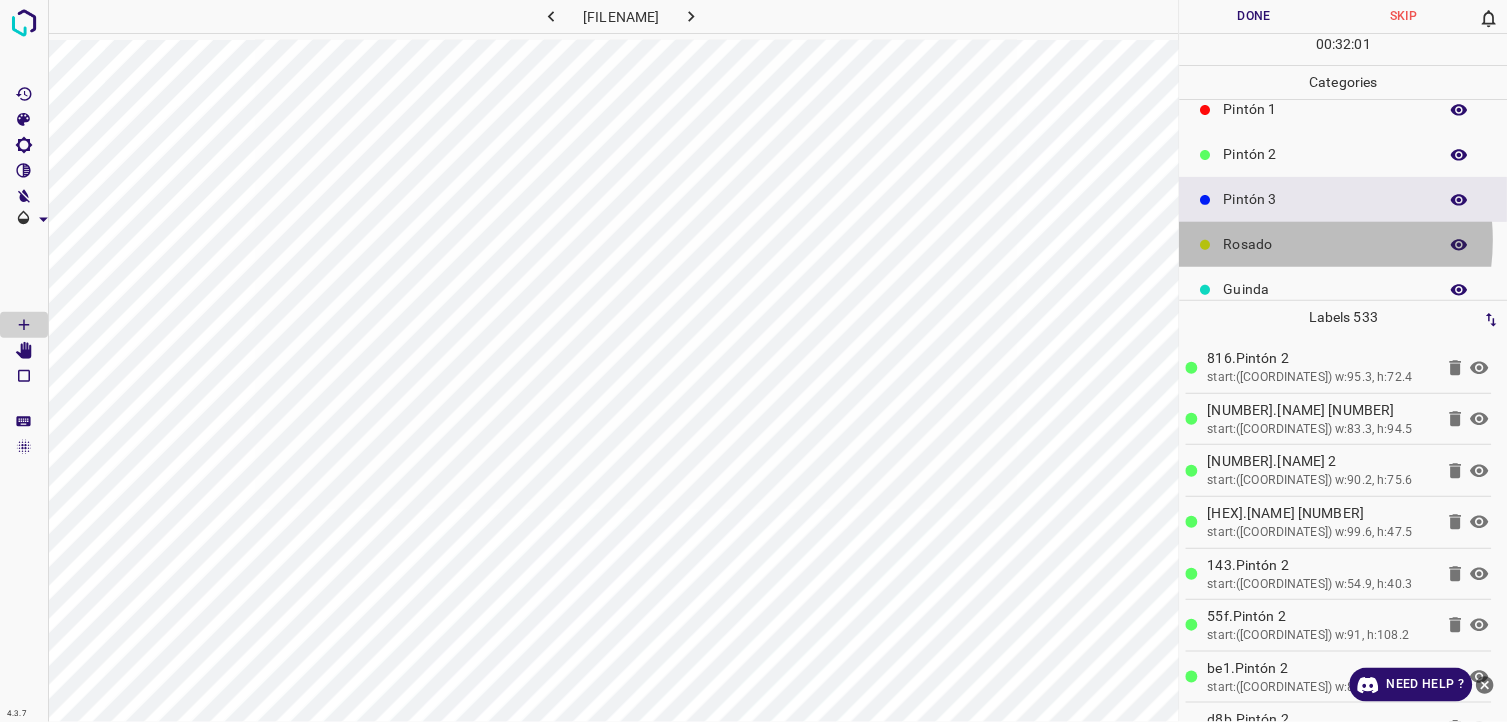 click on "Rosado" at bounding box center [1326, 244] 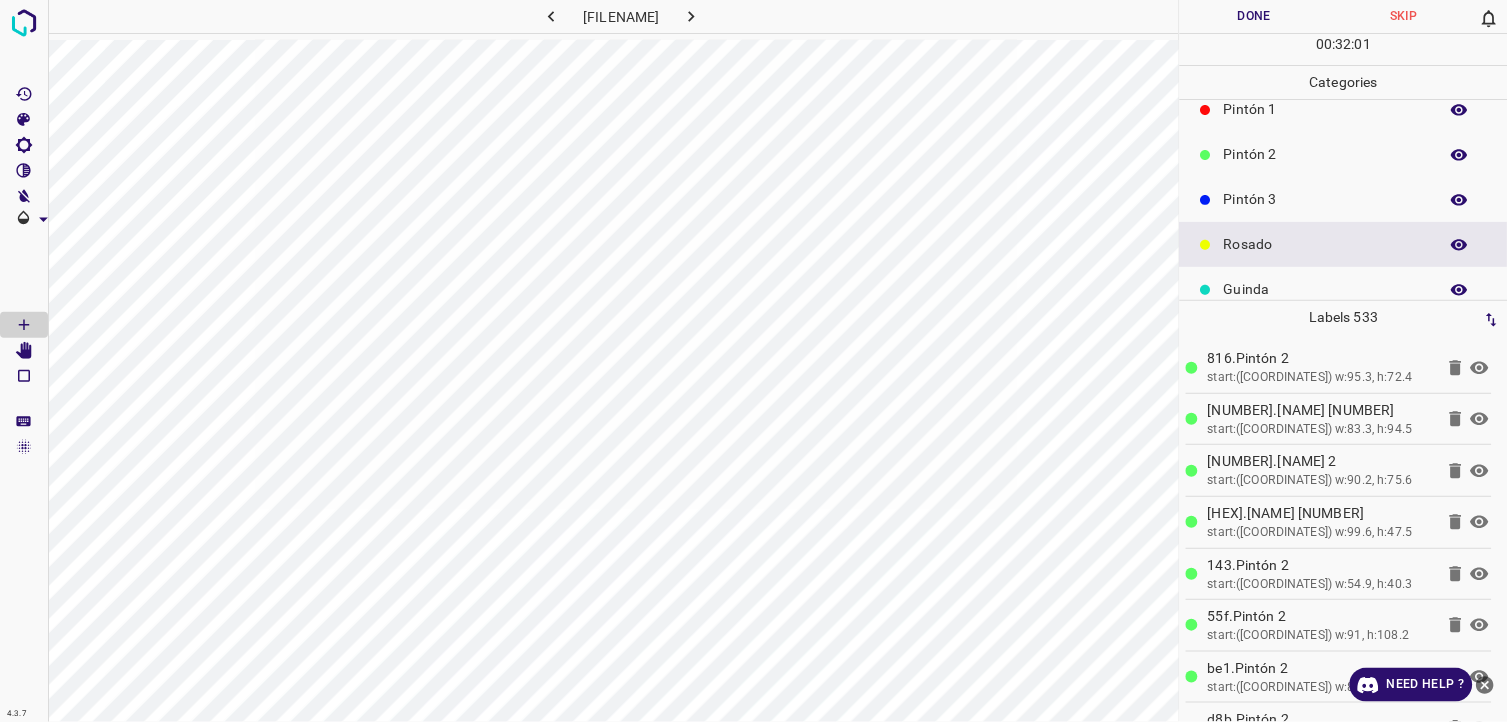 click on "Pintón 2" at bounding box center [1326, 154] 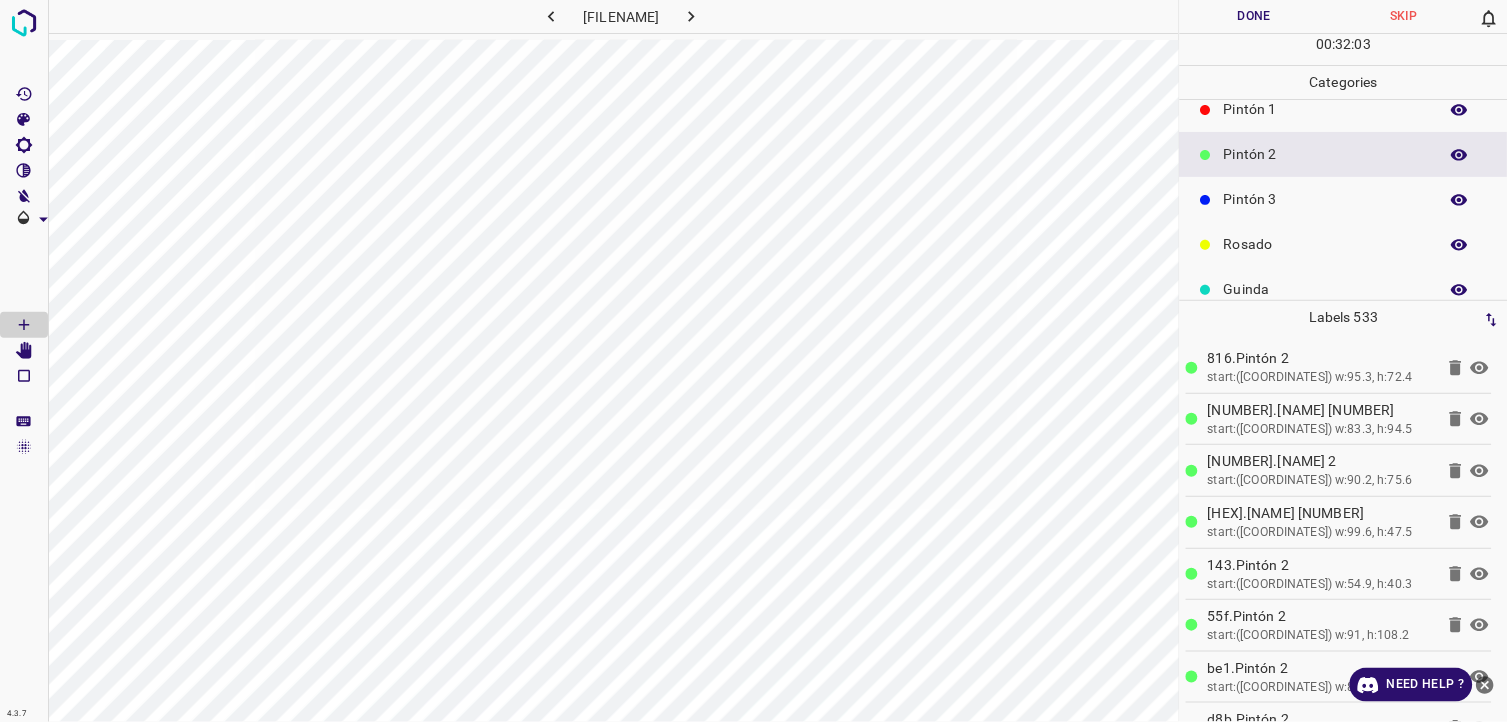 click on "Pintón 1" at bounding box center [1326, 109] 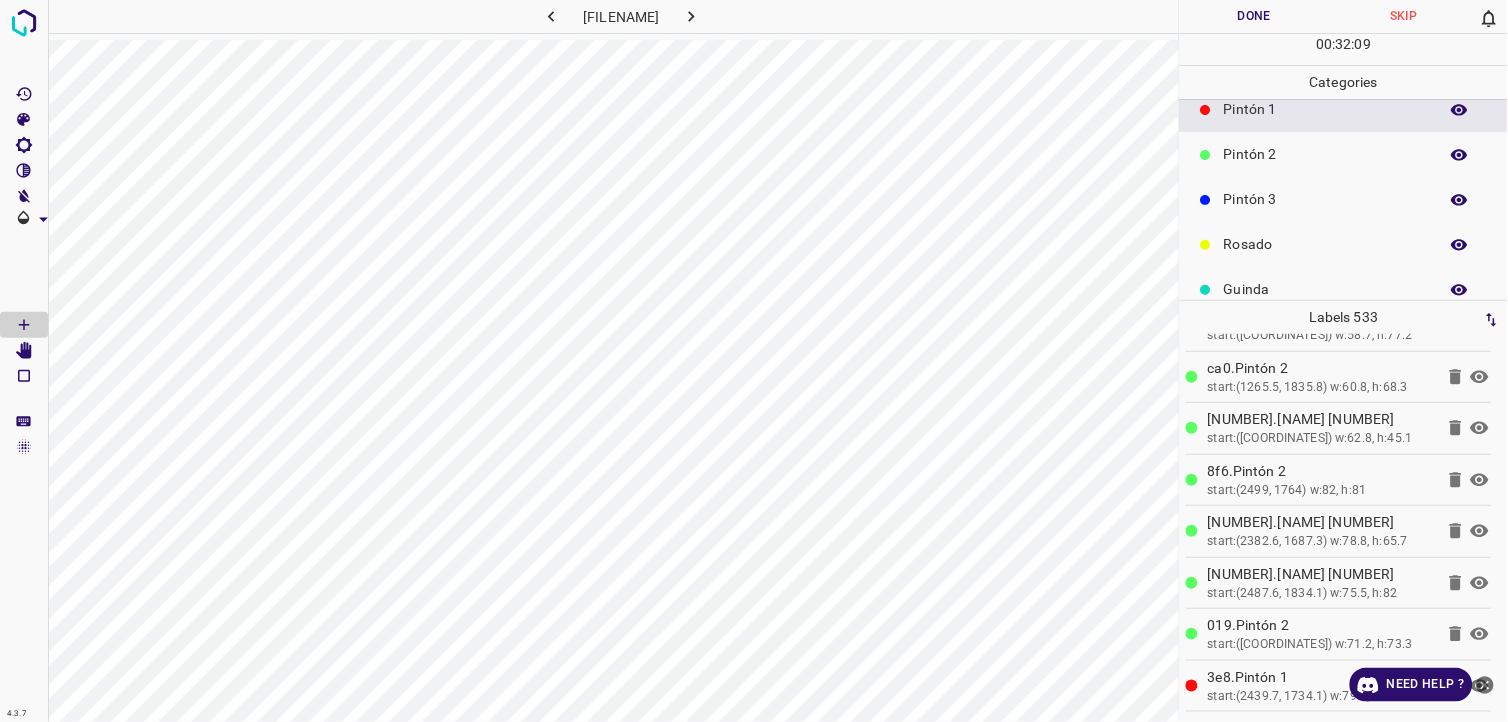 scroll, scrollTop: 1555, scrollLeft: 0, axis: vertical 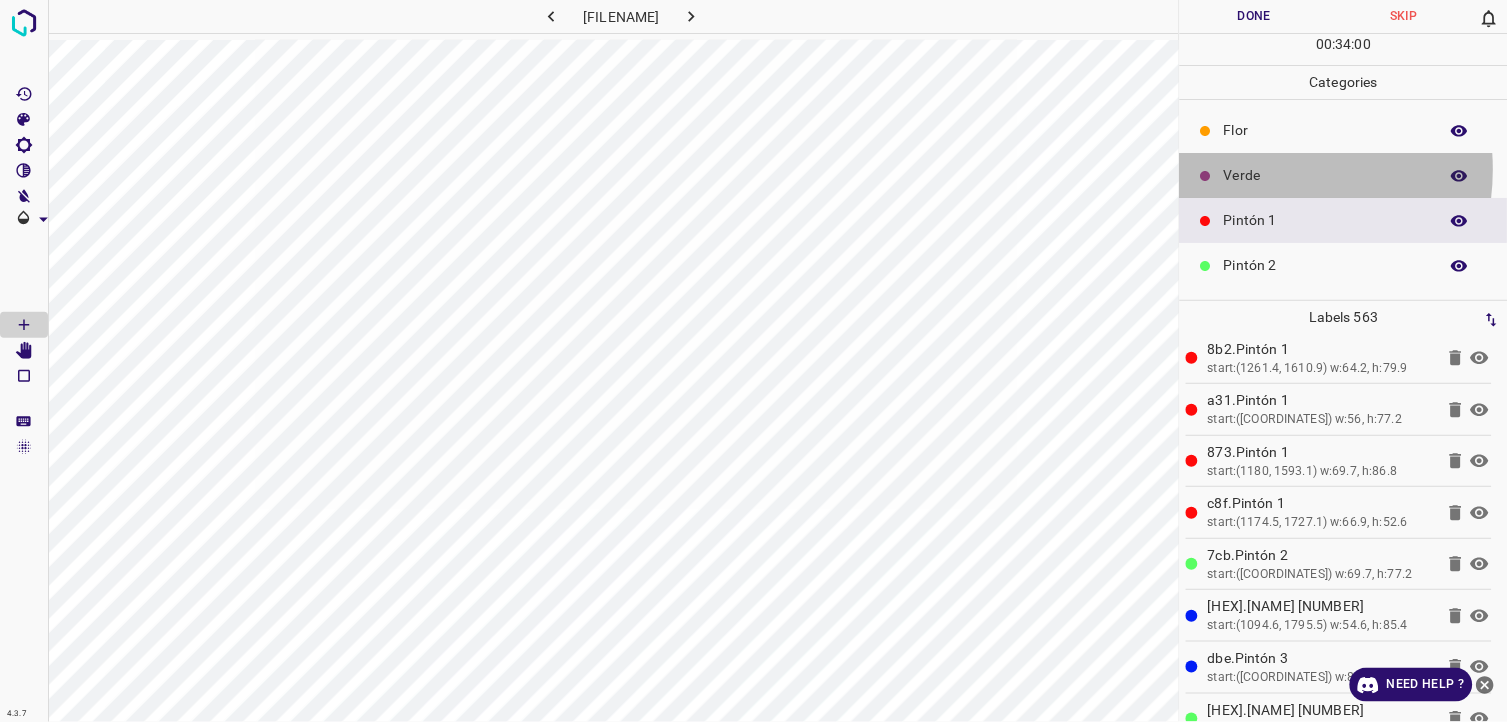 click on "Verde" at bounding box center (1326, 175) 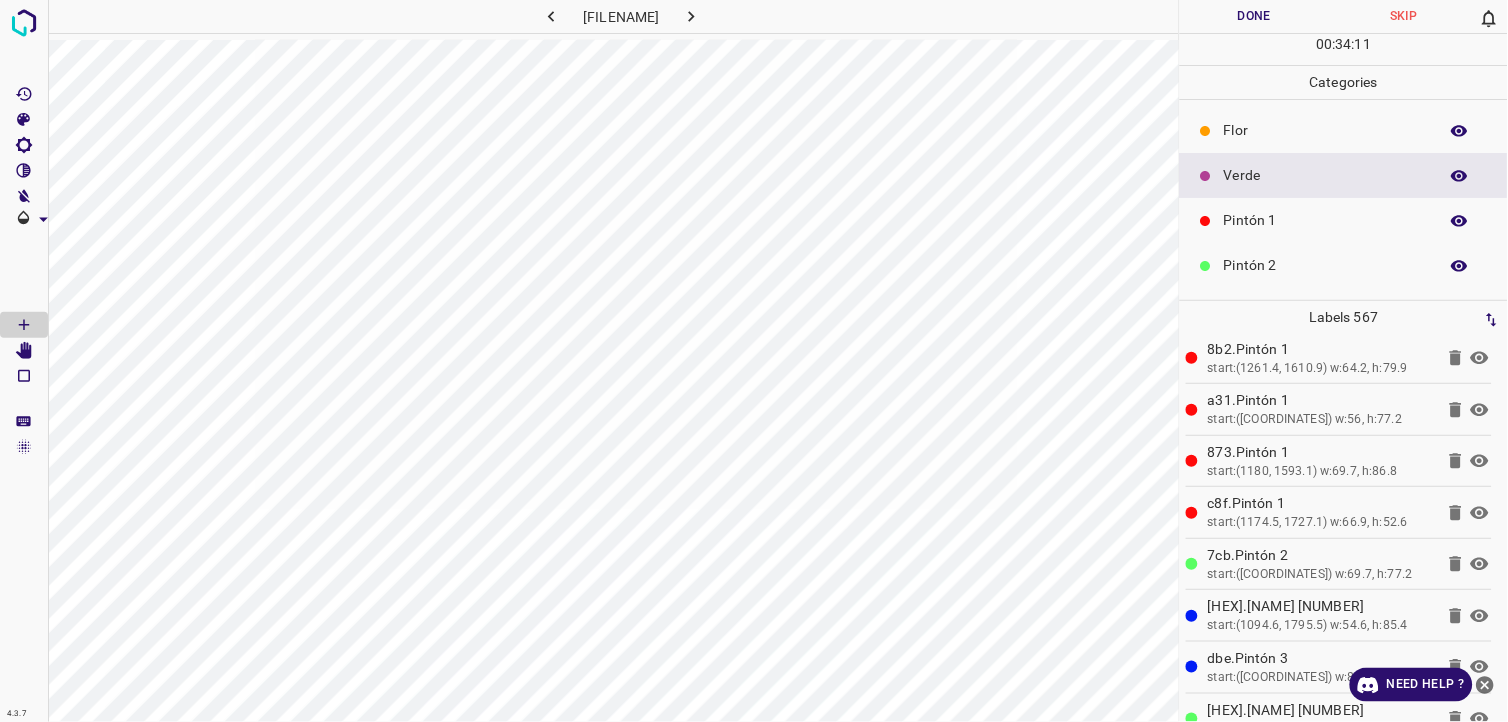 click on "Pintón 1" at bounding box center (1344, 220) 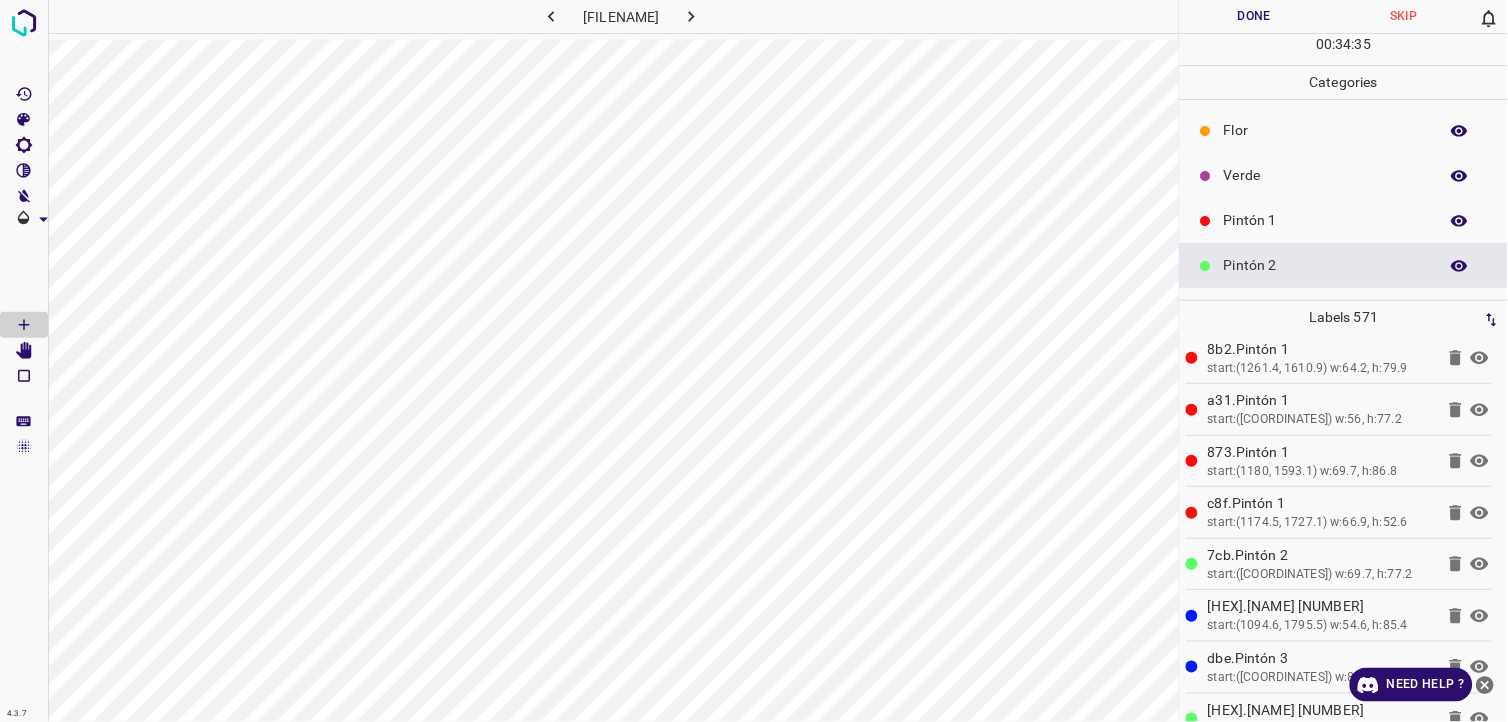 click on "Verde" at bounding box center (1344, 175) 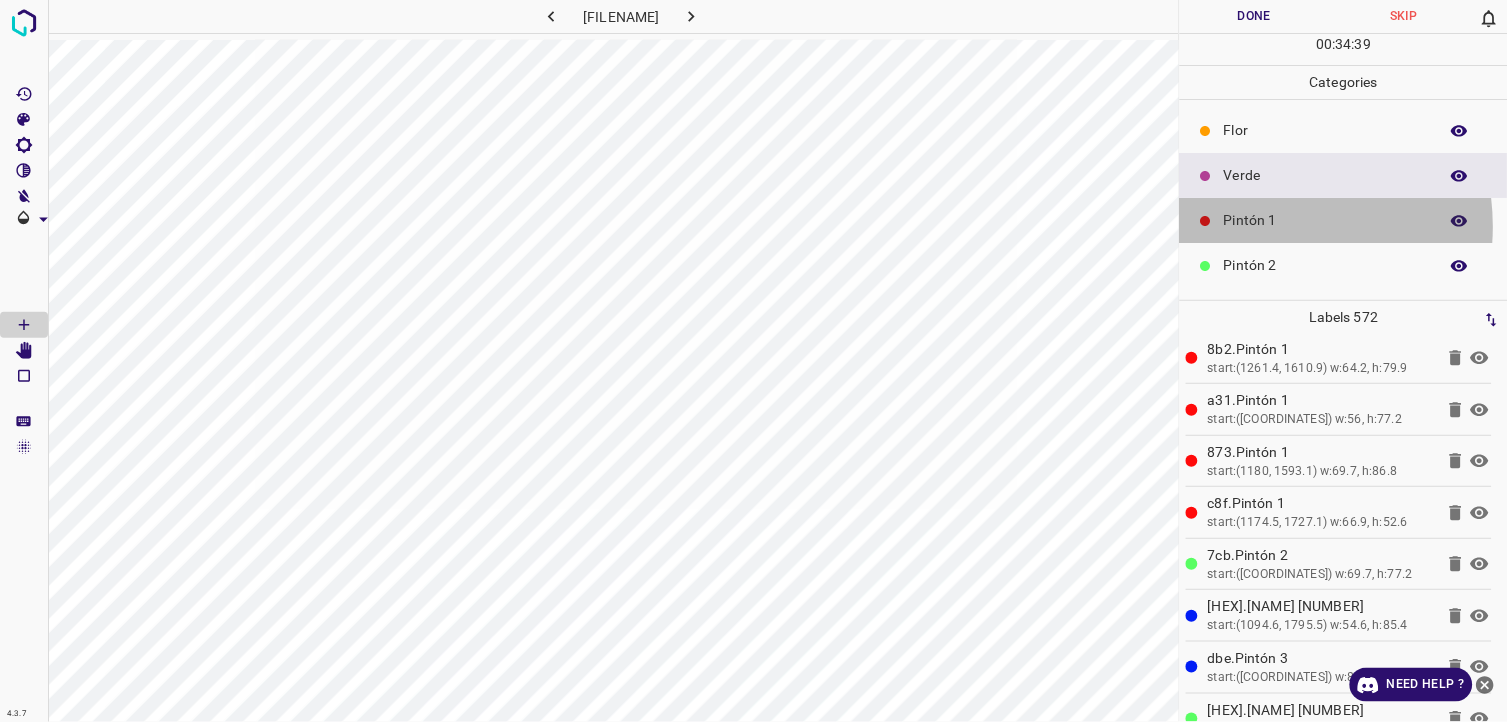 click on "Pintón 1" at bounding box center [1326, 220] 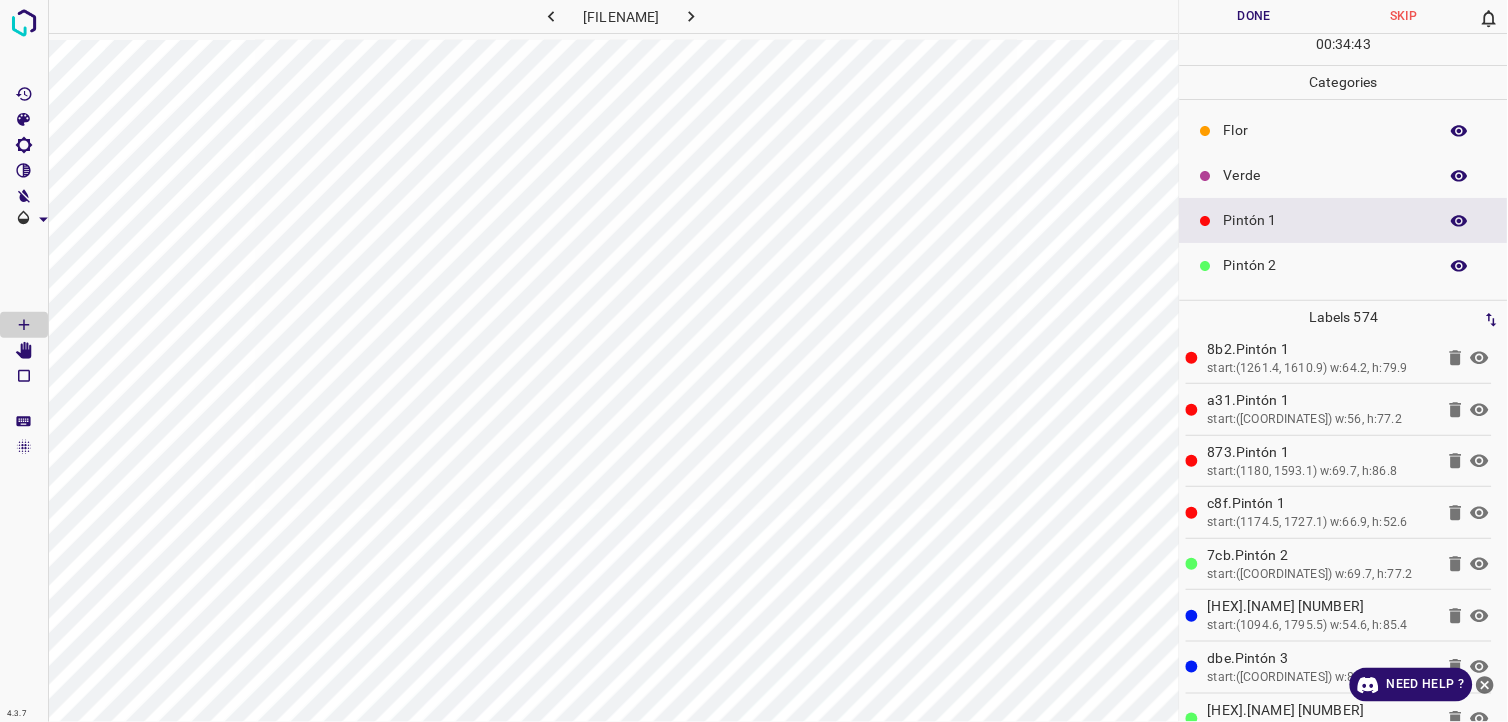 click on "Pintón 2" at bounding box center (1326, 265) 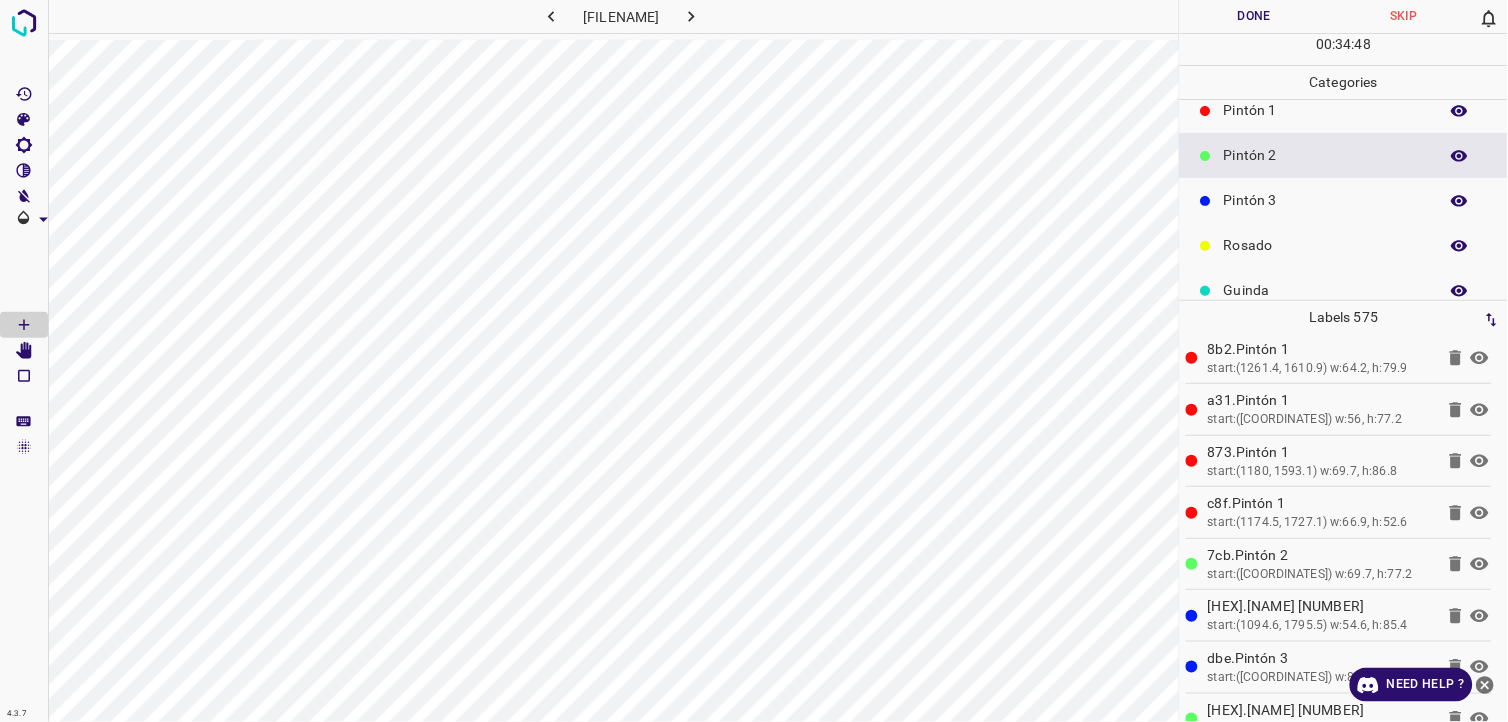 scroll, scrollTop: 111, scrollLeft: 0, axis: vertical 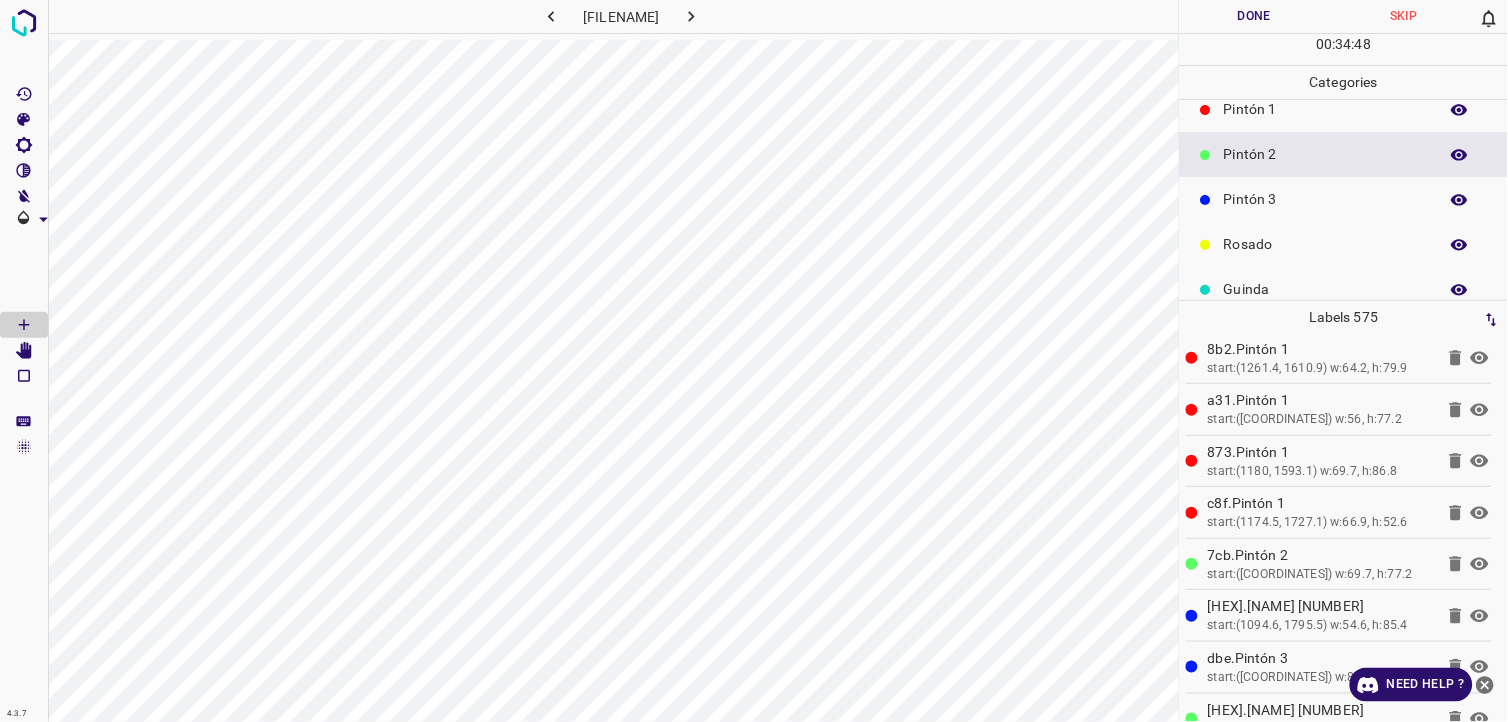 click on "Pintón 3" at bounding box center [1344, 199] 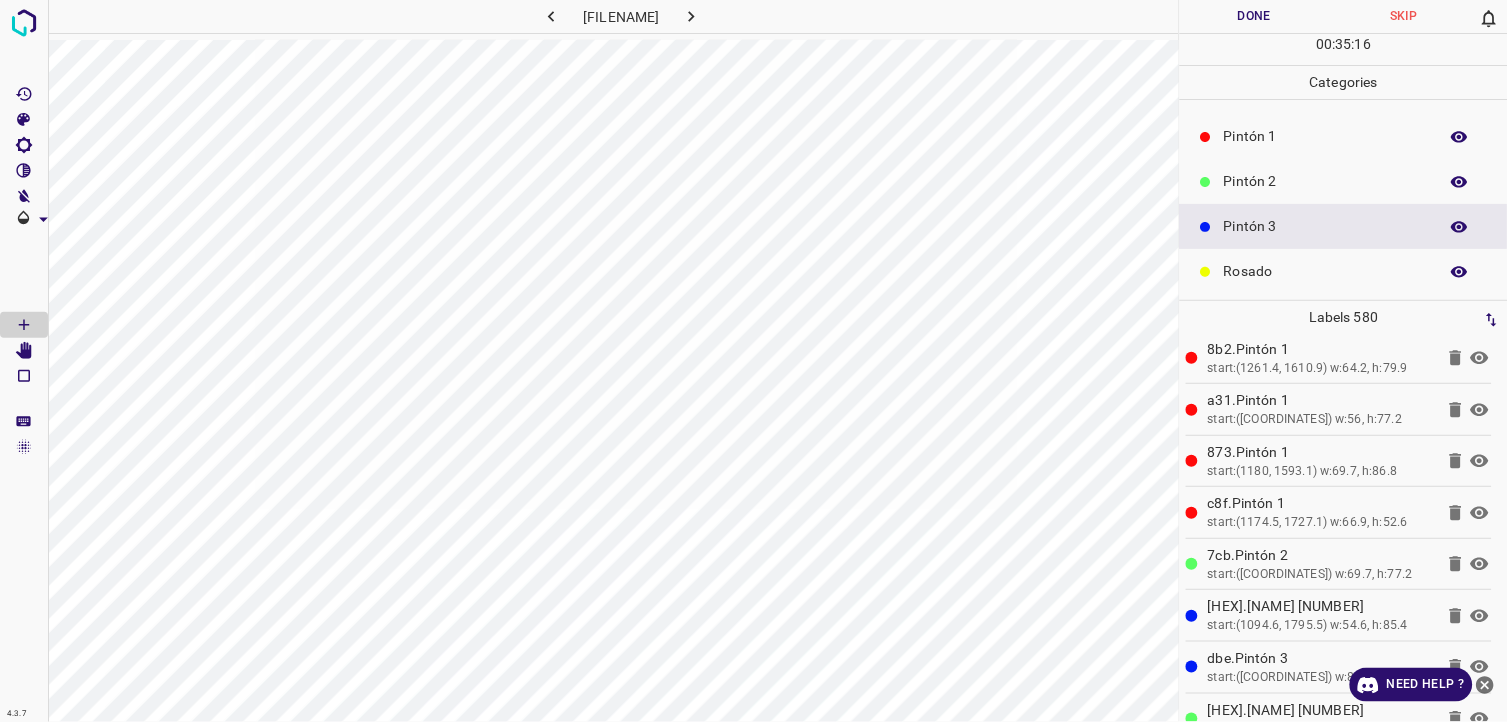 scroll, scrollTop: 0, scrollLeft: 0, axis: both 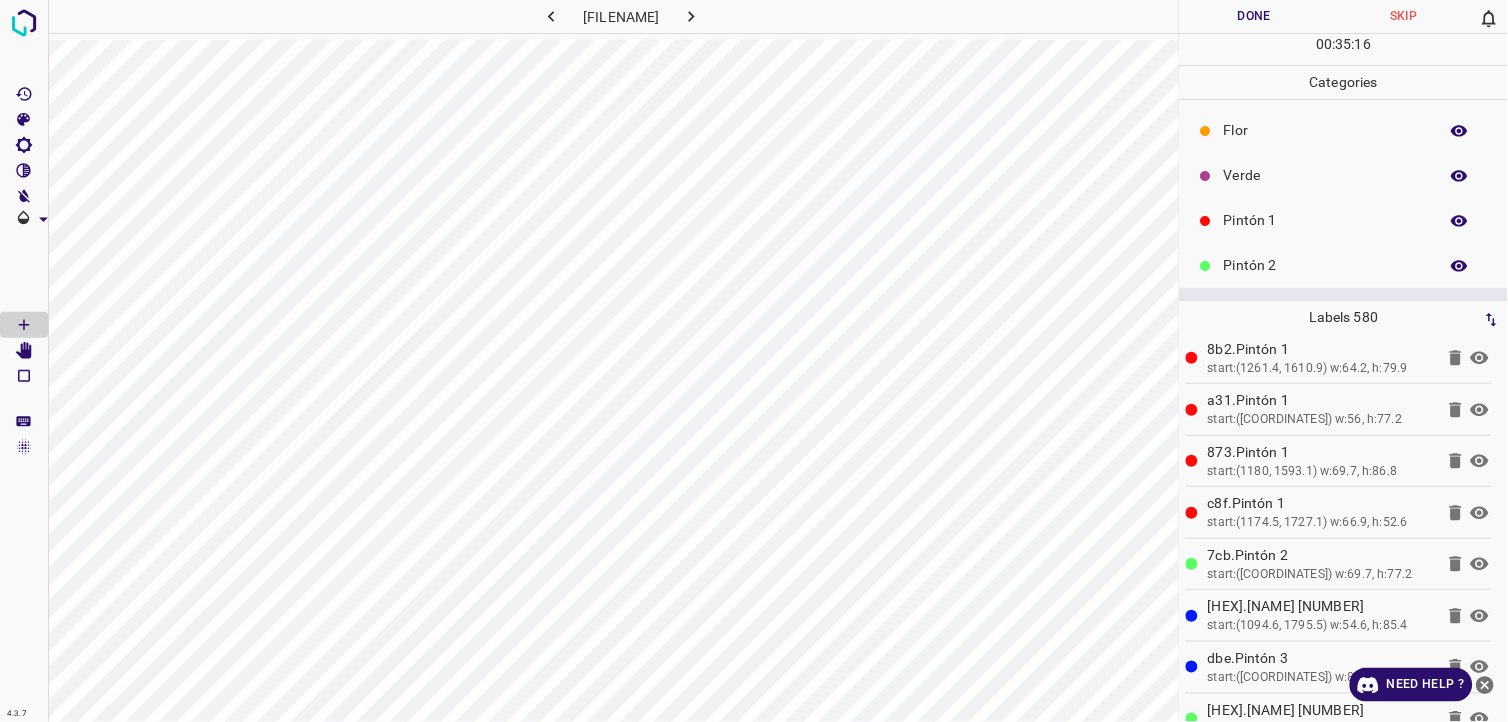click on "Verde" at bounding box center [1326, 175] 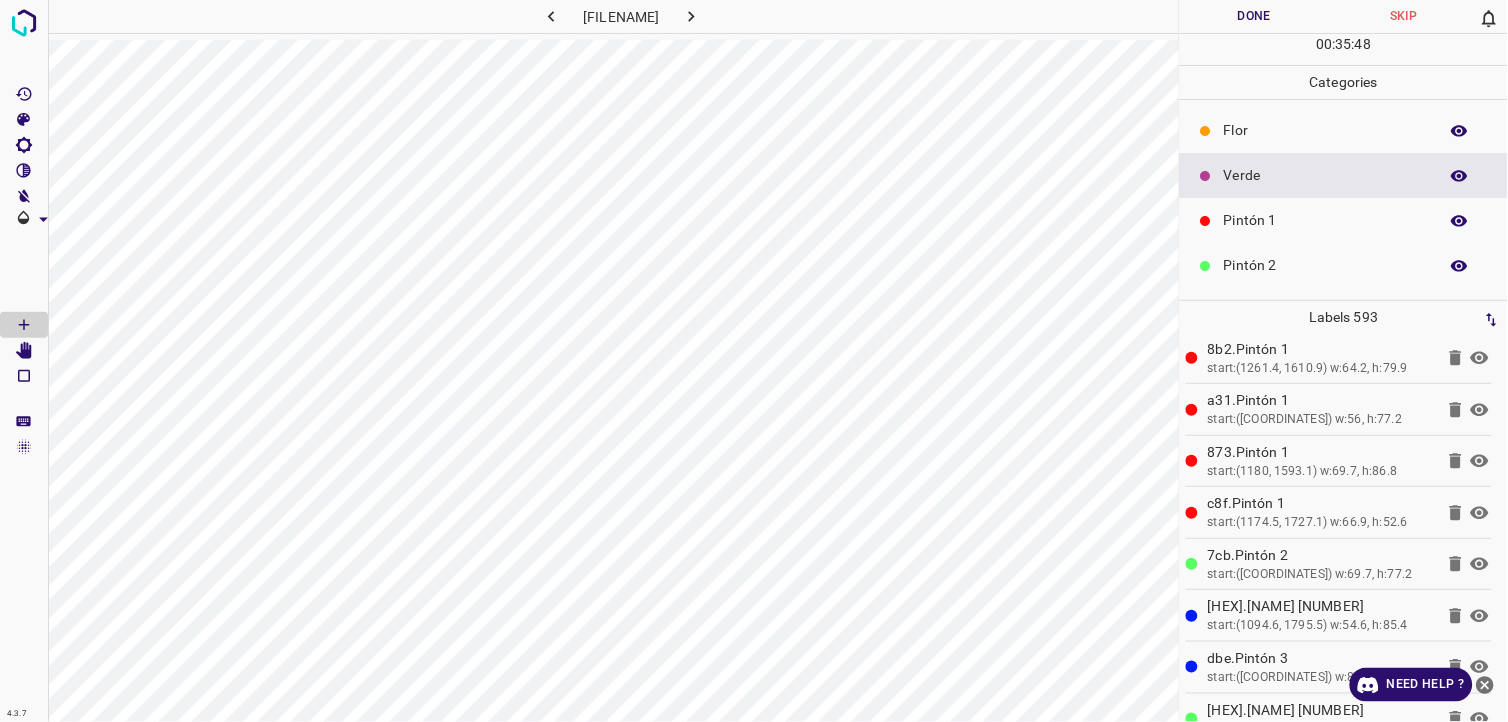 click on "Pintón 1" at bounding box center [1344, 220] 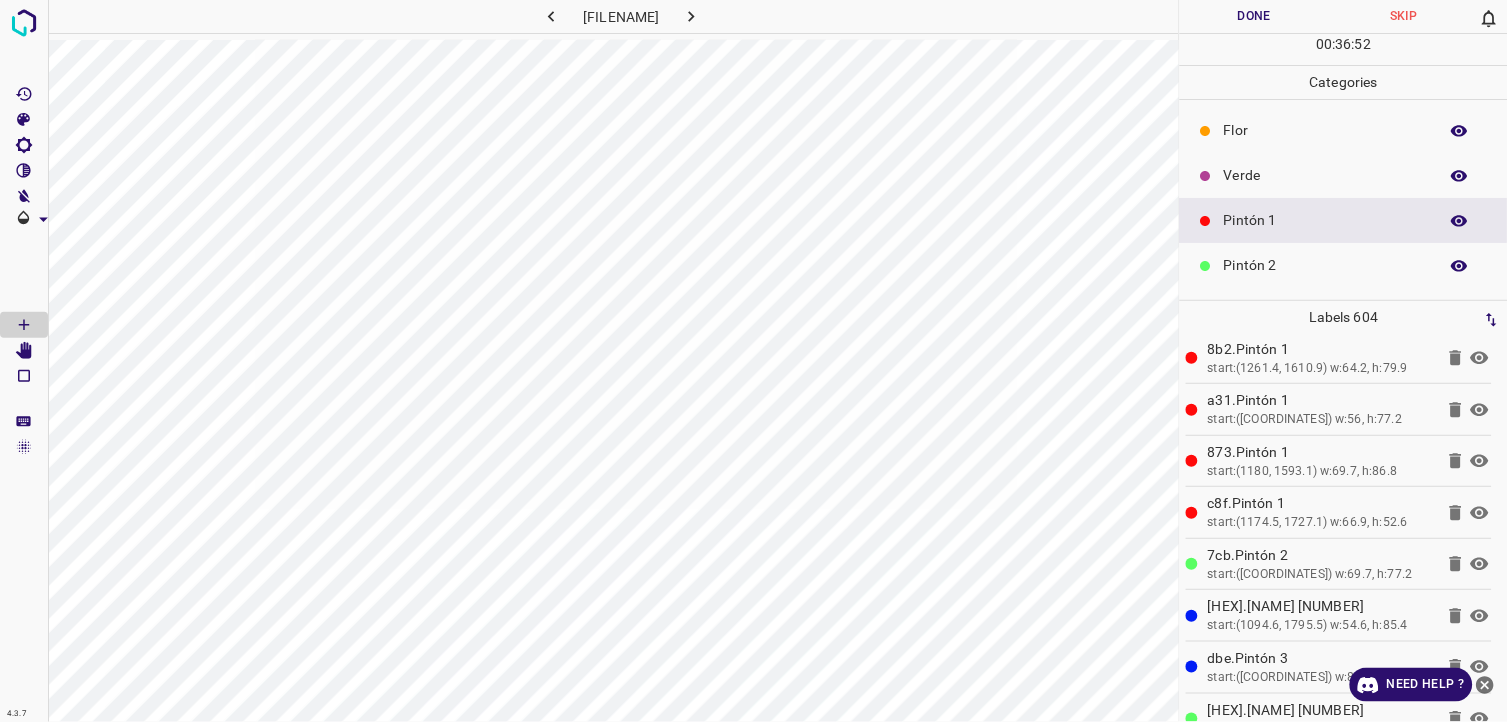 click on "4.3.7 parcela_64_lote_3518_GH016197_frame_00028_27060.jpg Done Skip 0 00   : 36   : 52   Categories Flor Verde Pintón 1 Pintón 2 Pintón 3 Rosado Guinda Azul Labels   604 816.Pintón 2
start:(1300.3, 2087.5)
w:95.3, h:72.4
460.Pintón 2
start:(1374.2, 2027.4)
w:83.3, h:94.5
476.Pintón 2
start:(1470.4, 2049.7)
w:90.2, h:75.6
3b3.Pintón 2
start:(1435.2, 2112.4)
w:99.6, h:47.5
143.Pintón 2
start:(1341.5, 2054)
w:54.9, h:40.3
55f.Pintón 2
start:(1754, 2002.4)
w:91, h:108.2
be1.Pintón 2
start:(1837.3, 1982.7)
w:83.3, h:94.5
d8b.Pintón 2
start:(1865.7, 2036)
w:88.5, h:92.8
943.Pintón 2
start:(1607, 2011)
w:85, h:82.4
e7f.Azul
start:(1557.2, 2090.9)
w:120.2, h:69
c21.Verde
start:(1662.6, 1894.2)
w:66.3, h:59.2
832.Verde d41.Verde 380.Verde e8b.Azul" at bounding box center (754, 361) 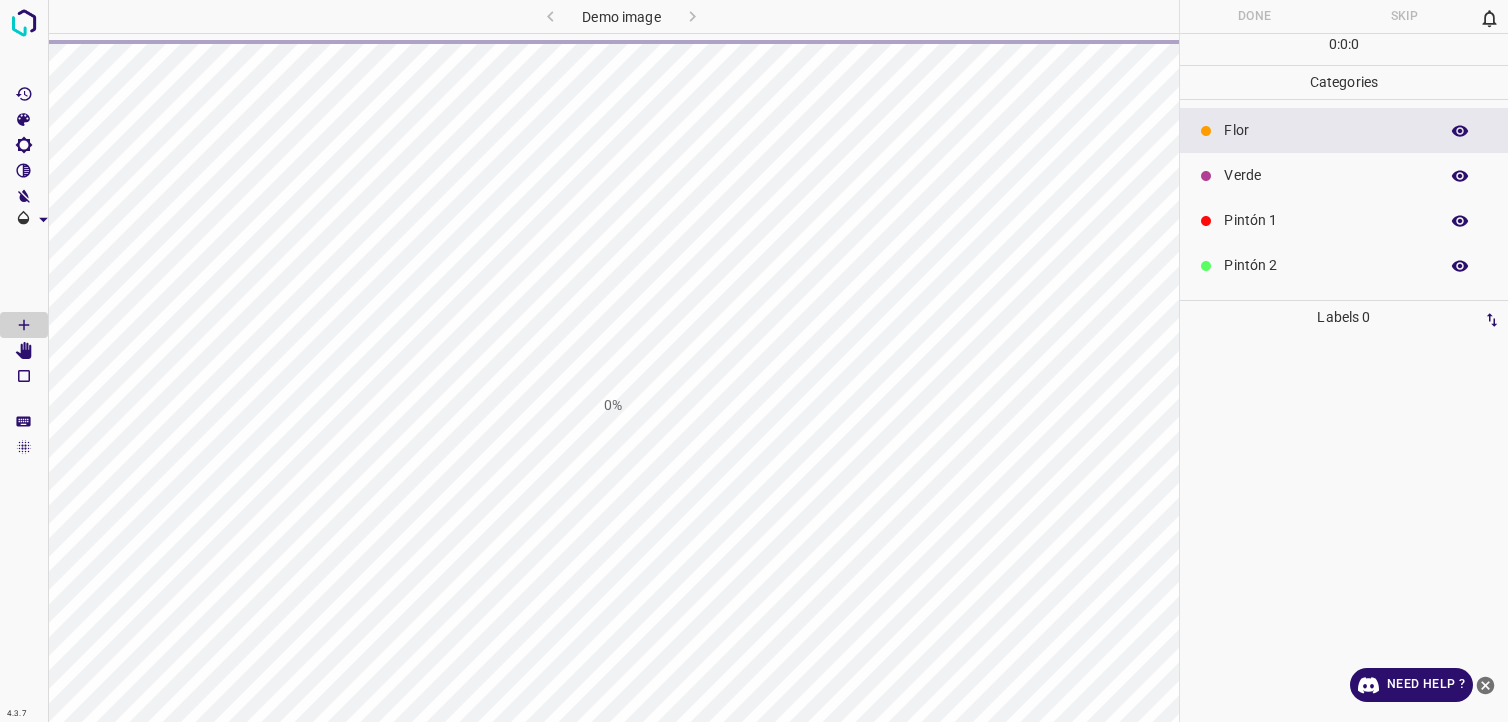 scroll, scrollTop: 0, scrollLeft: 0, axis: both 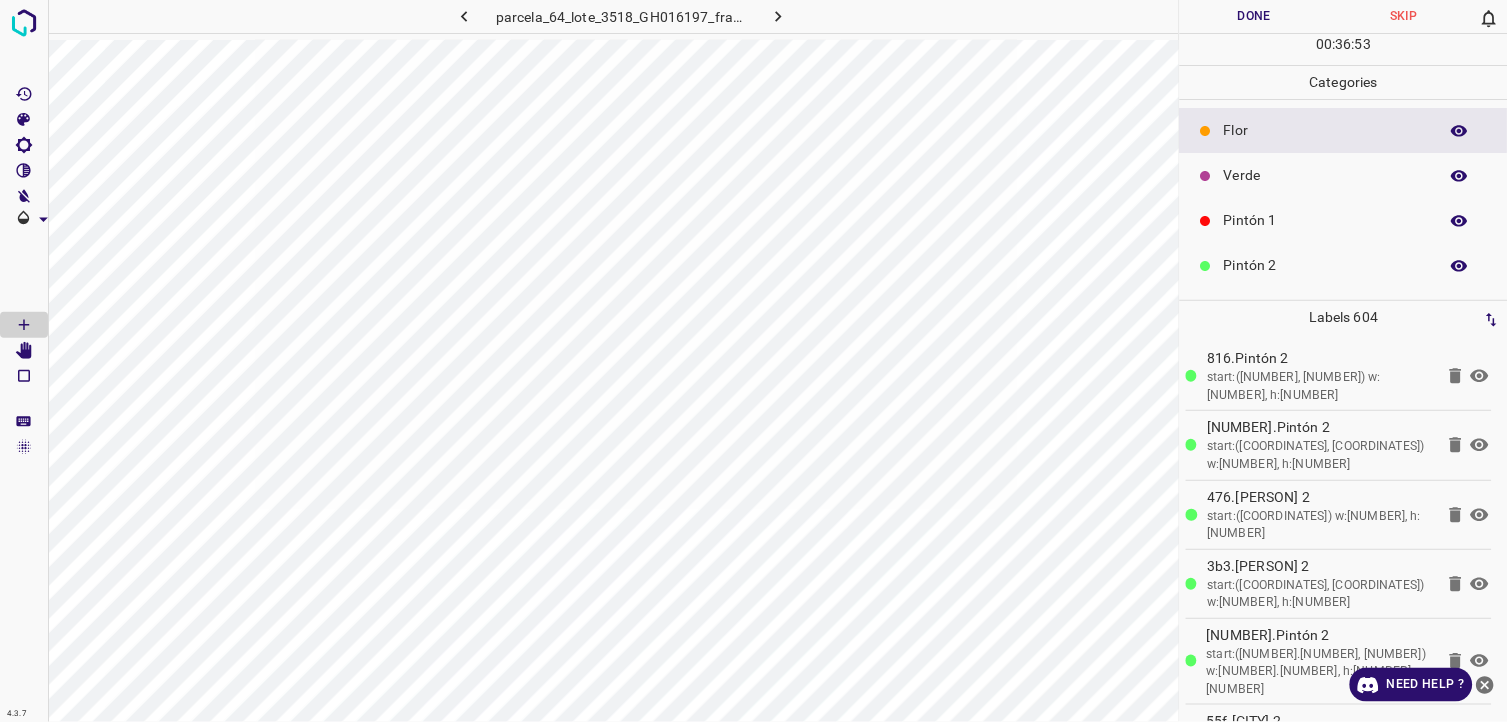 click on "Pintón 1" at bounding box center (1326, 220) 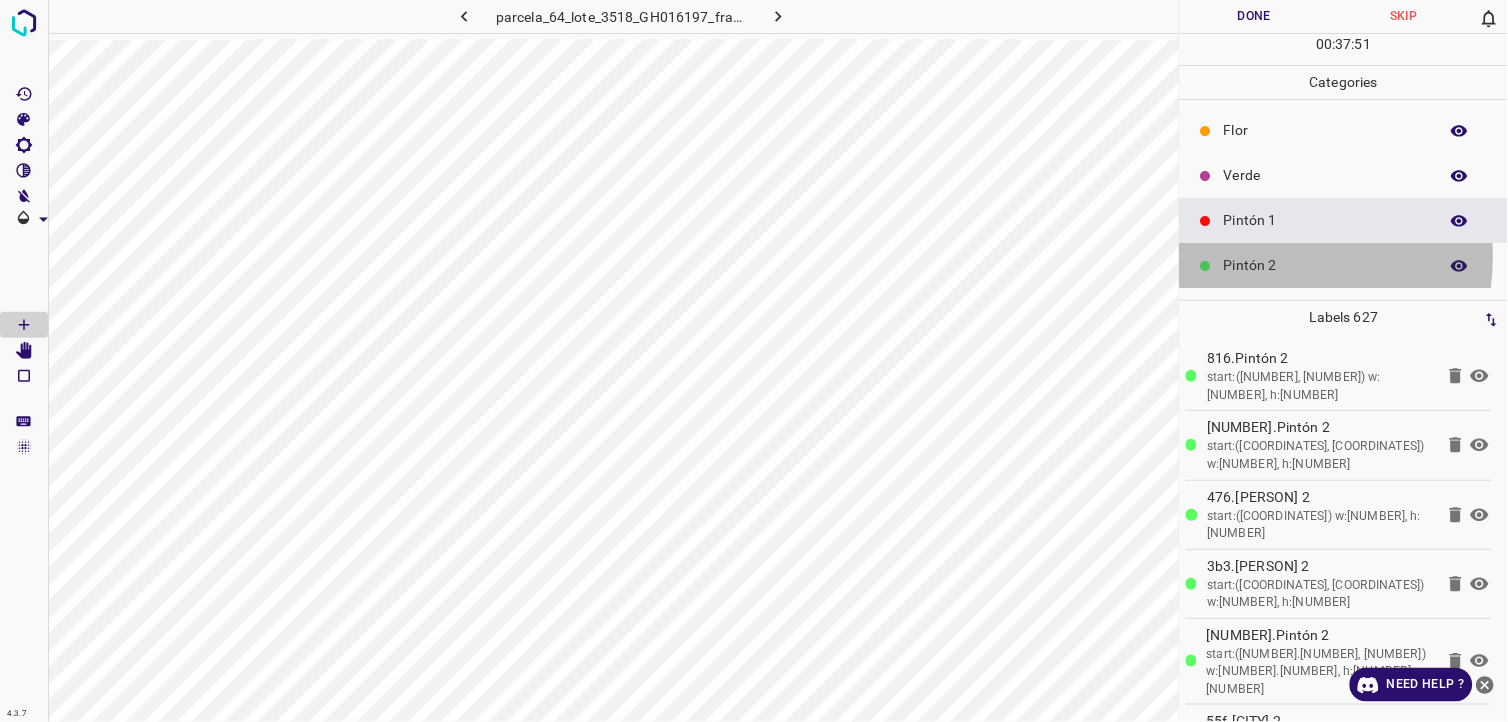 click on "Pintón 2" at bounding box center [1326, 265] 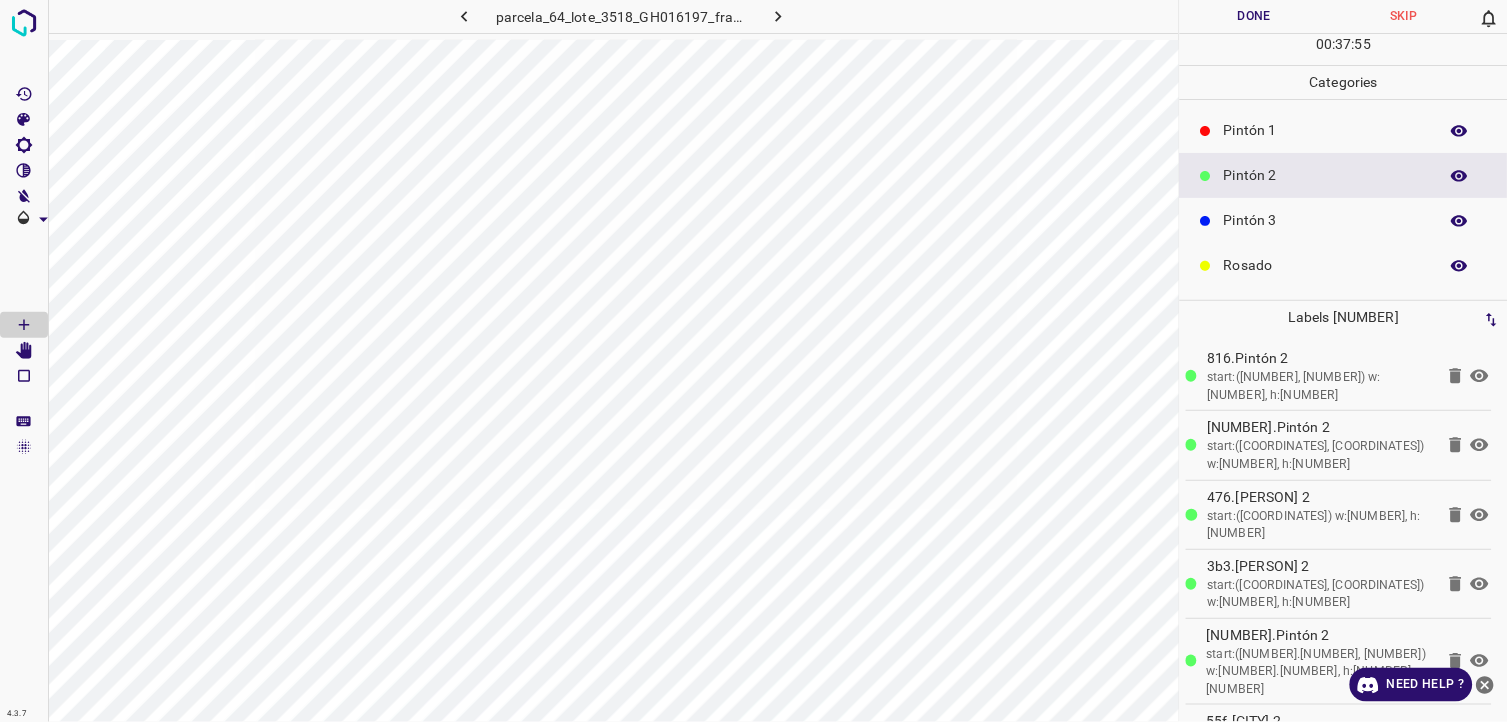 scroll, scrollTop: 111, scrollLeft: 0, axis: vertical 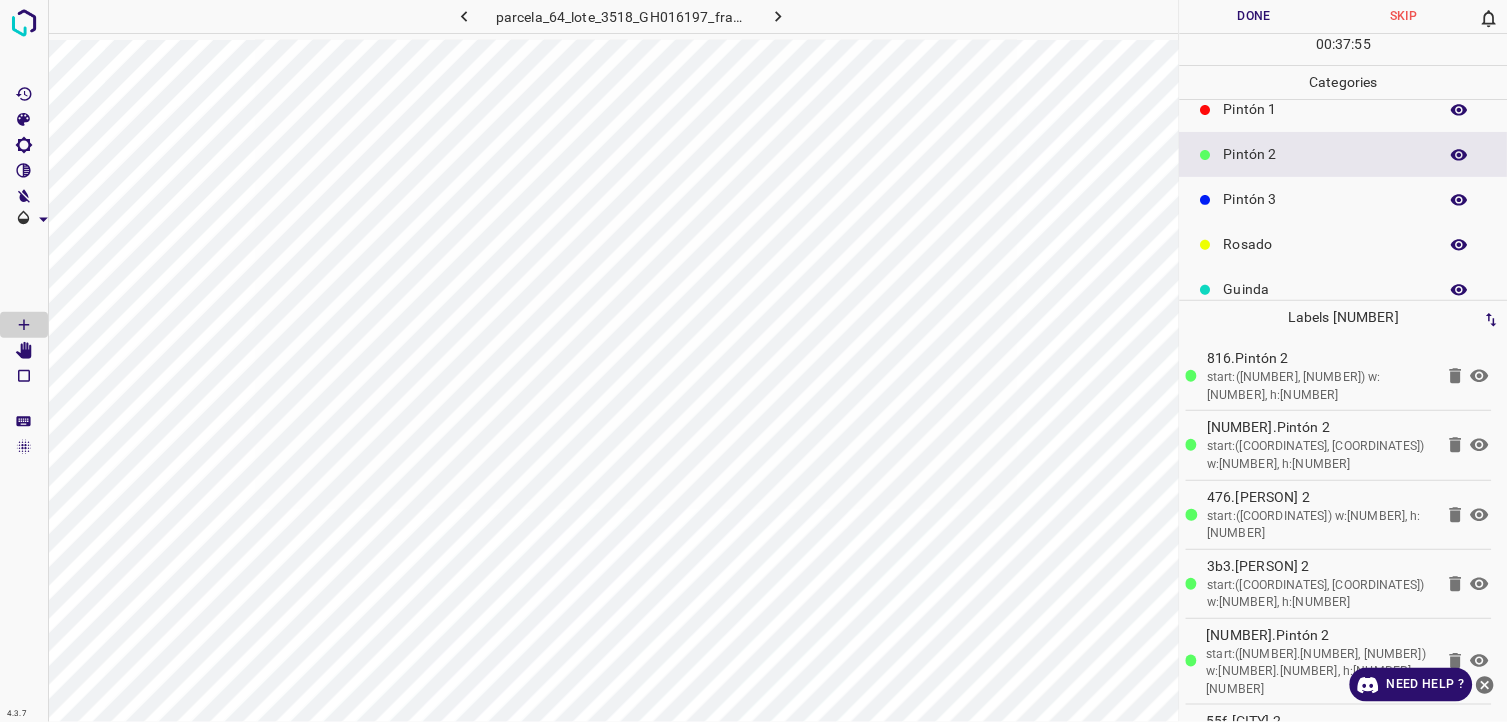 click on "Pintón 3" at bounding box center (1326, 199) 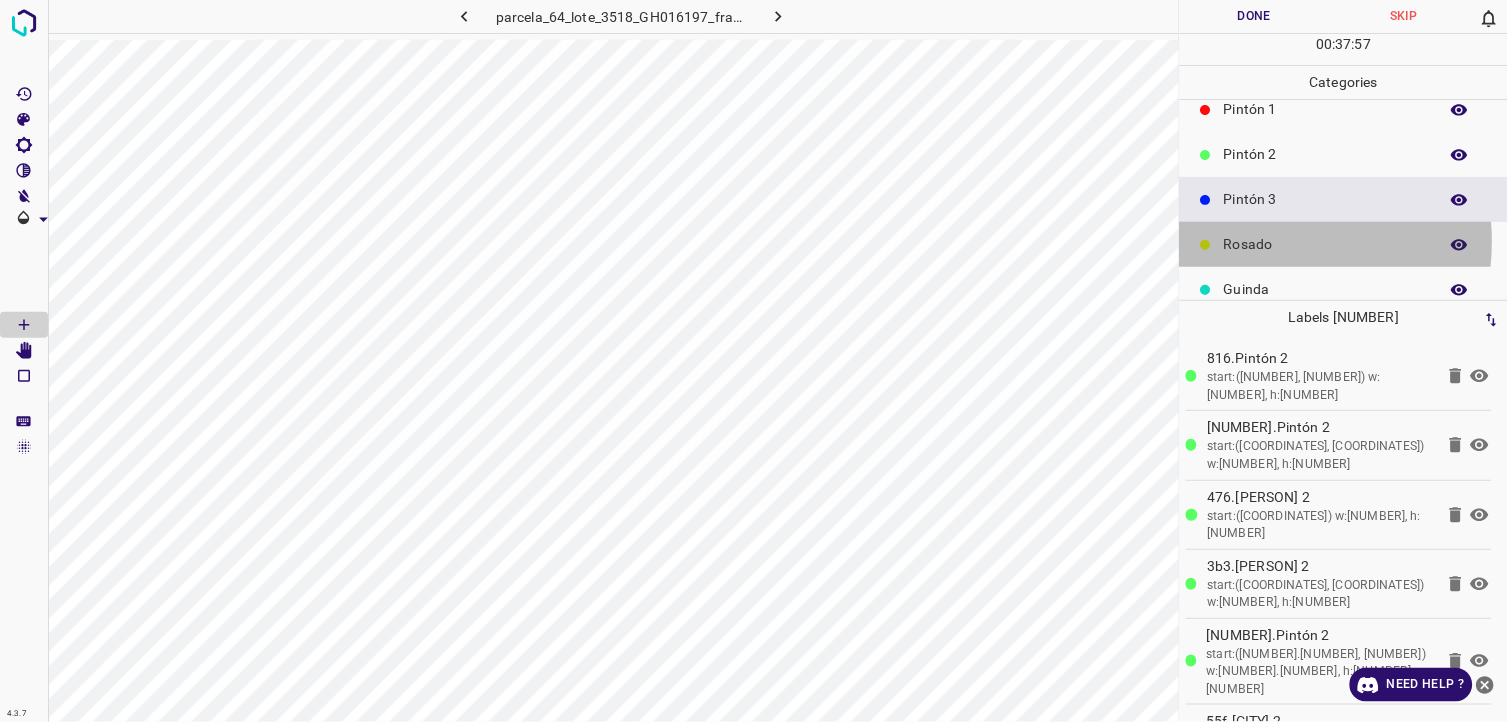 click on "Rosado" at bounding box center [1326, 244] 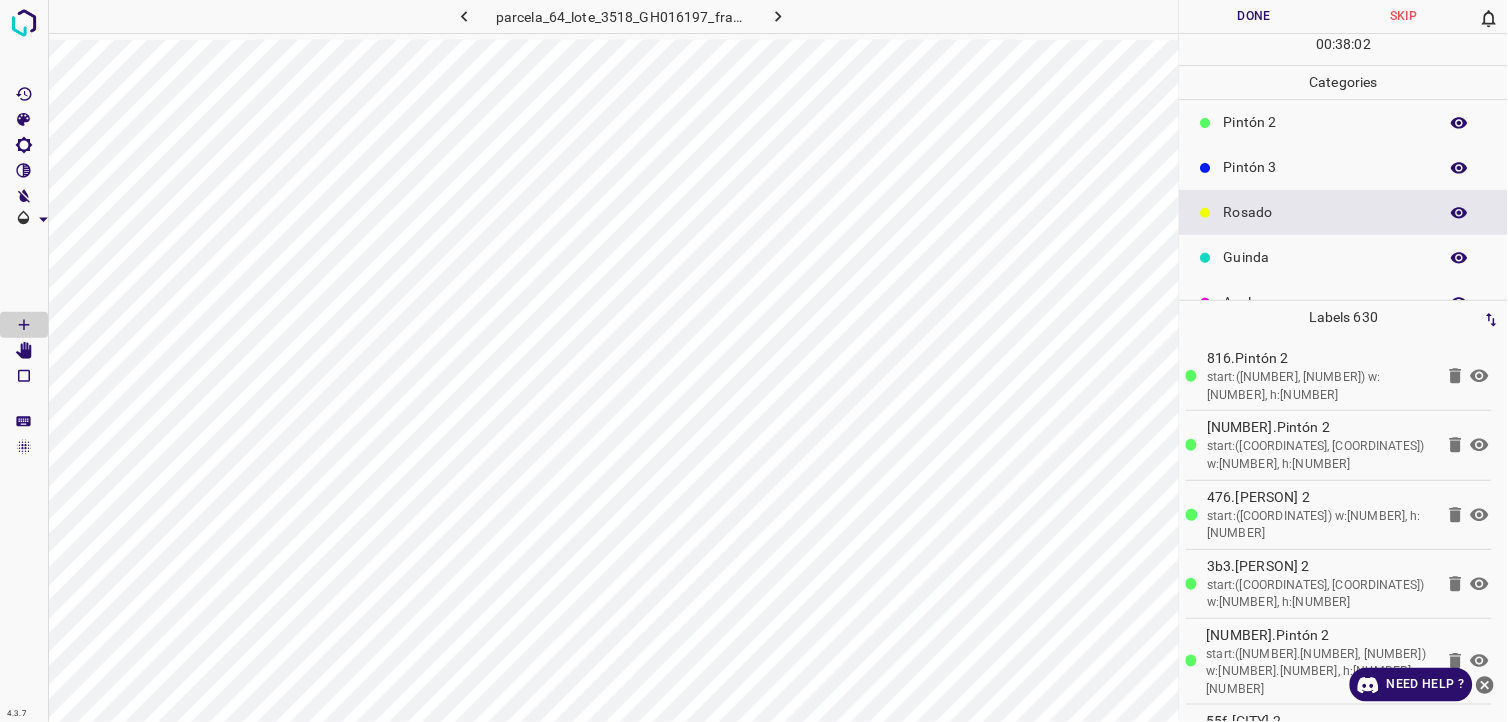 scroll, scrollTop: 175, scrollLeft: 0, axis: vertical 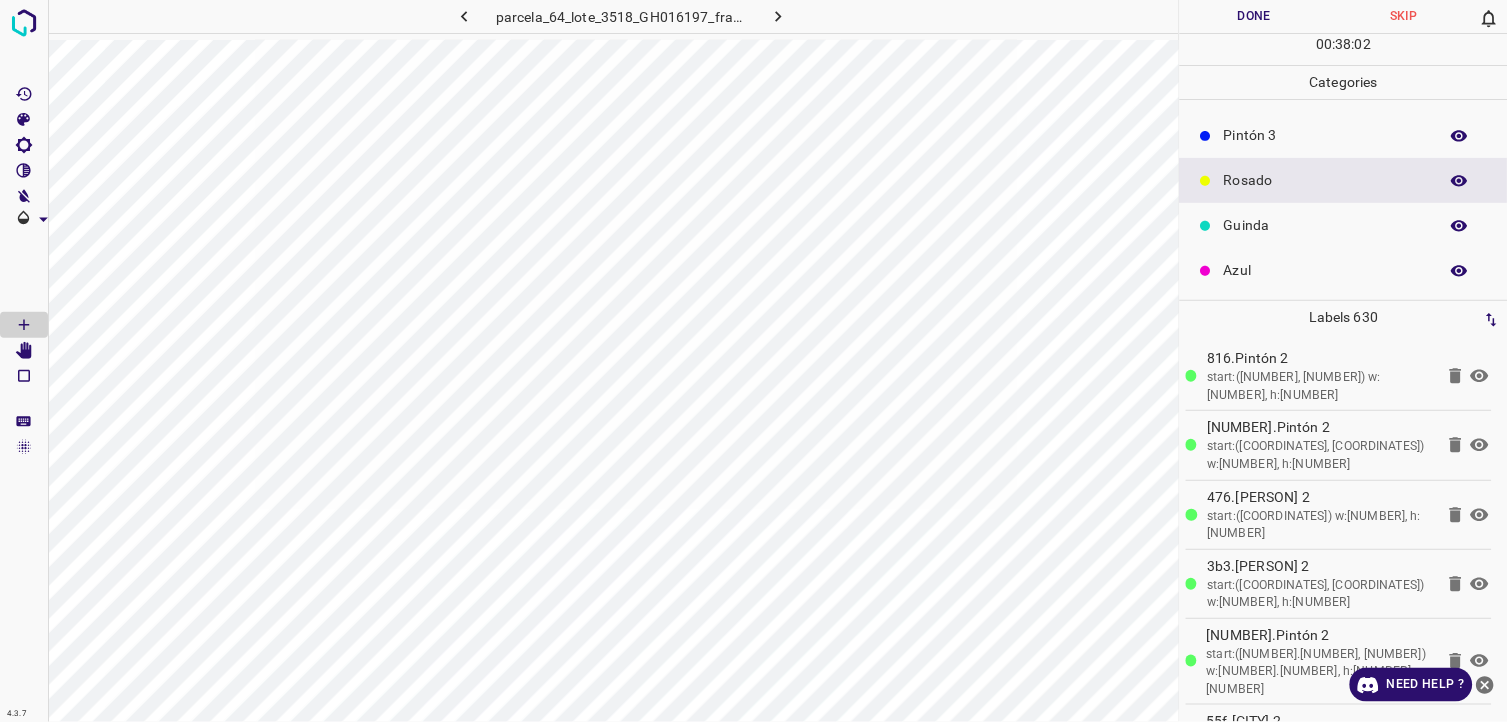 click on "Azul" at bounding box center [1344, 270] 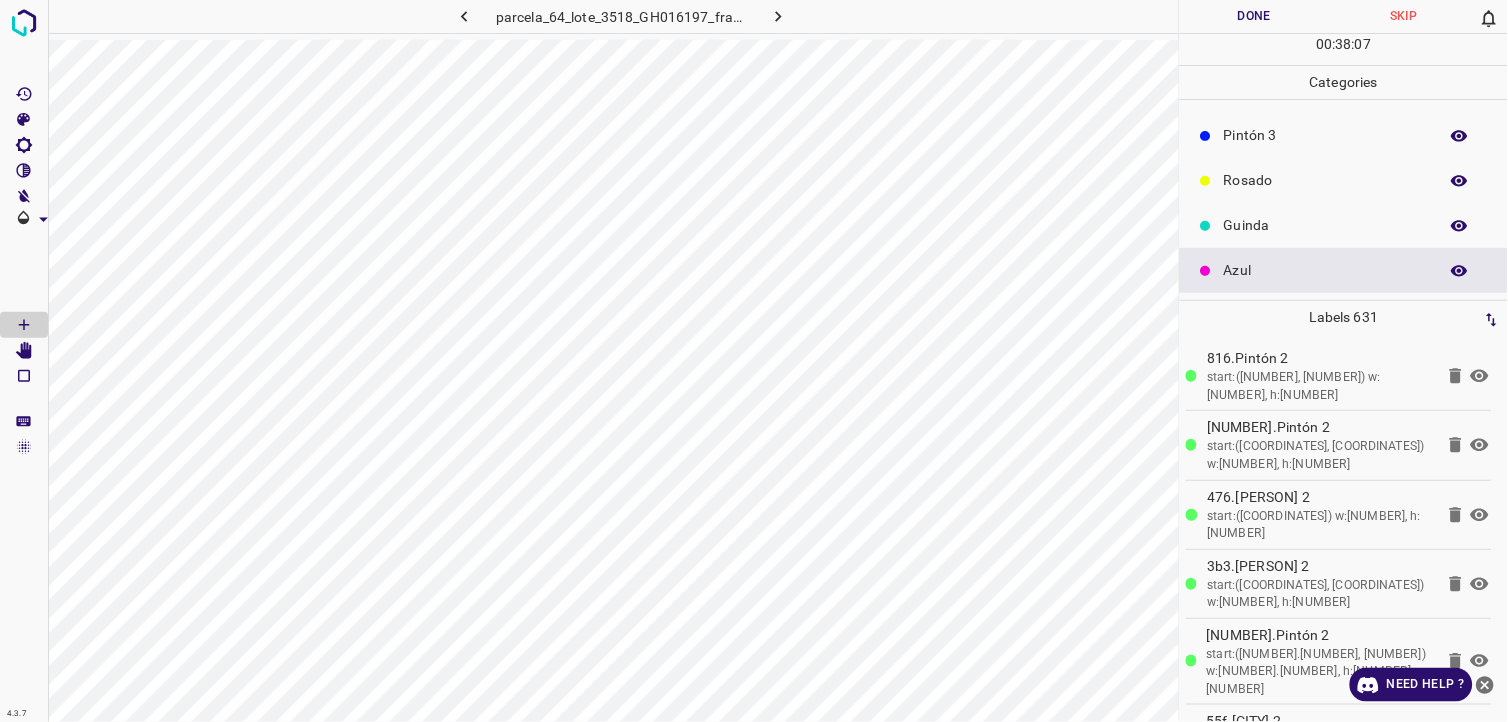 scroll, scrollTop: 0, scrollLeft: 0, axis: both 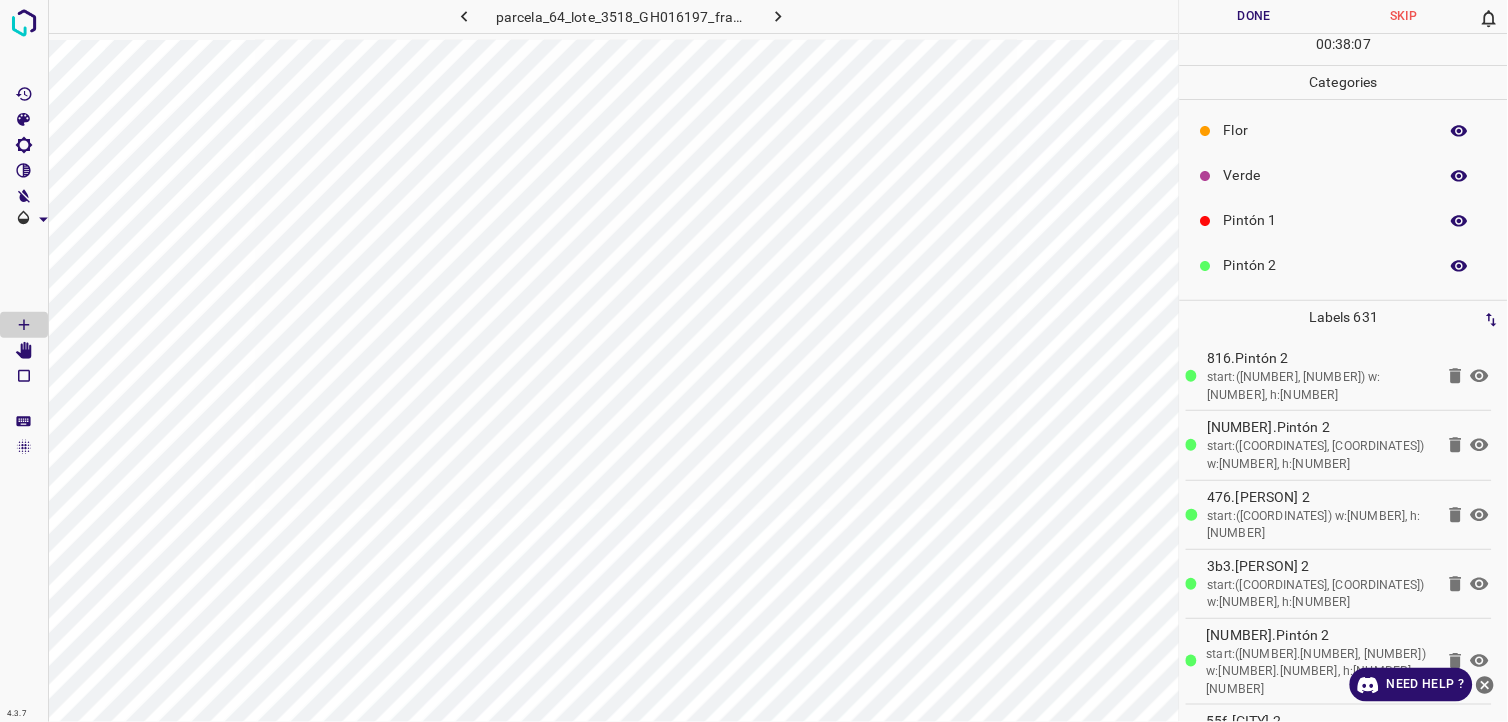 click on "Verde" at bounding box center [1326, 175] 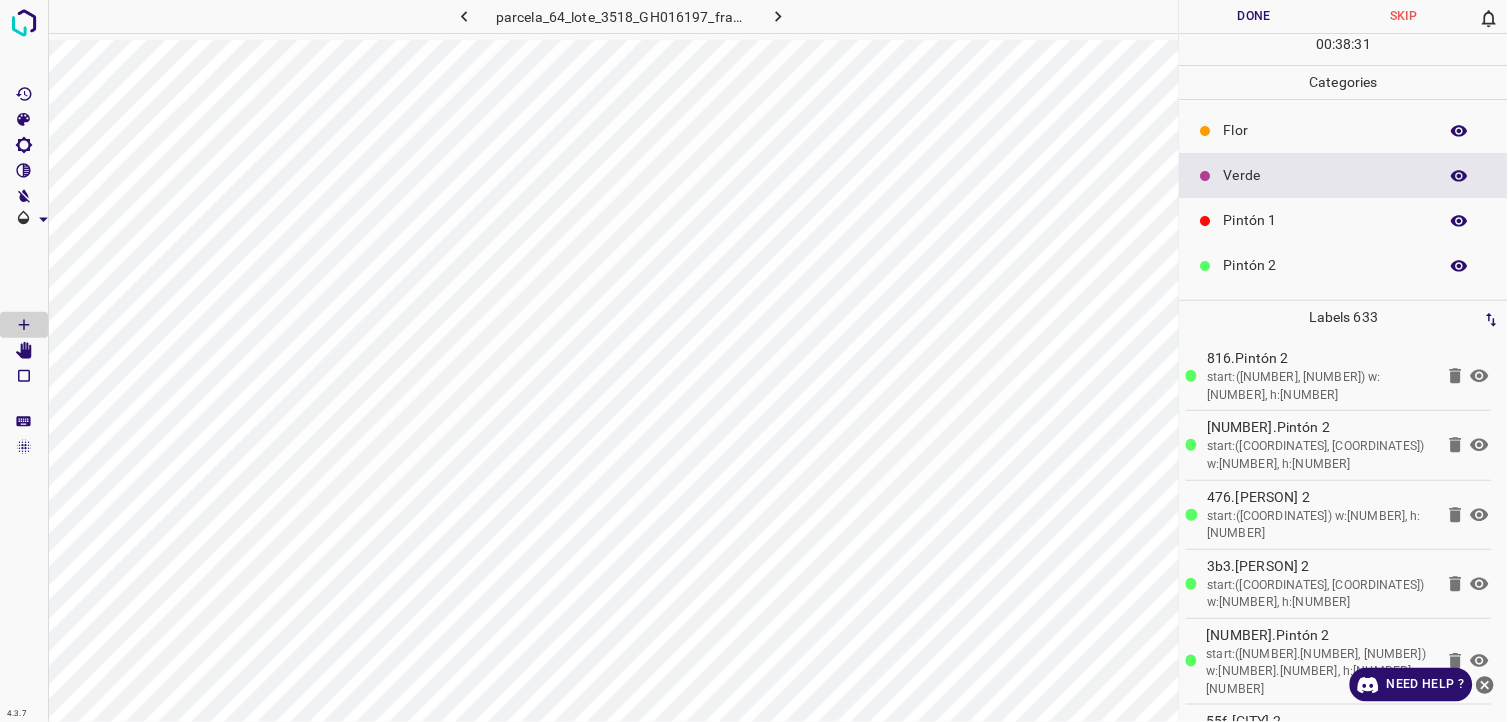 click on "Pintón 1" at bounding box center (1326, 220) 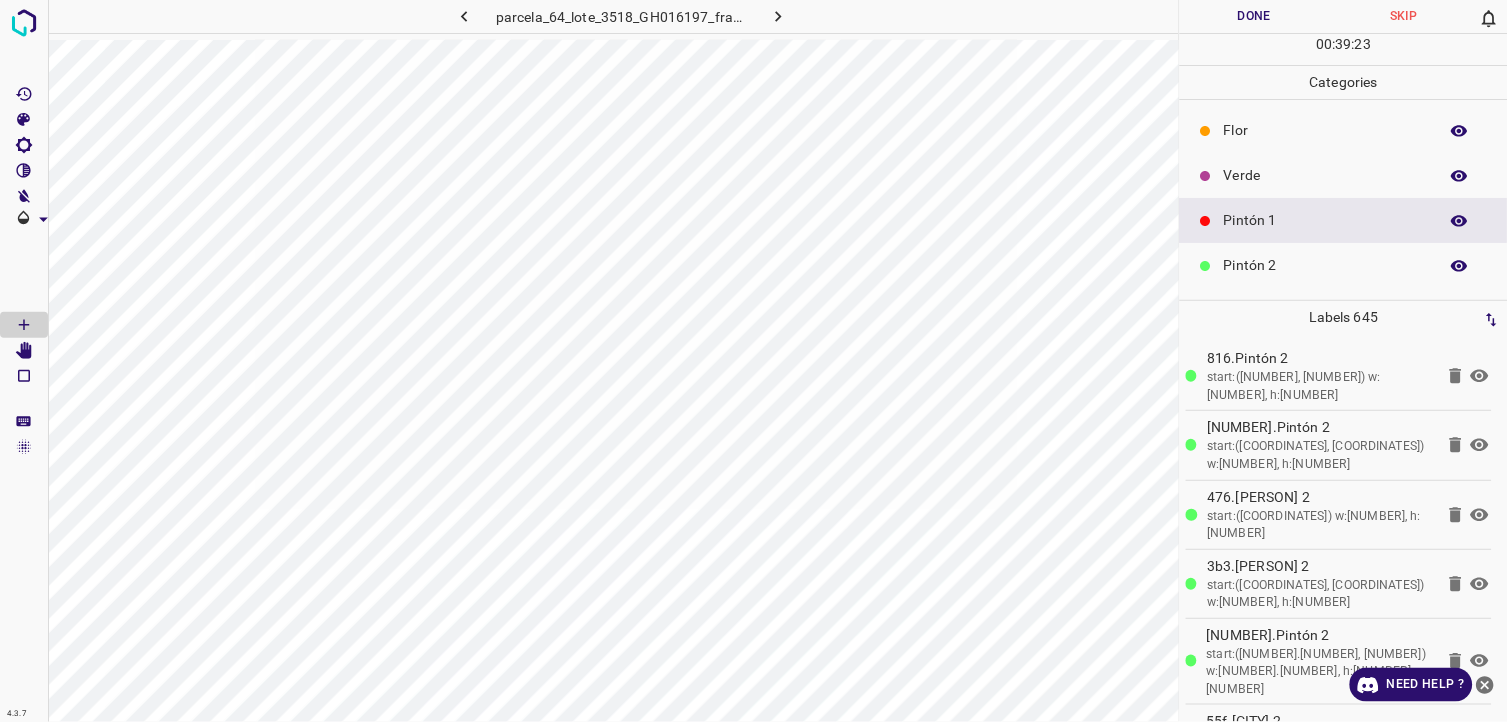 click on "Pintón 2" at bounding box center (1326, 265) 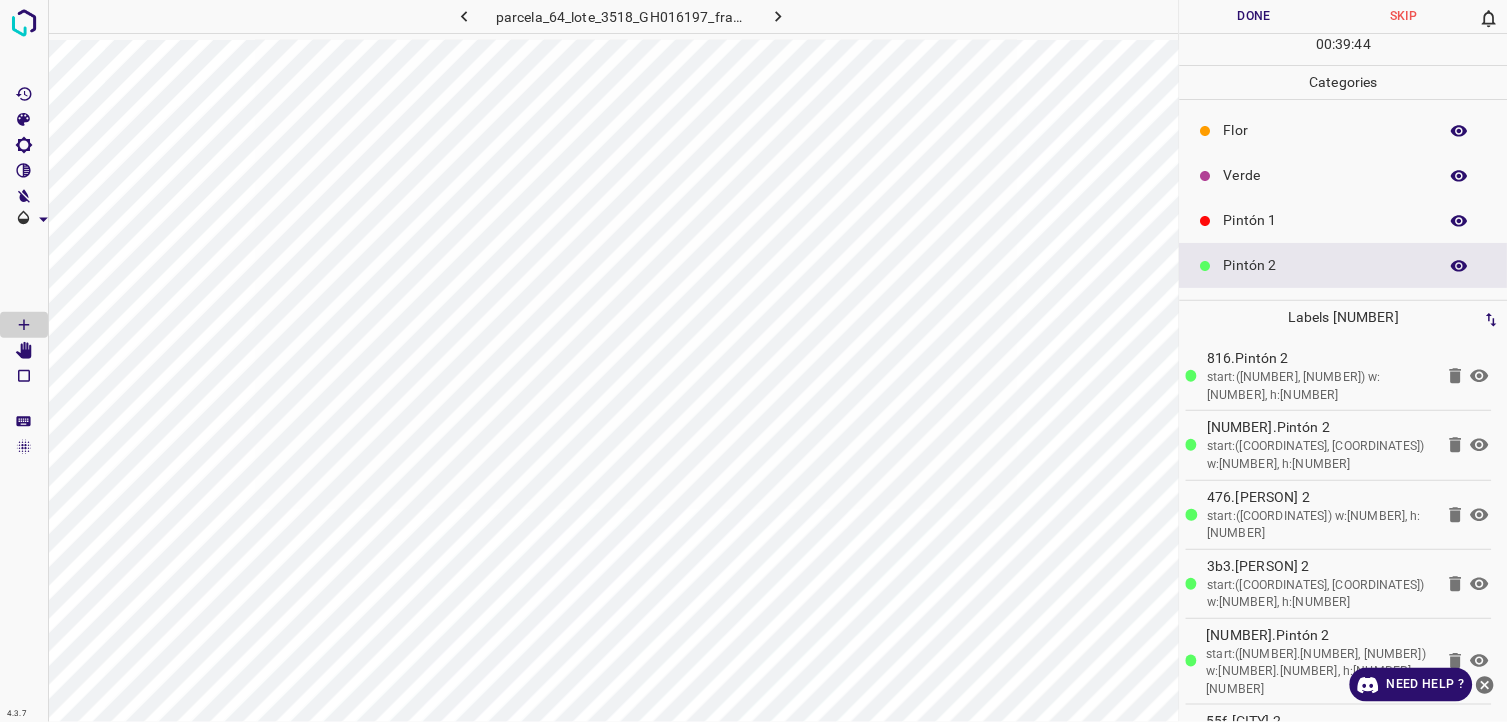 scroll, scrollTop: 111, scrollLeft: 0, axis: vertical 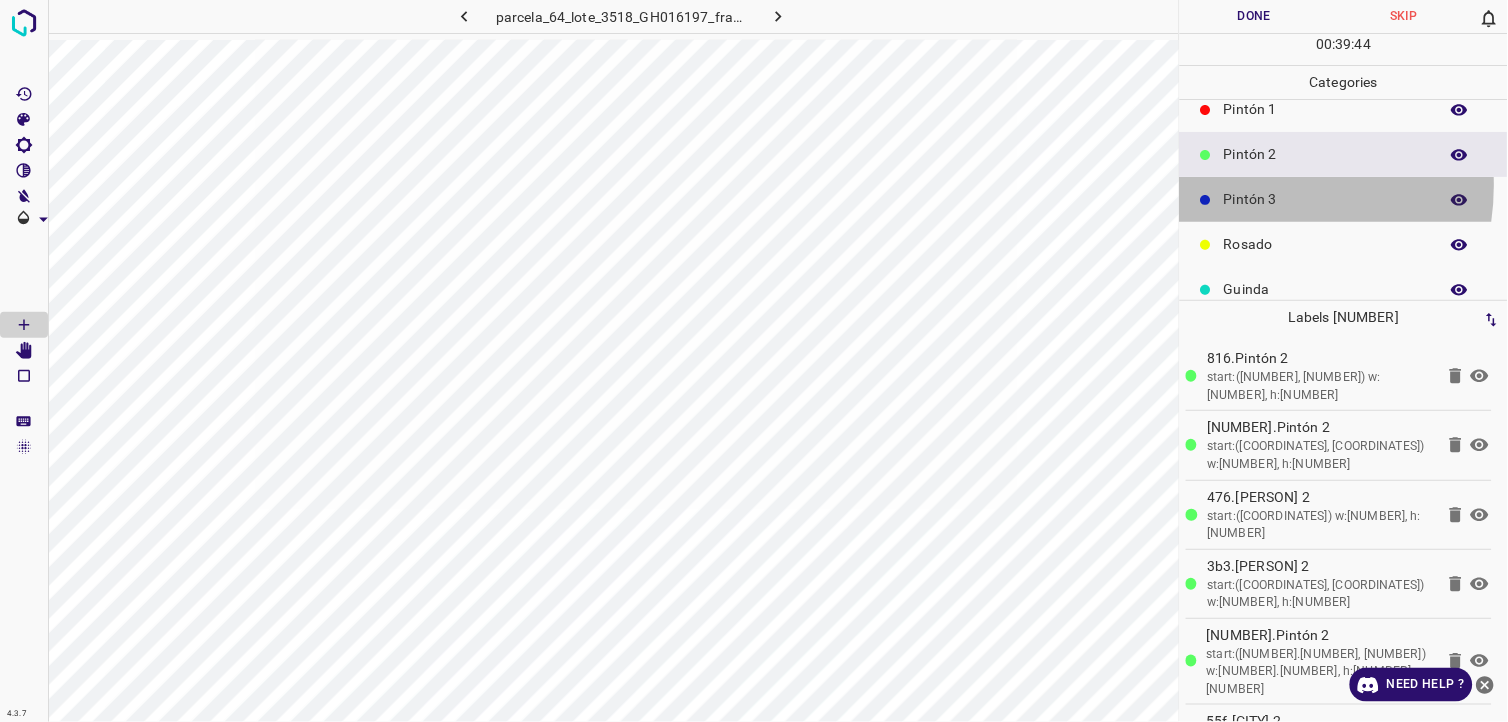 click on "Pintón 3" at bounding box center (1344, 199) 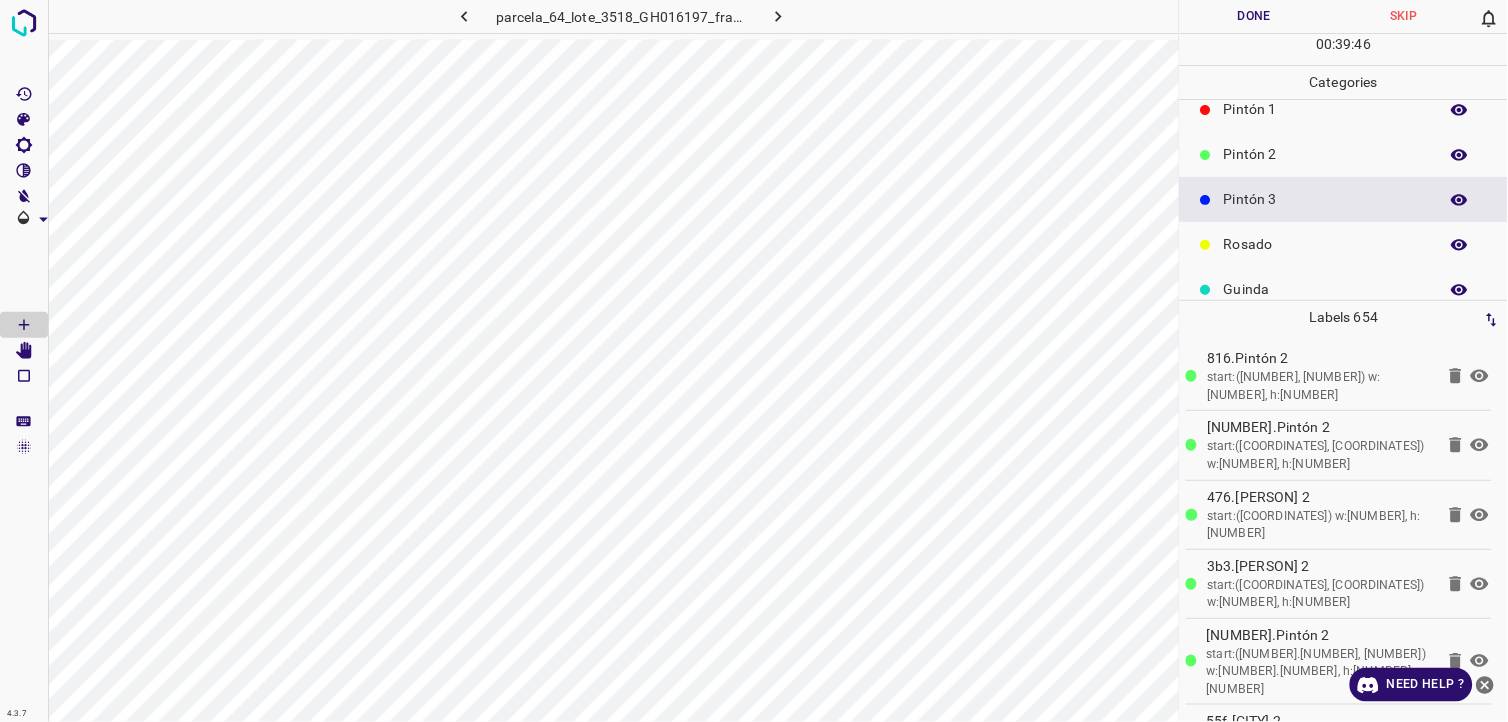 click on "Rosado" at bounding box center (1326, 244) 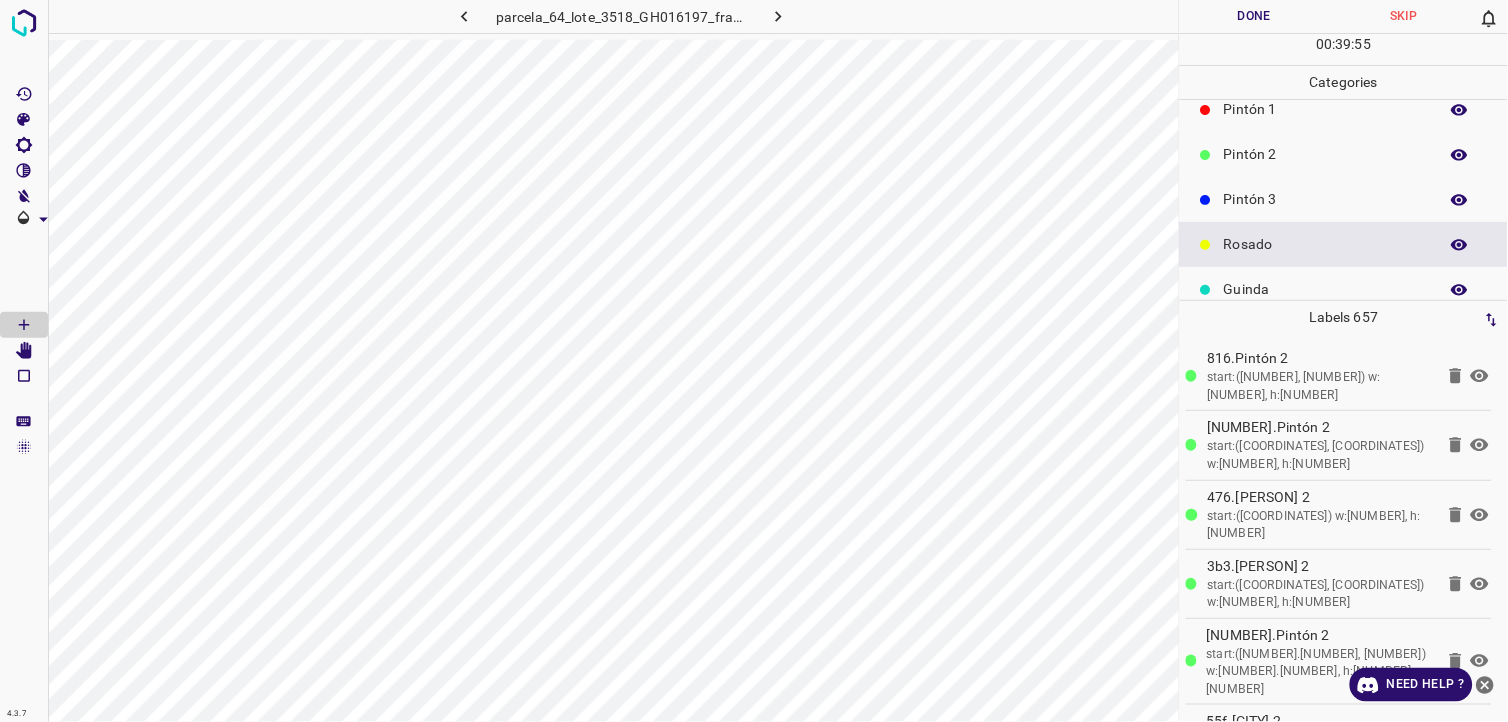 click on "Pintón 2" at bounding box center (1344, 154) 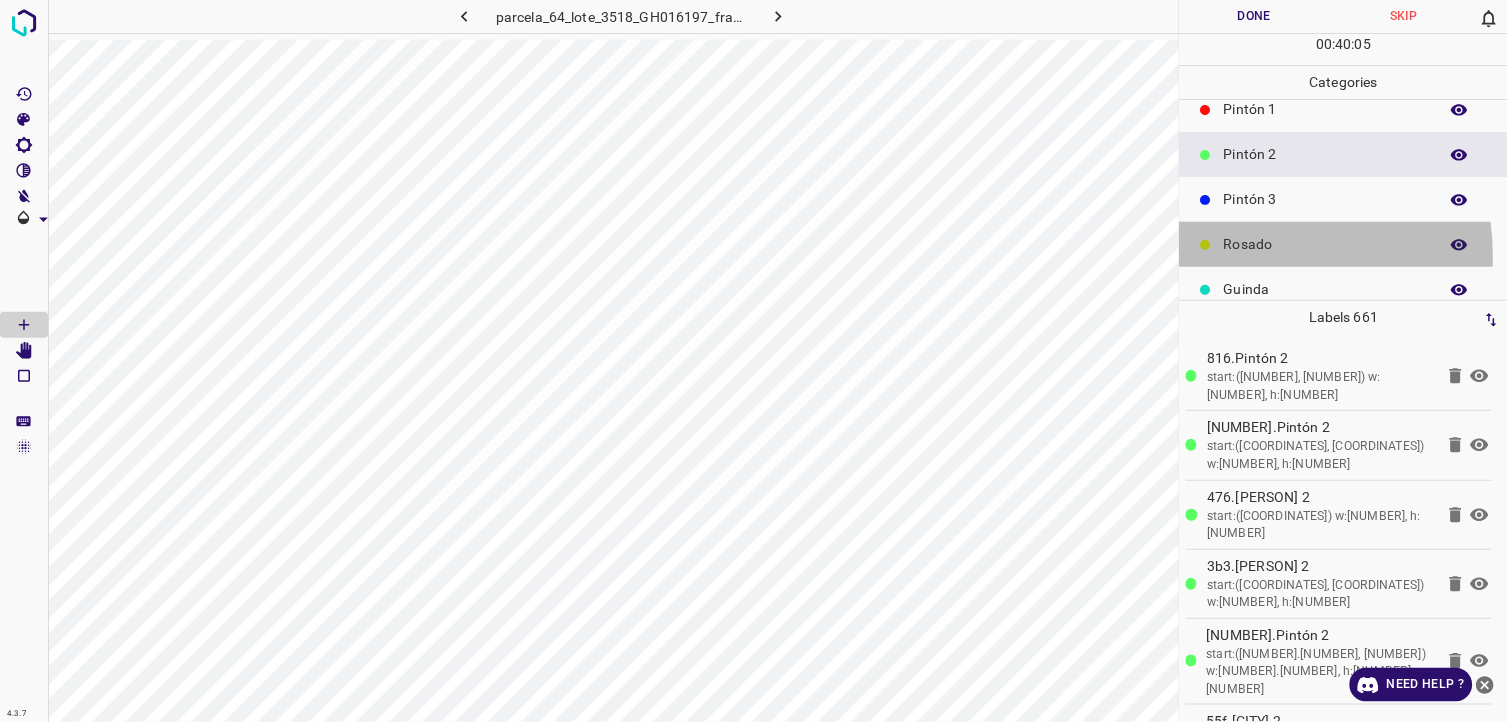 click on "Rosado" at bounding box center (1344, 244) 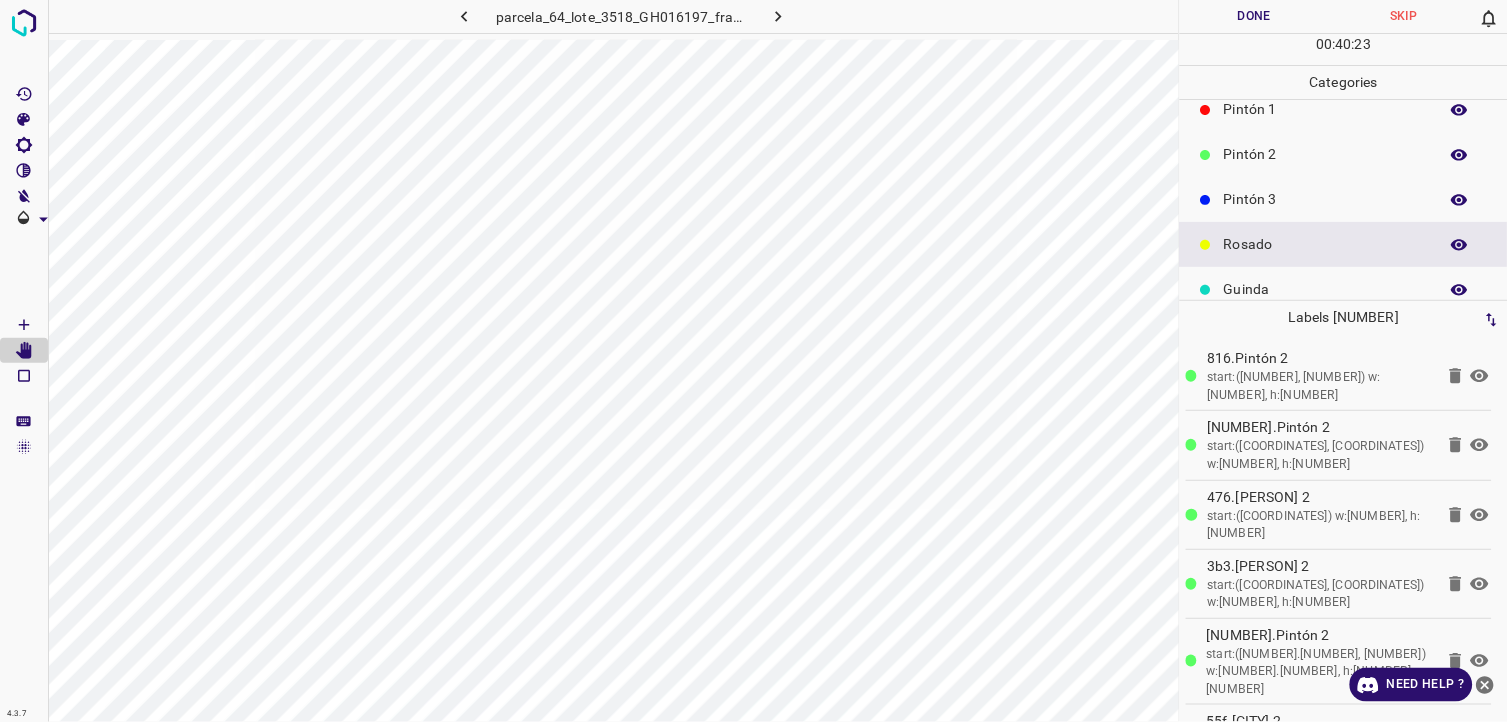 scroll, scrollTop: 784, scrollLeft: 0, axis: vertical 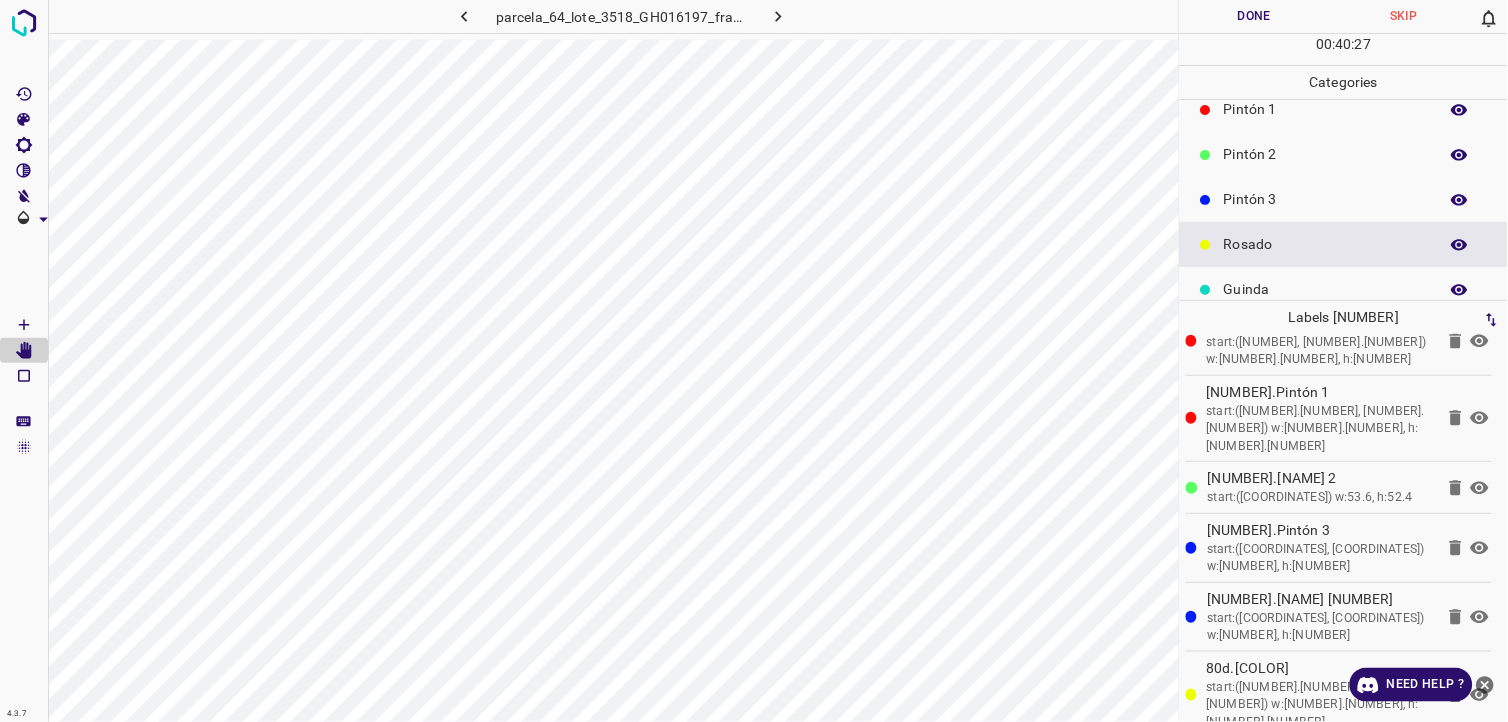 click on "944.[COLOR]" at bounding box center [1320, 10065] 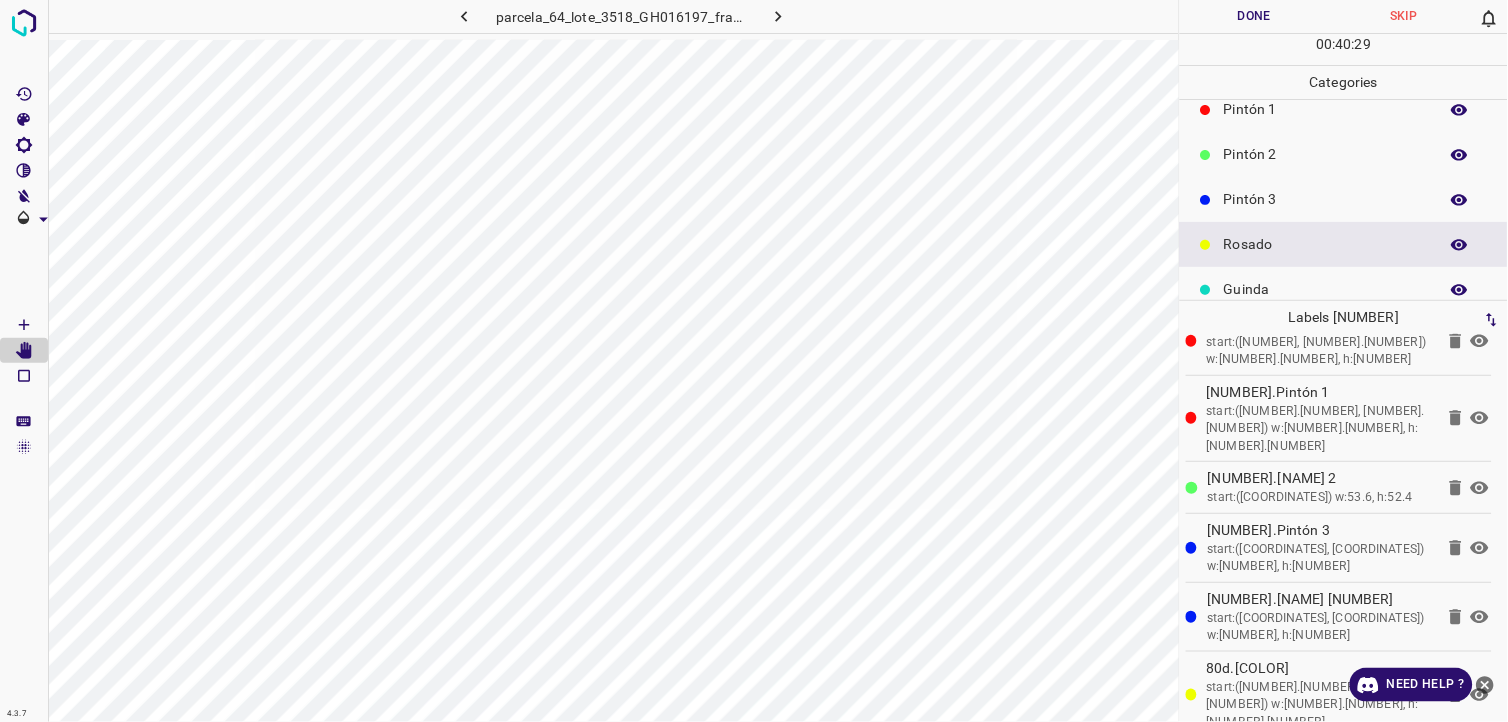 click 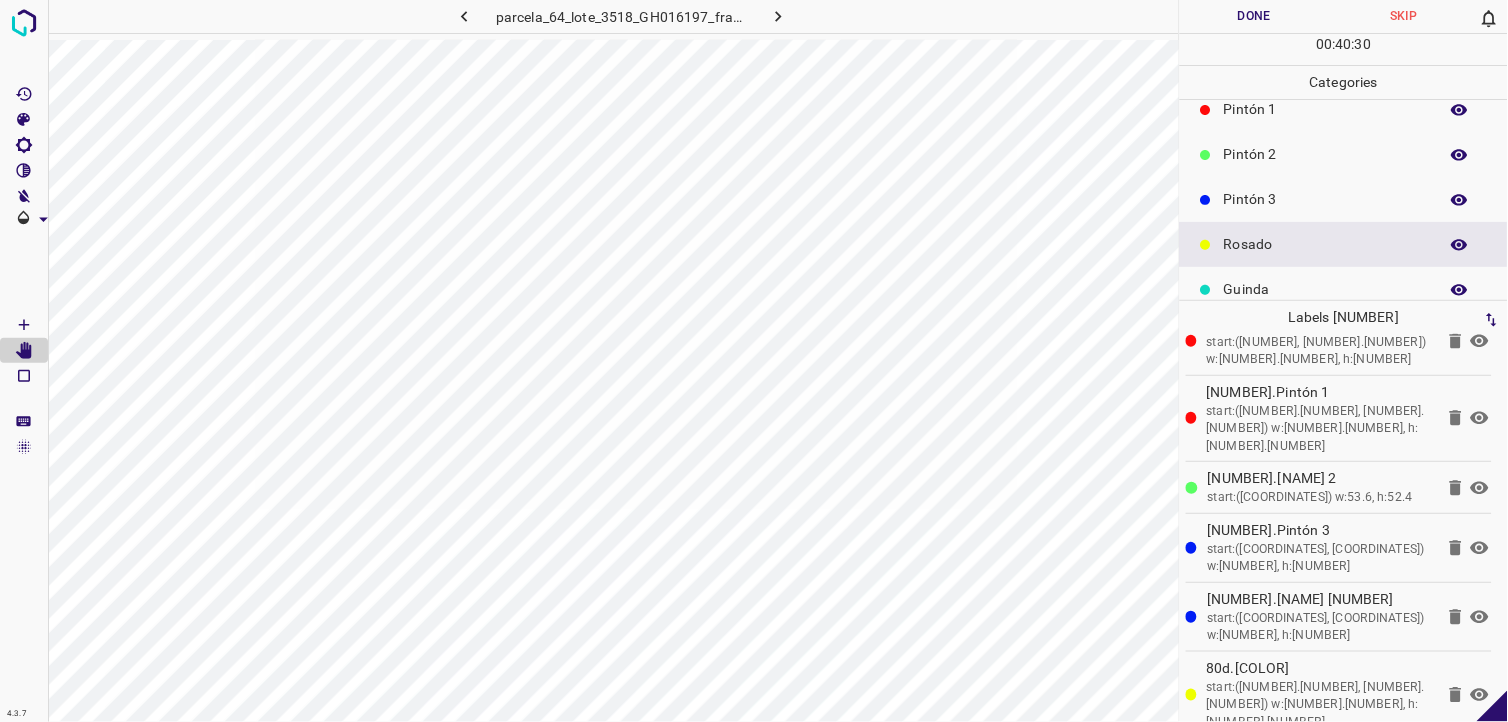 click 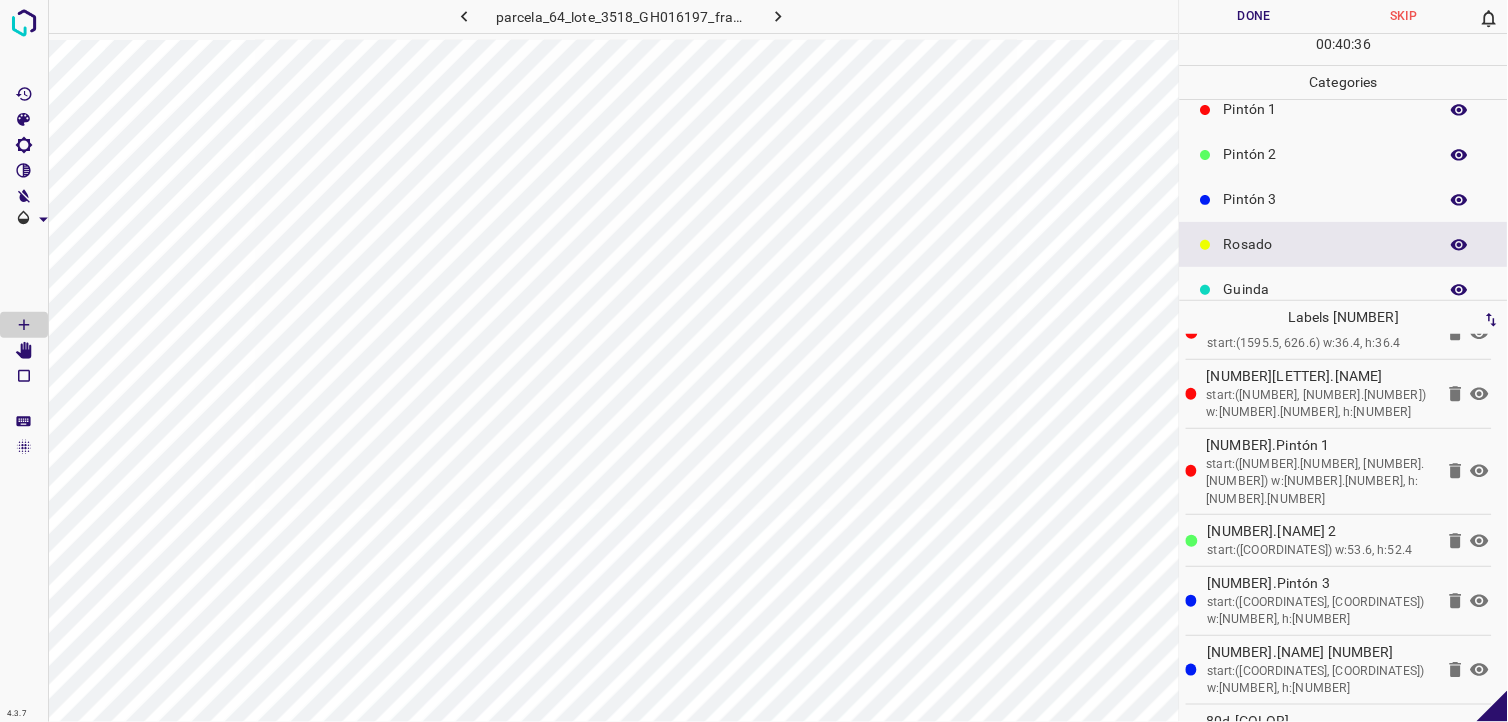 scroll, scrollTop: 33961, scrollLeft: 0, axis: vertical 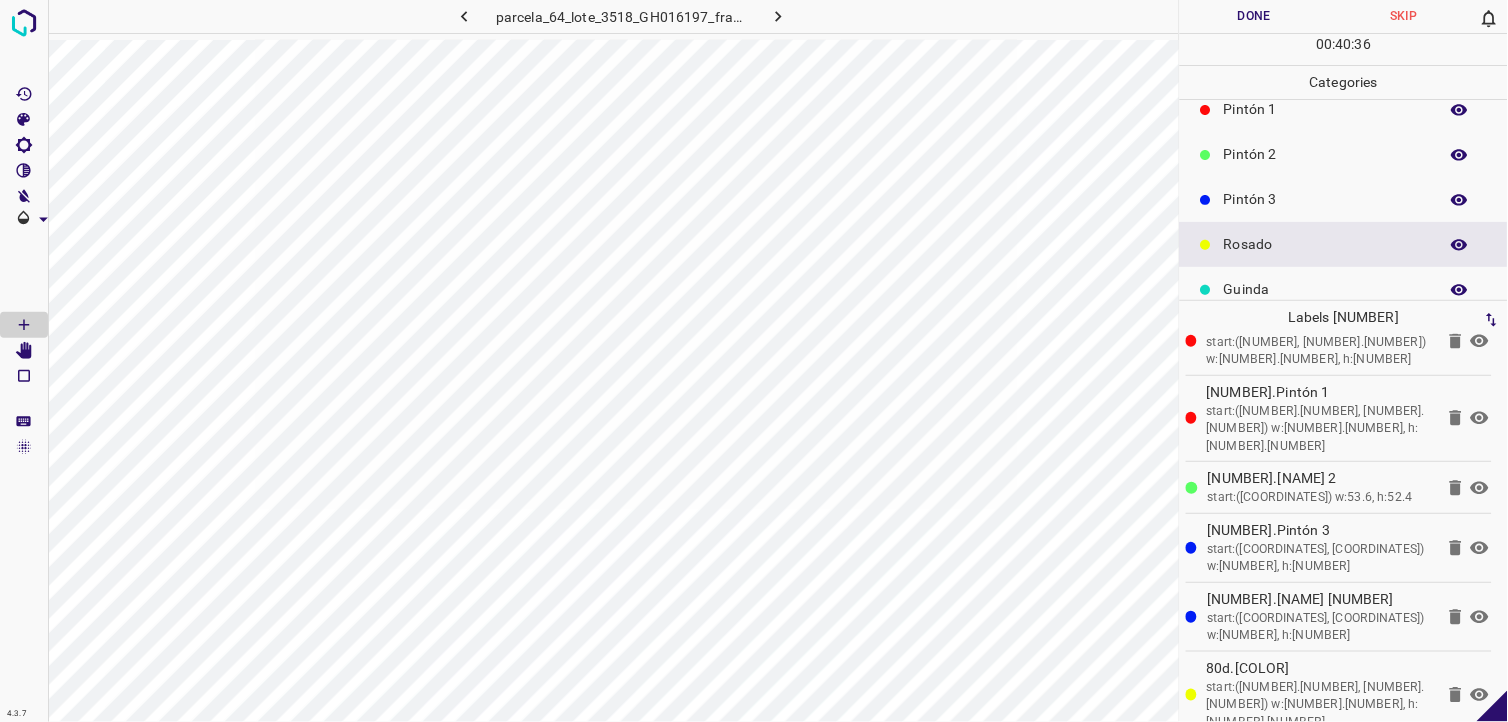 click on "Pintón 2" at bounding box center (1326, 154) 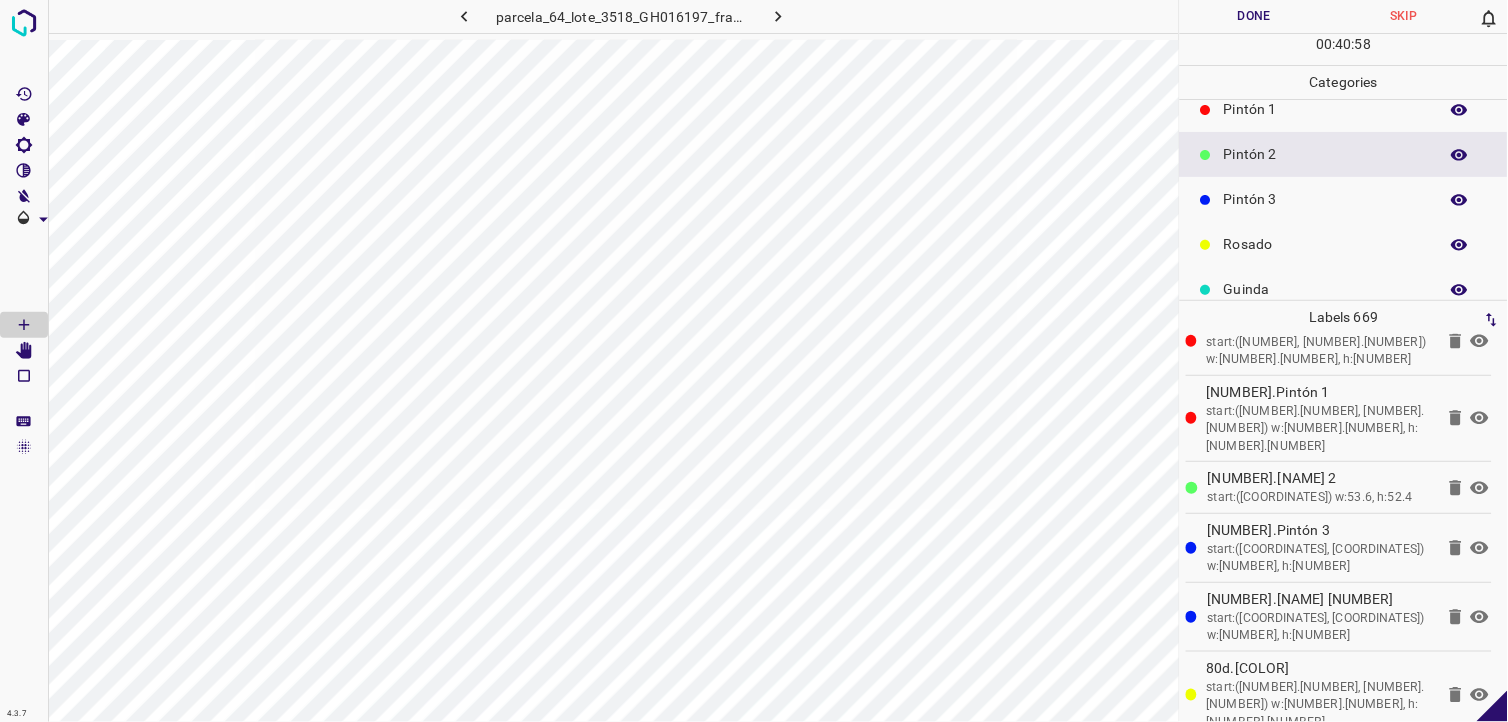 click on "Pintón 3" at bounding box center (1326, 199) 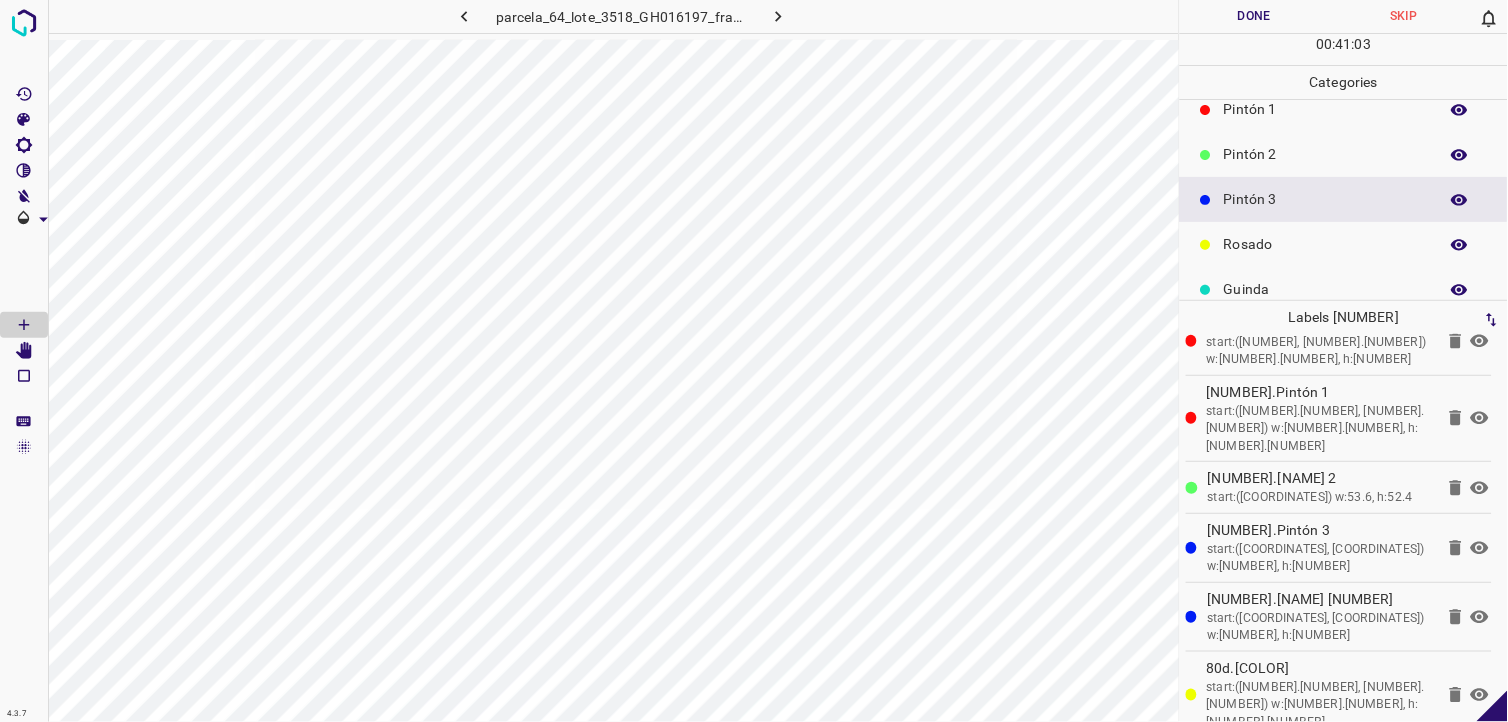 click on "Pintón 2" at bounding box center [1326, 154] 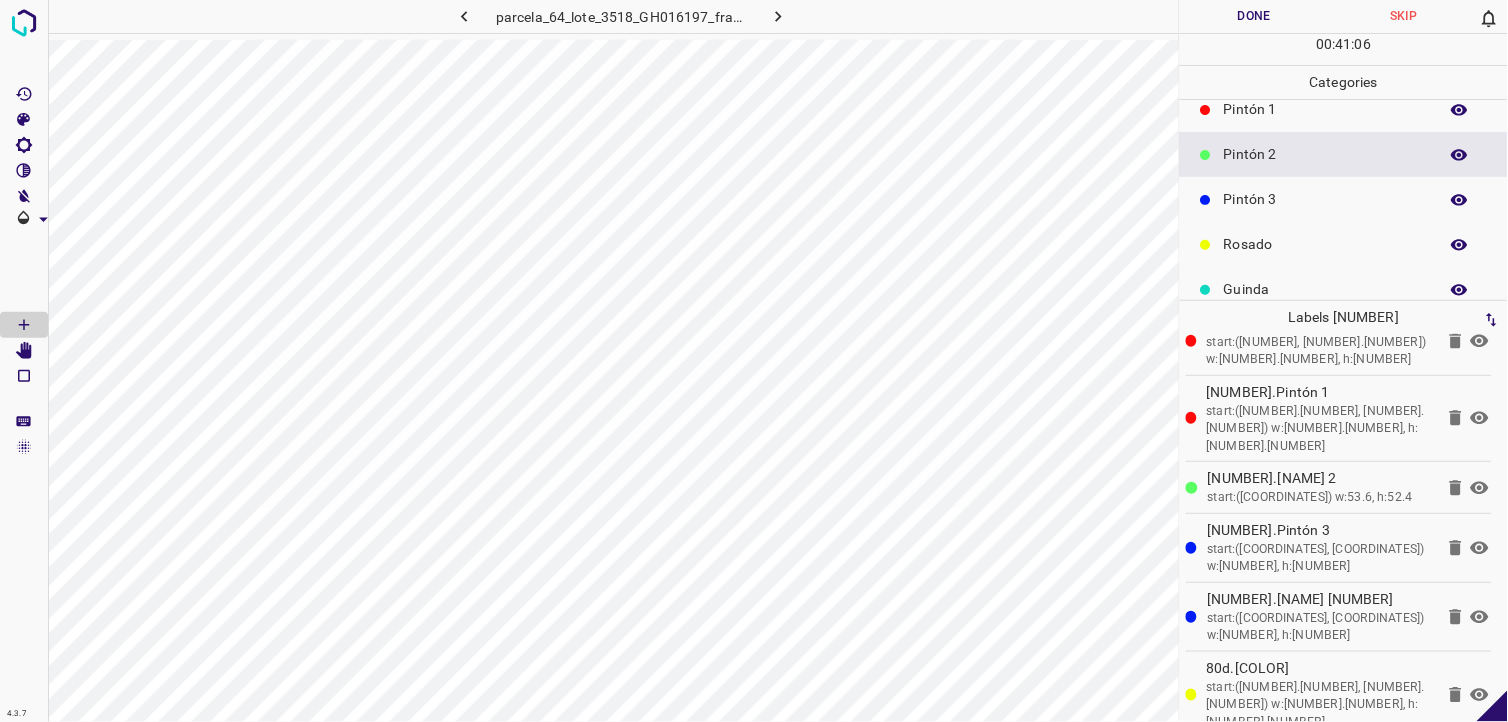 scroll, scrollTop: 0, scrollLeft: 0, axis: both 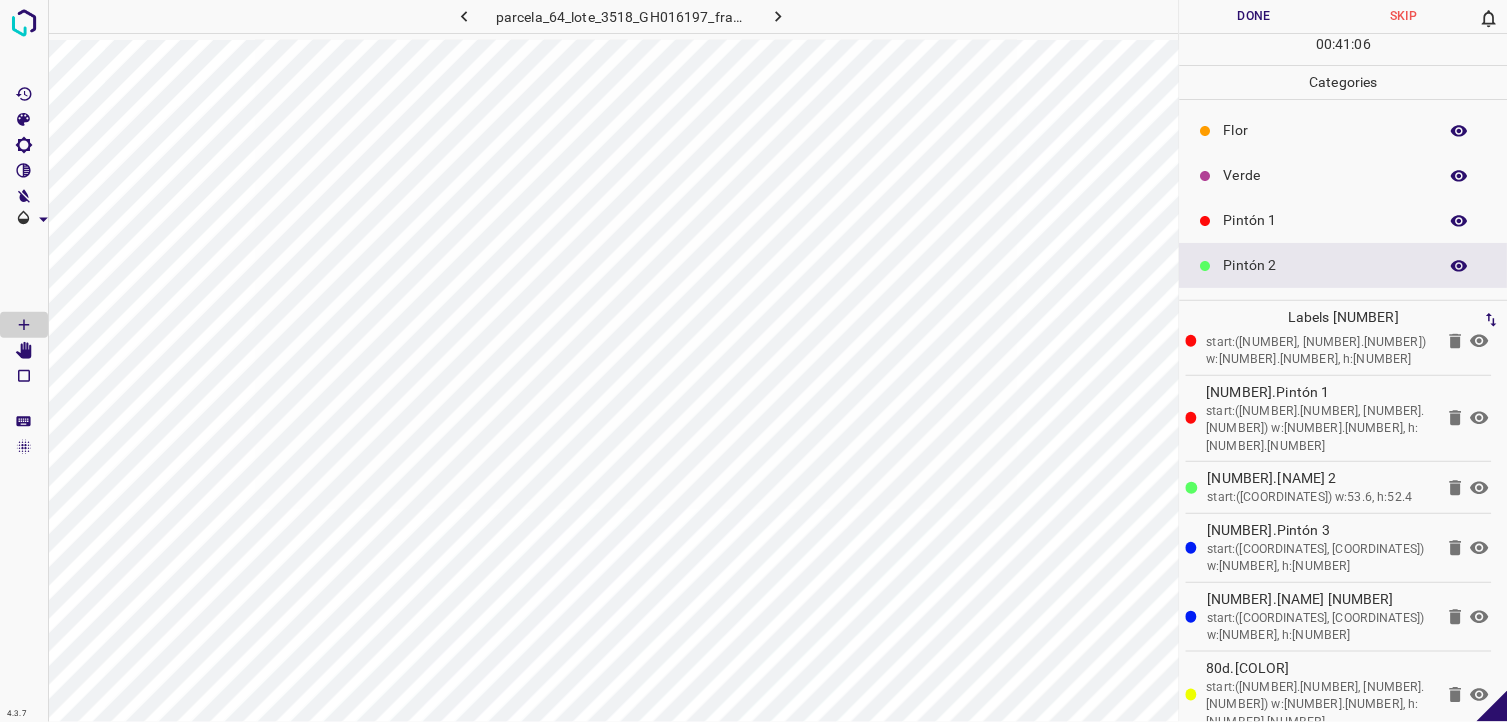 click on "Pintón 1" at bounding box center (1326, 220) 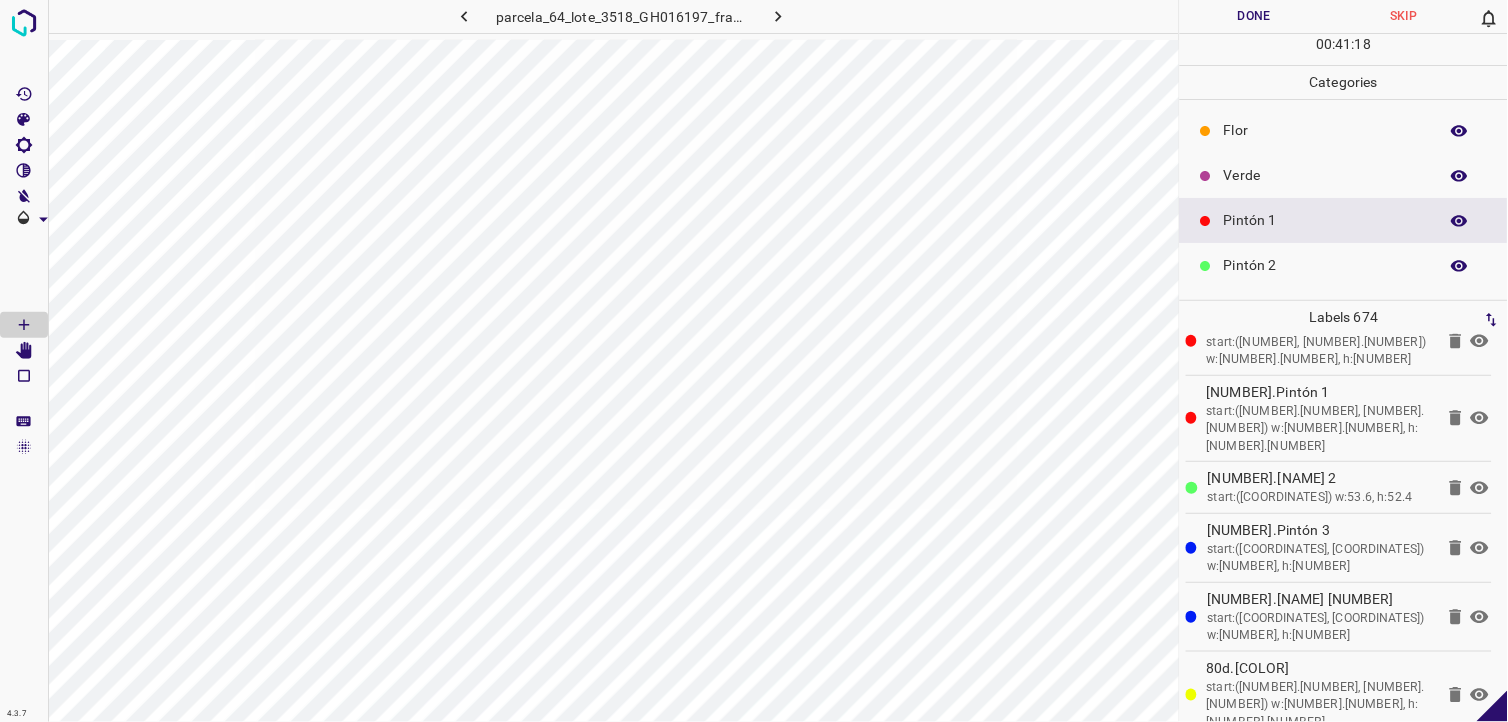 drag, startPoint x: 1337, startPoint y: 278, endPoint x: 1305, endPoint y: 245, distance: 45.96738 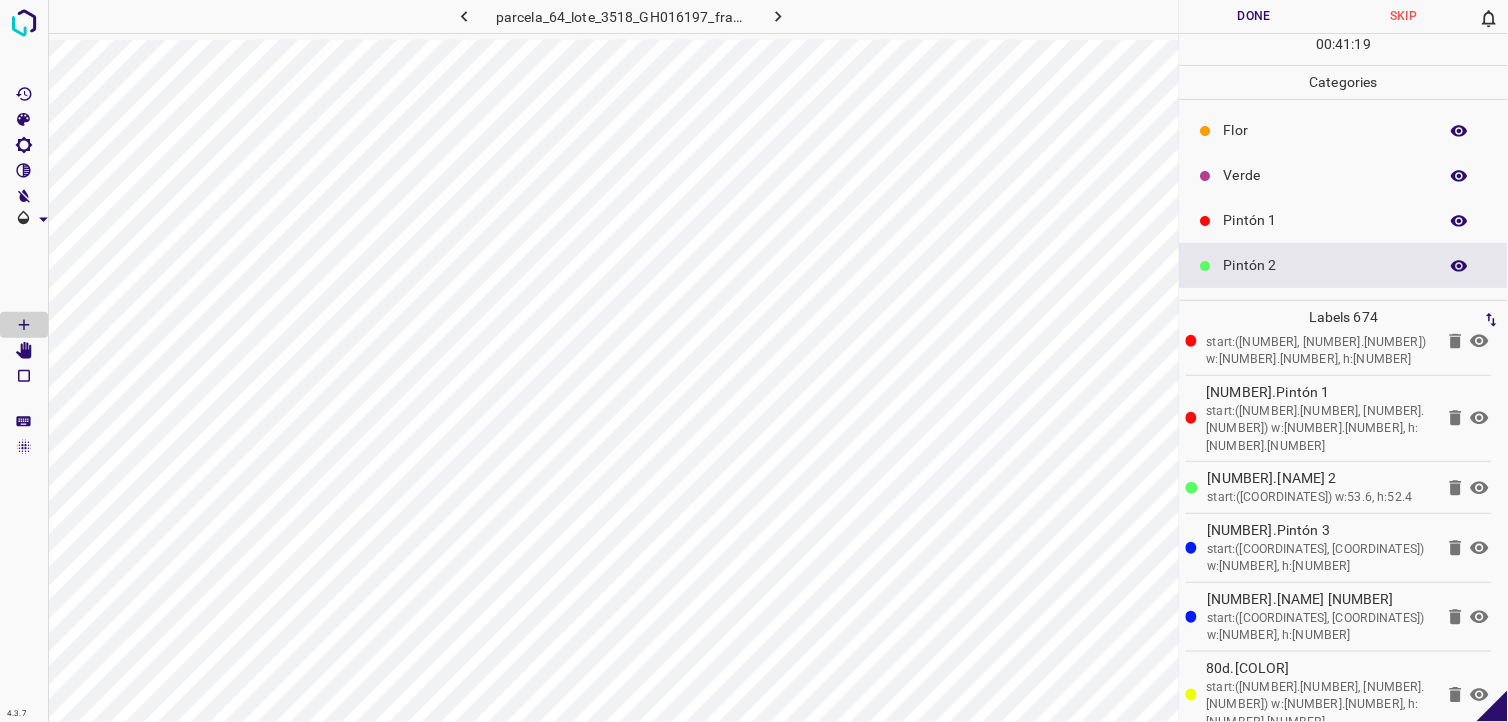 scroll, scrollTop: 111, scrollLeft: 0, axis: vertical 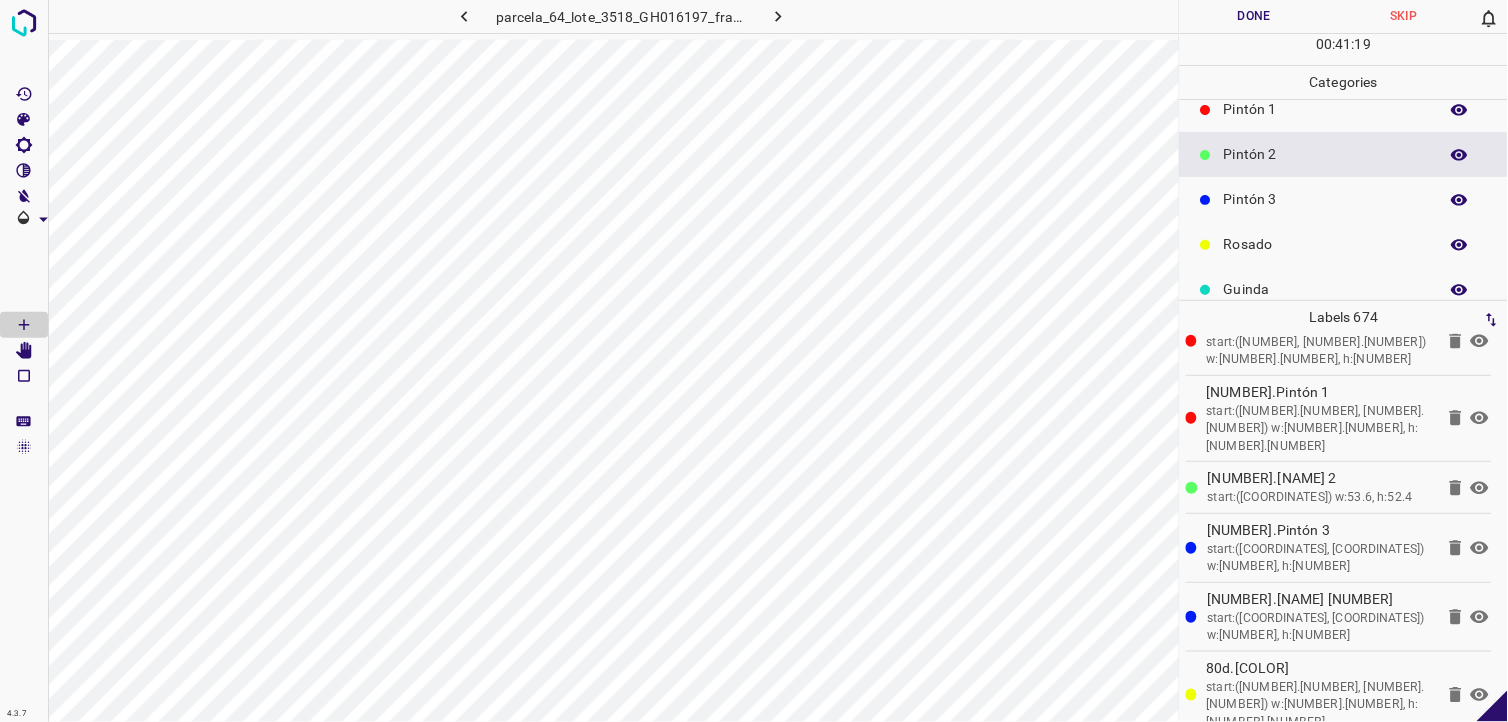 click on "Pintón 3" at bounding box center (1326, 199) 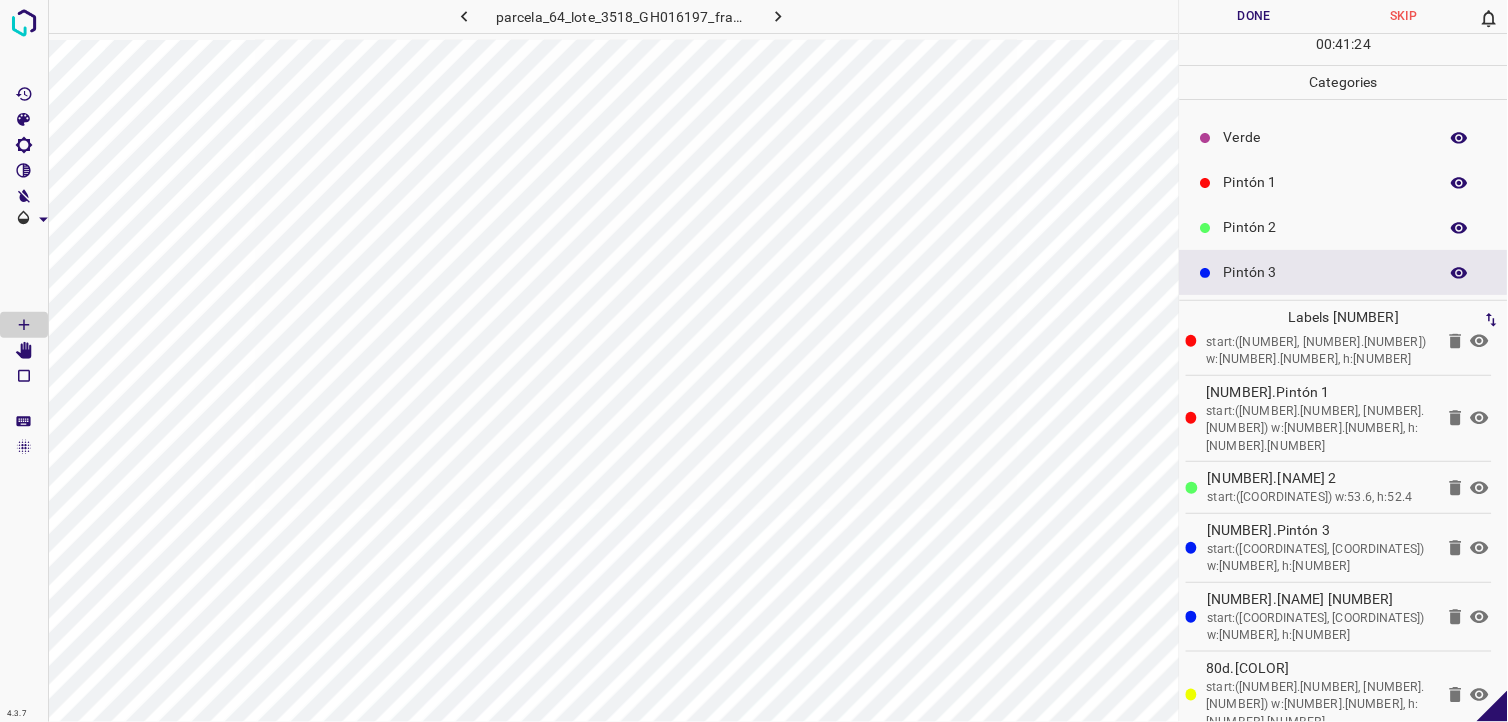 scroll, scrollTop: 0, scrollLeft: 0, axis: both 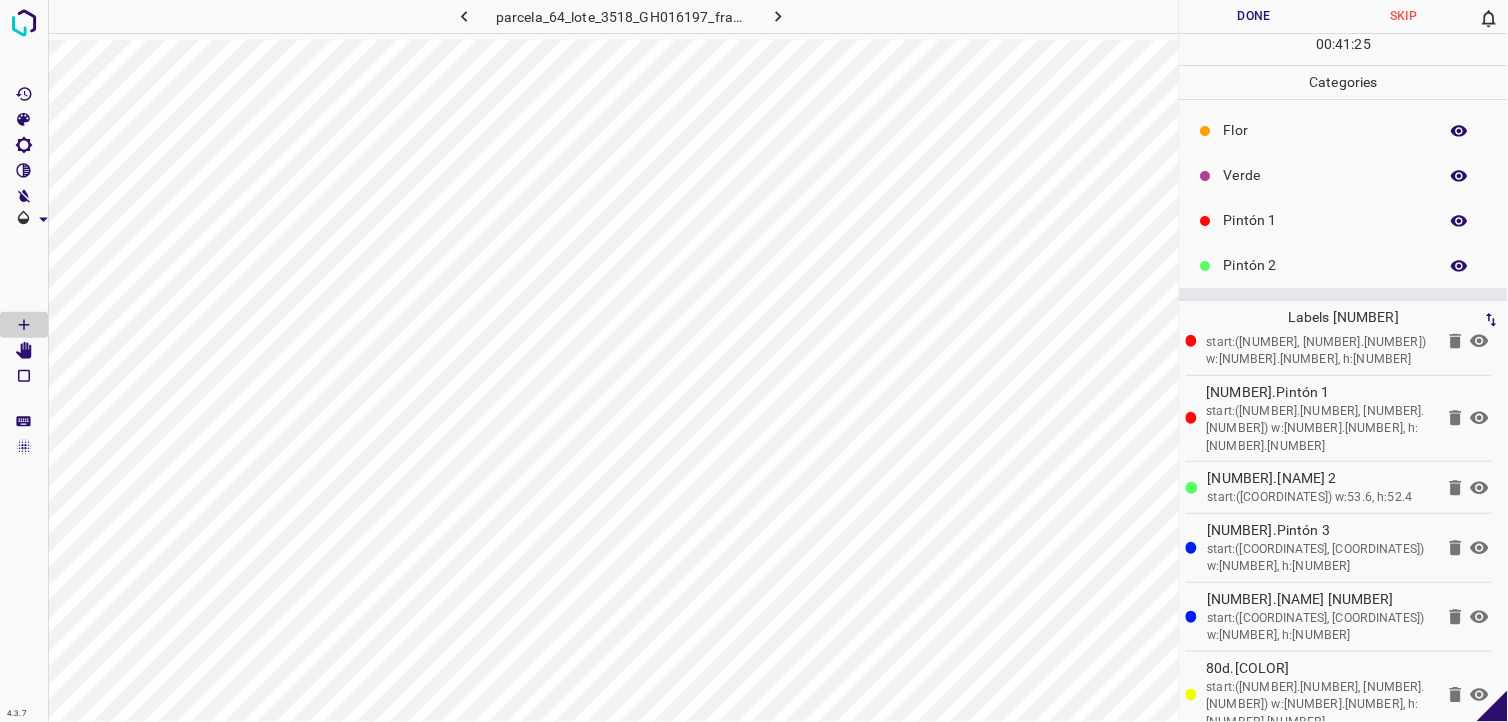 click on "Pintón 1" at bounding box center (1326, 220) 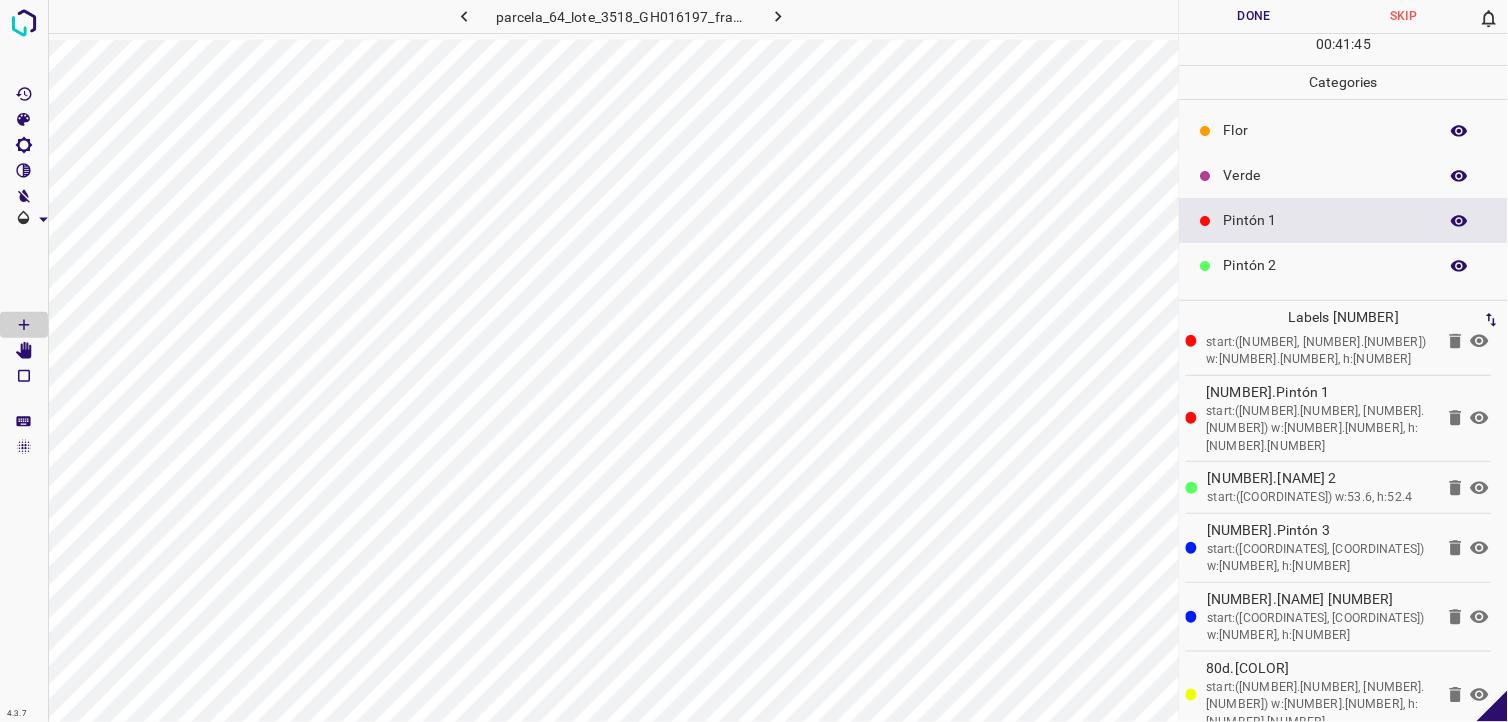 click on "Verde" at bounding box center [1344, 175] 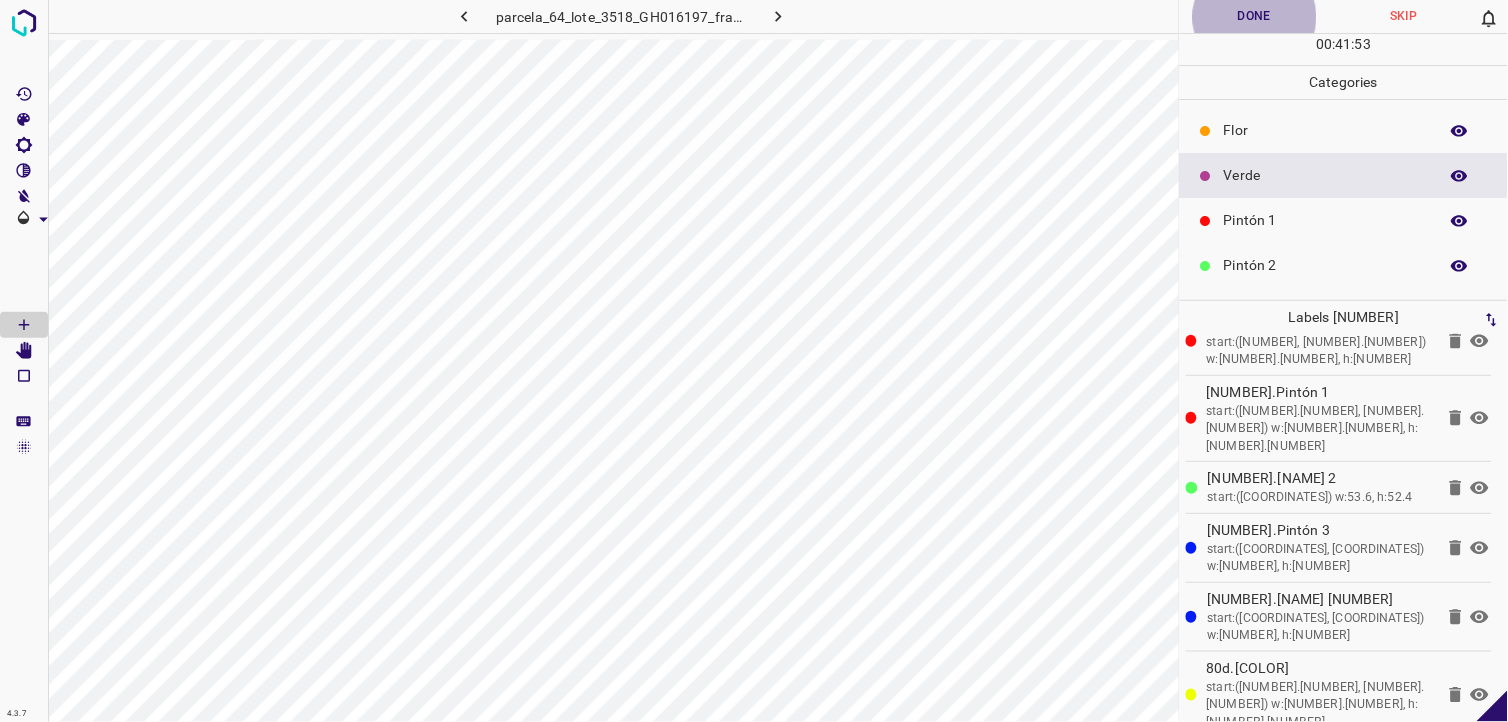 type 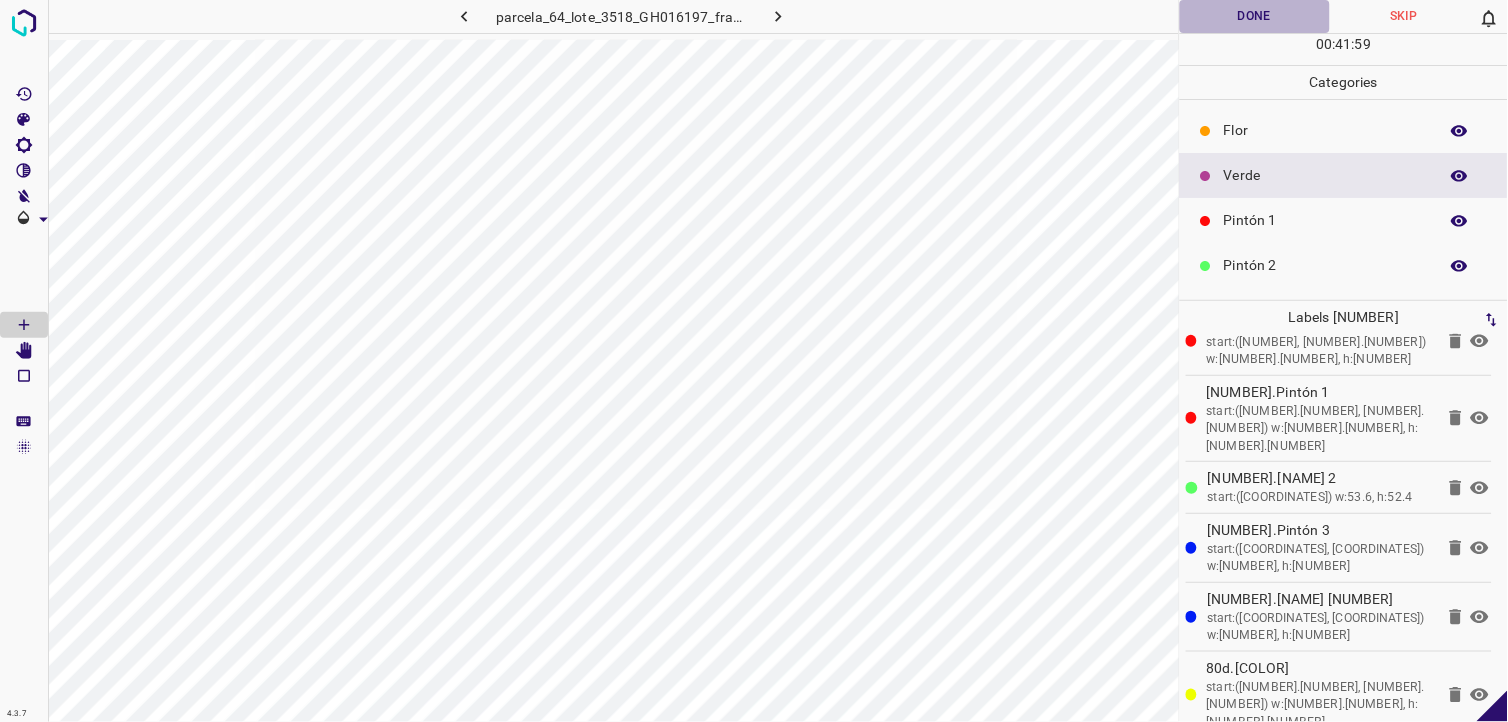 click on "Done" at bounding box center (1255, 16) 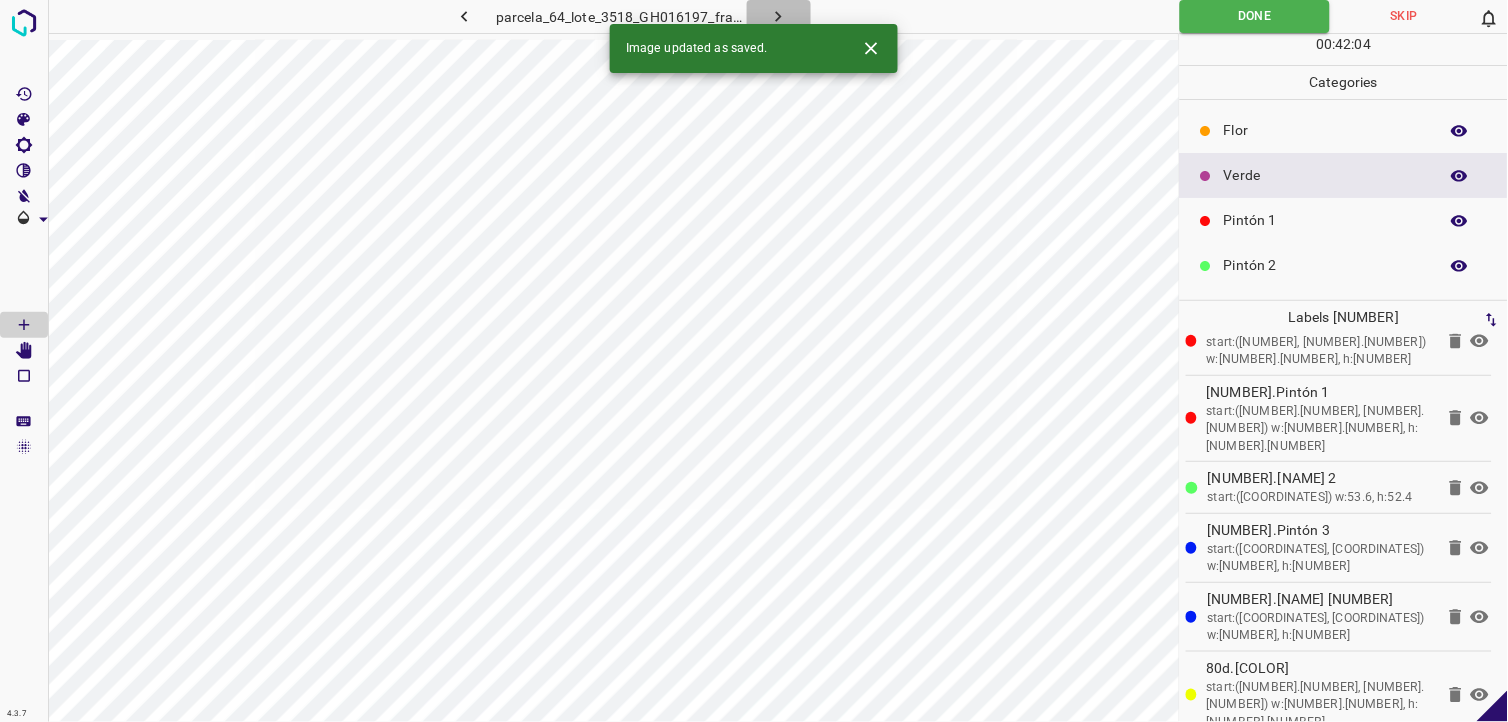 click 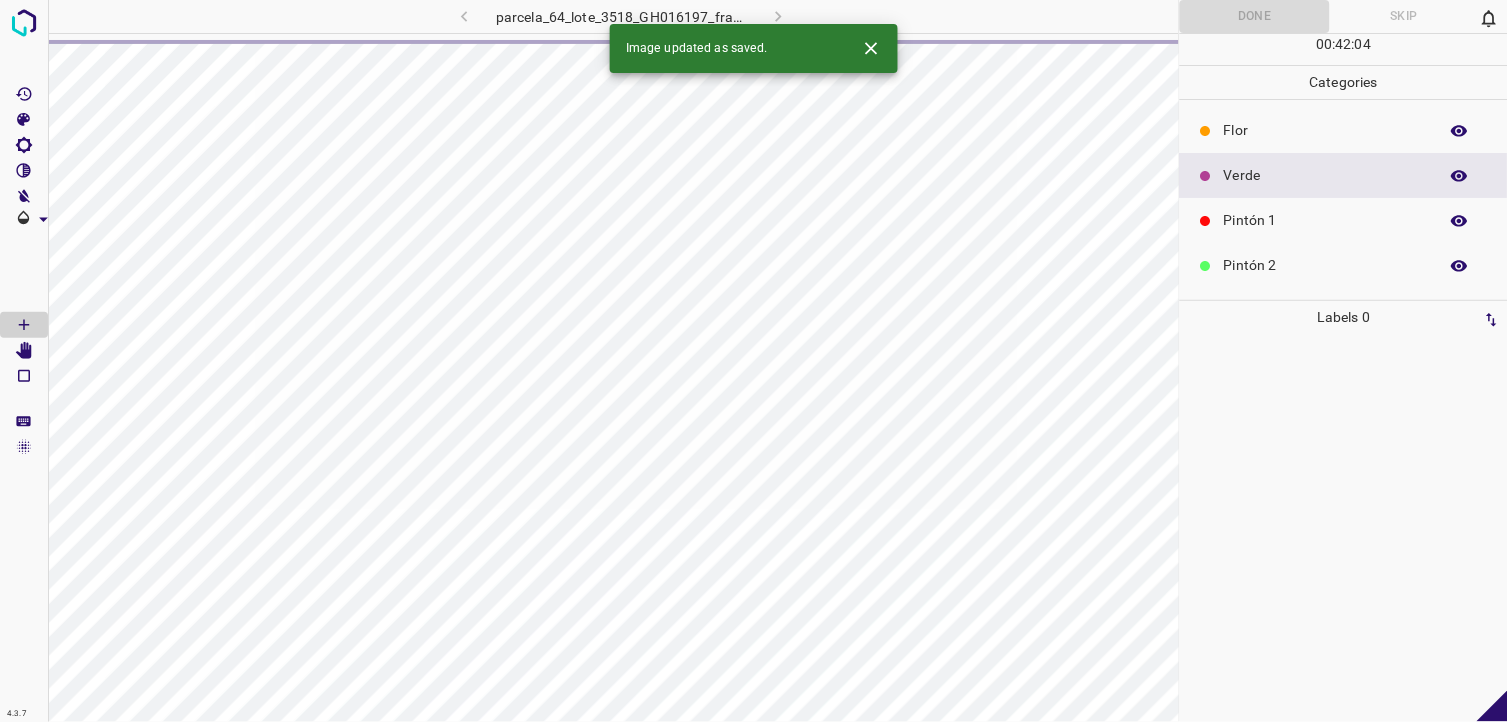 scroll, scrollTop: 0, scrollLeft: 0, axis: both 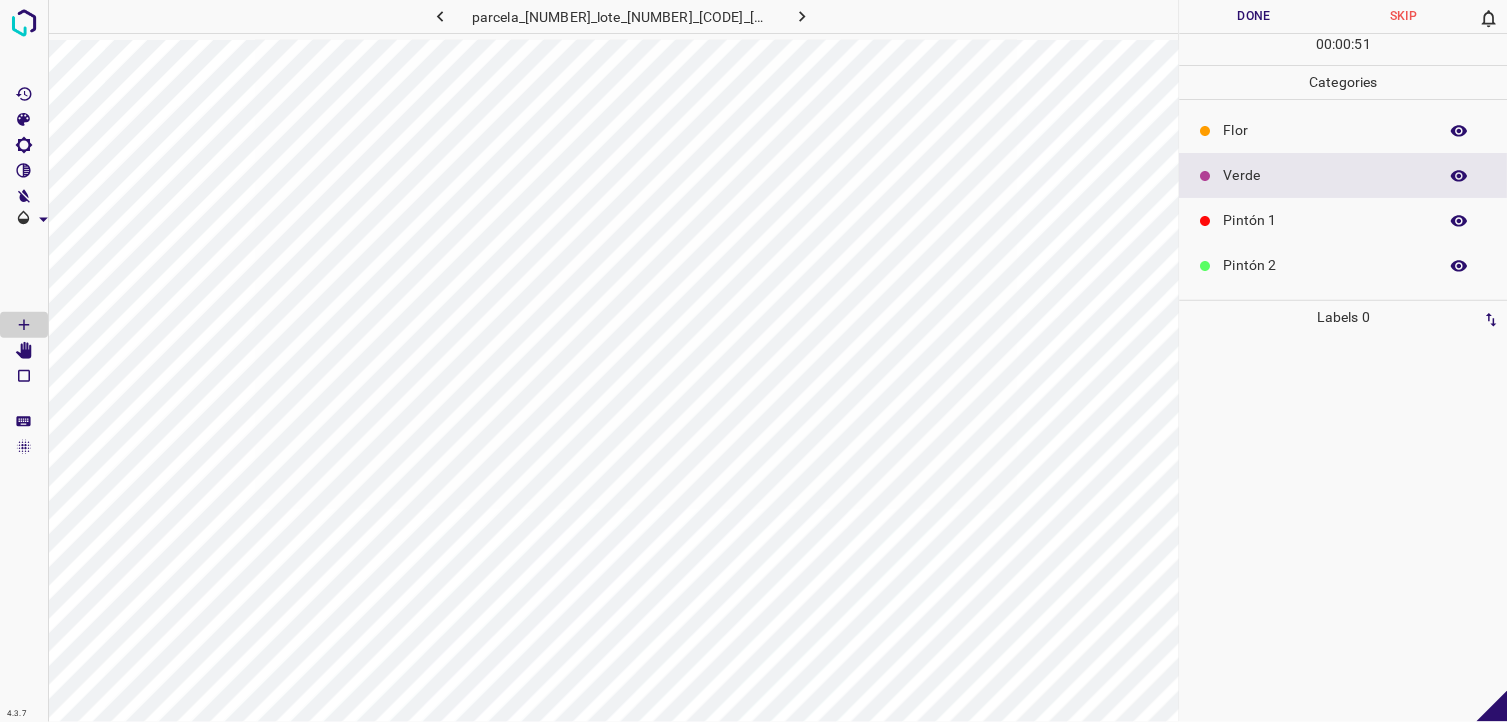 click on "Flor" at bounding box center (1326, 130) 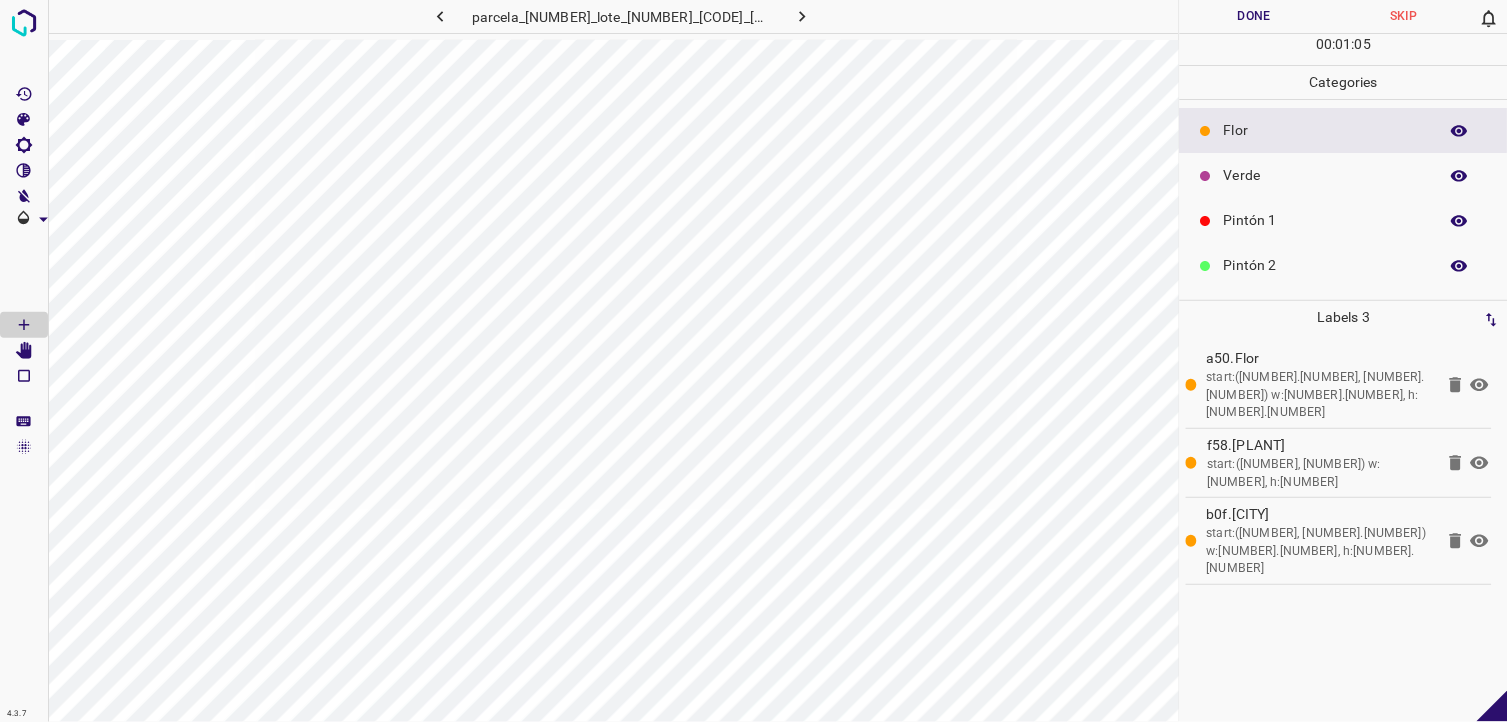 click on "Pintón 2" at bounding box center [1326, 265] 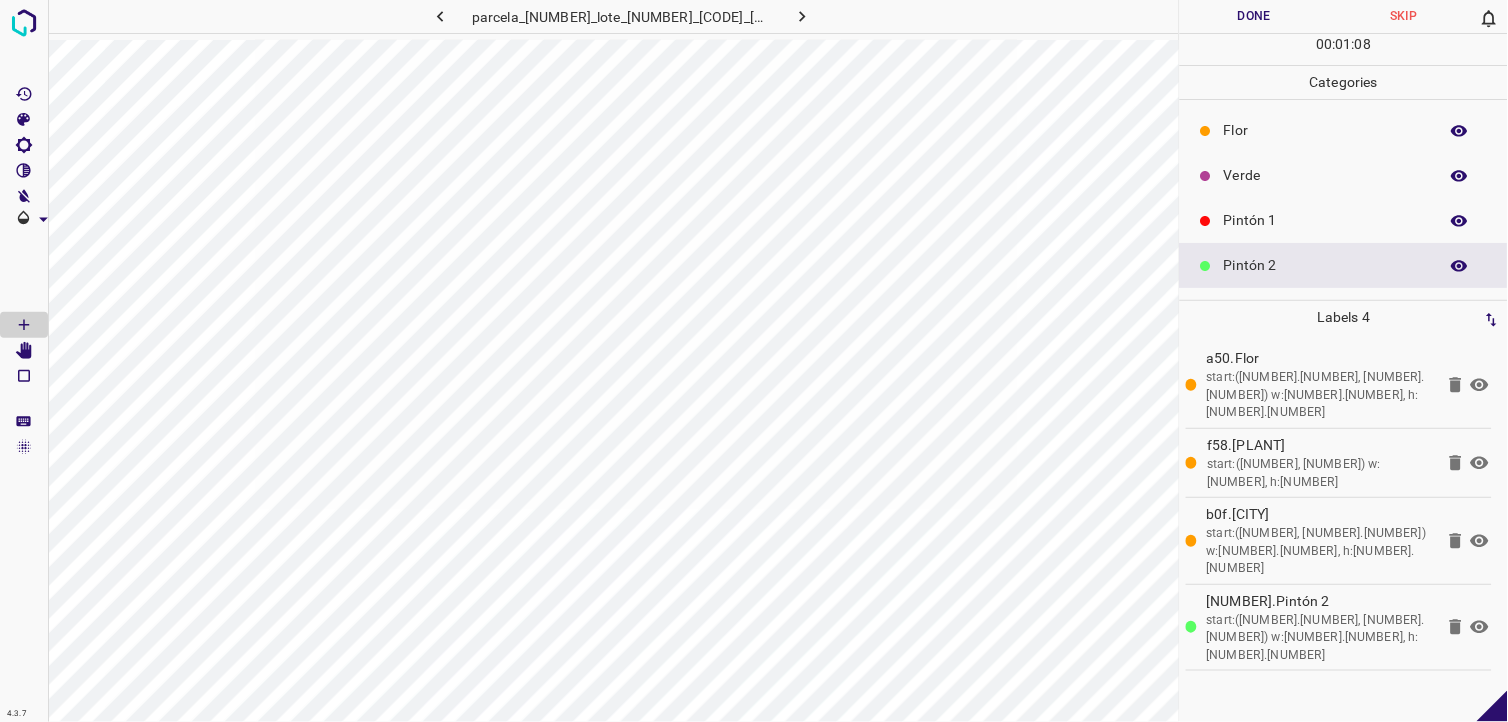 click on "Verde" at bounding box center (1344, 175) 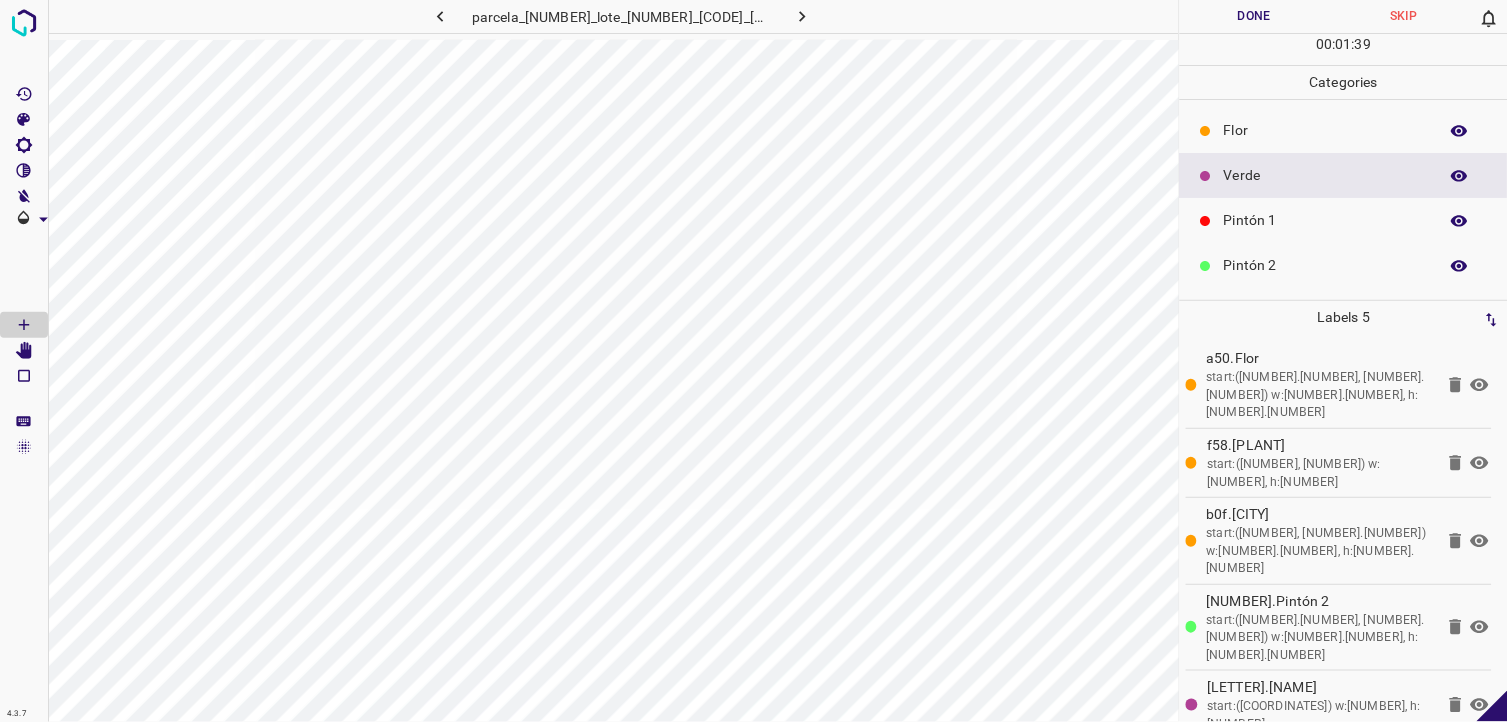 click on "Pintón 1" at bounding box center (1326, 220) 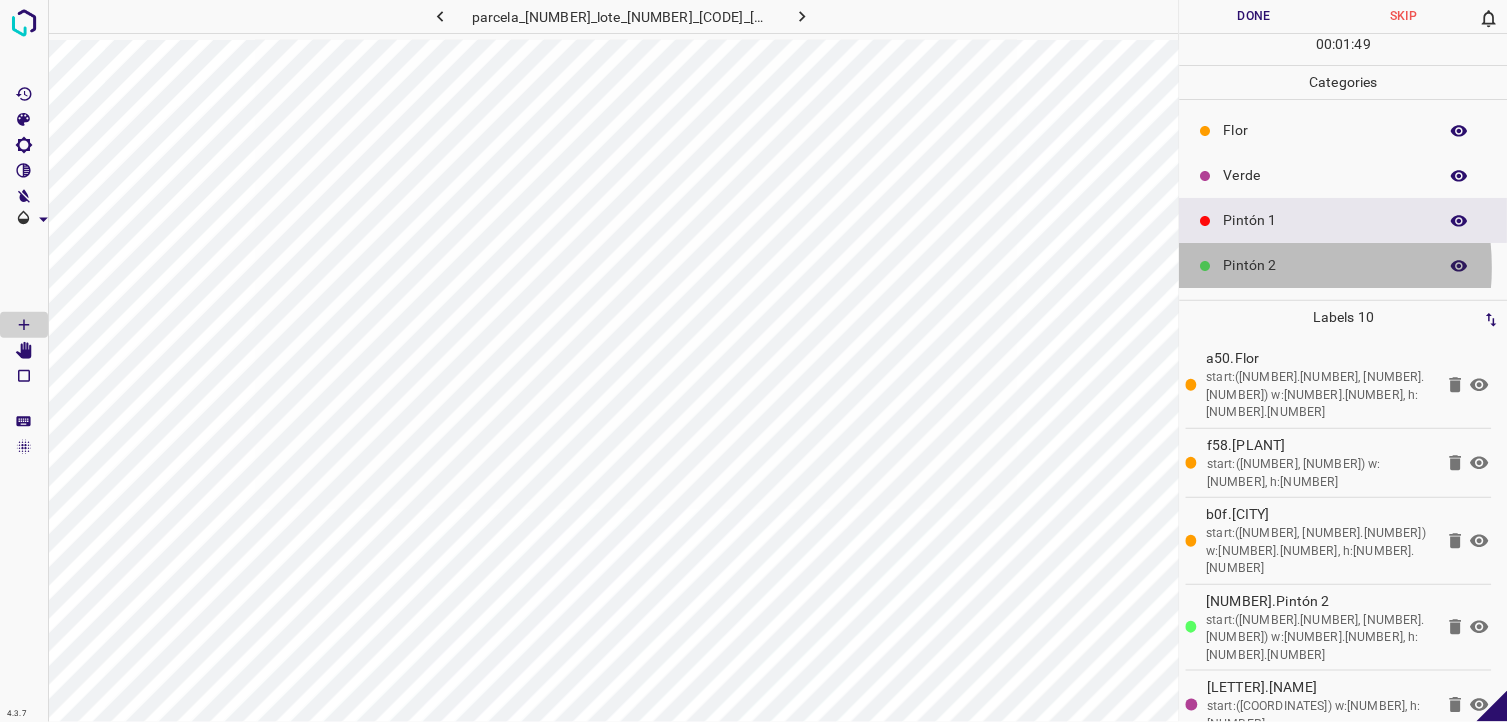 click on "Pintón 2" at bounding box center (1326, 265) 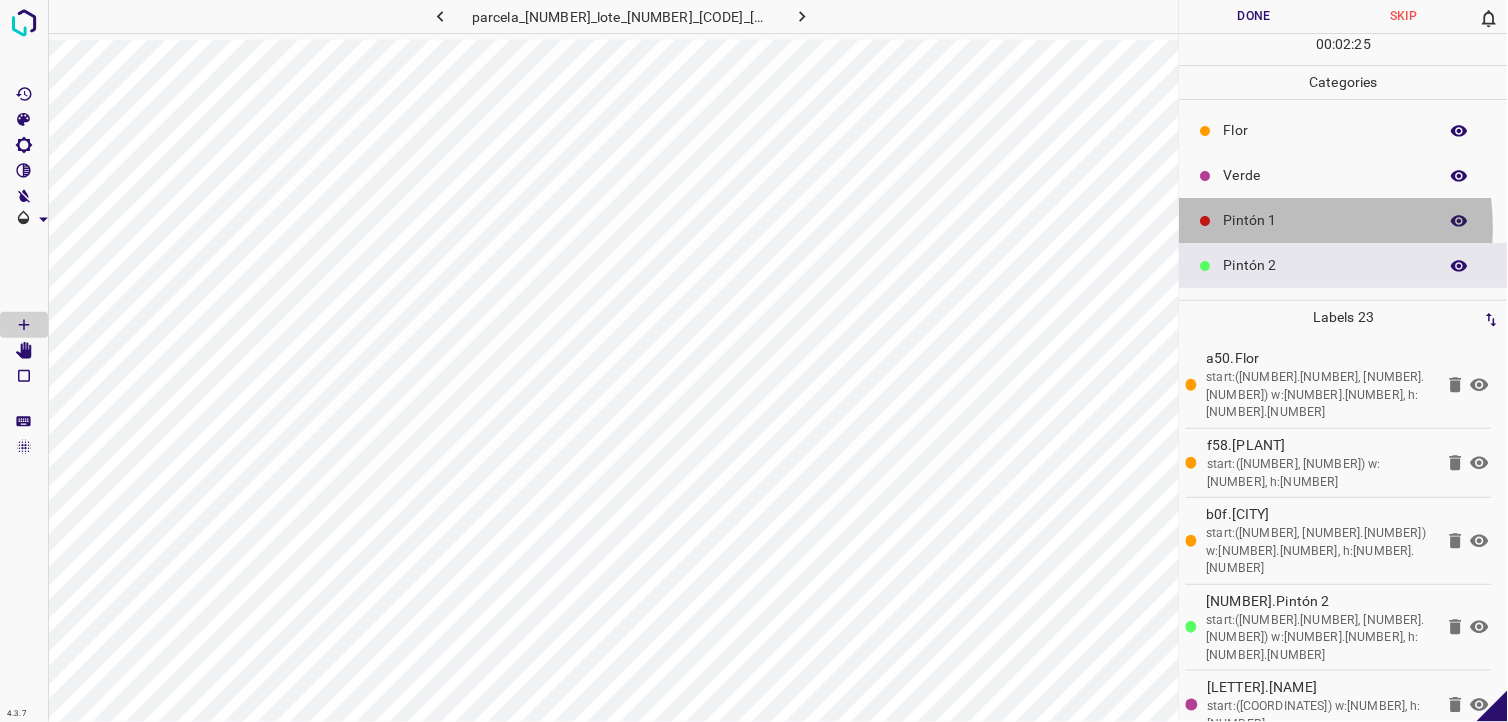 click on "Pintón 1" at bounding box center [1326, 220] 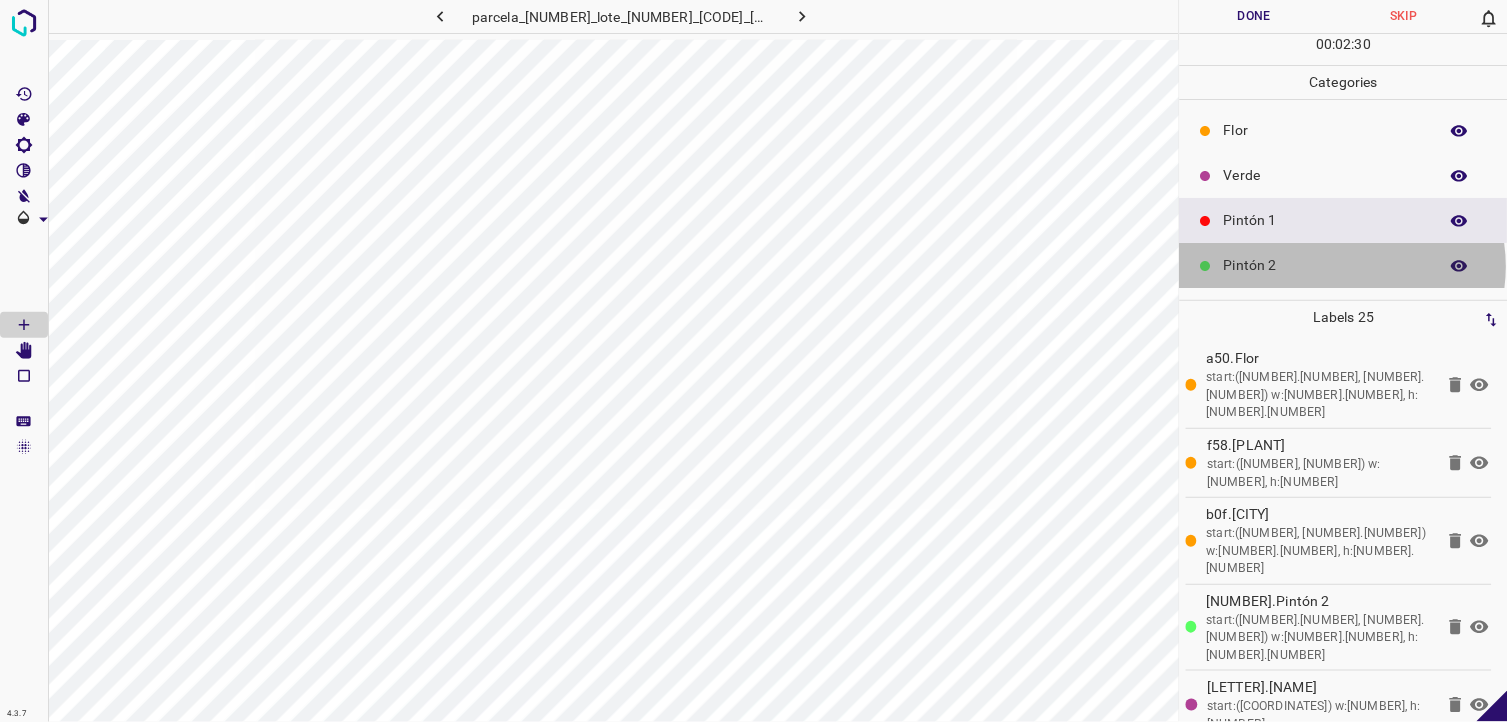 click on "Pintón 2" at bounding box center (1326, 265) 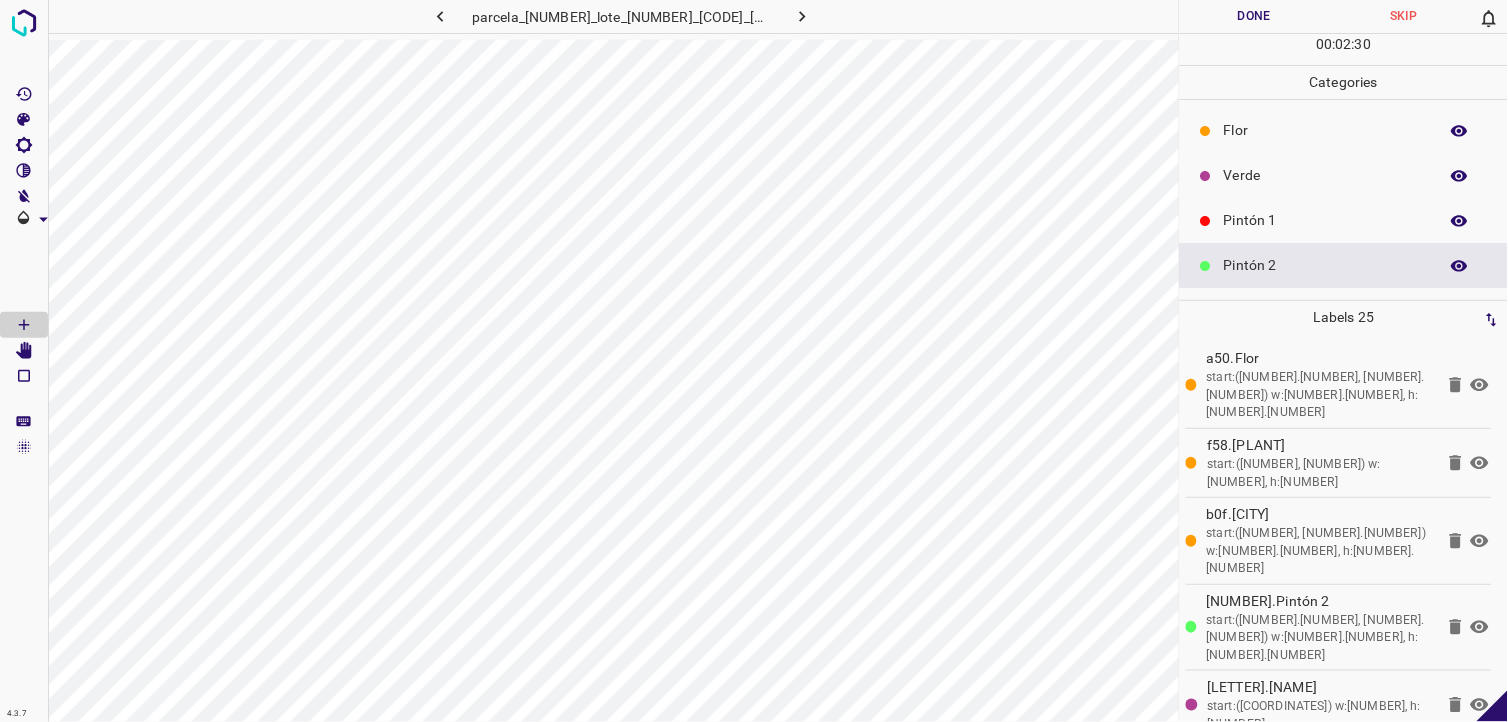 scroll, scrollTop: 111, scrollLeft: 0, axis: vertical 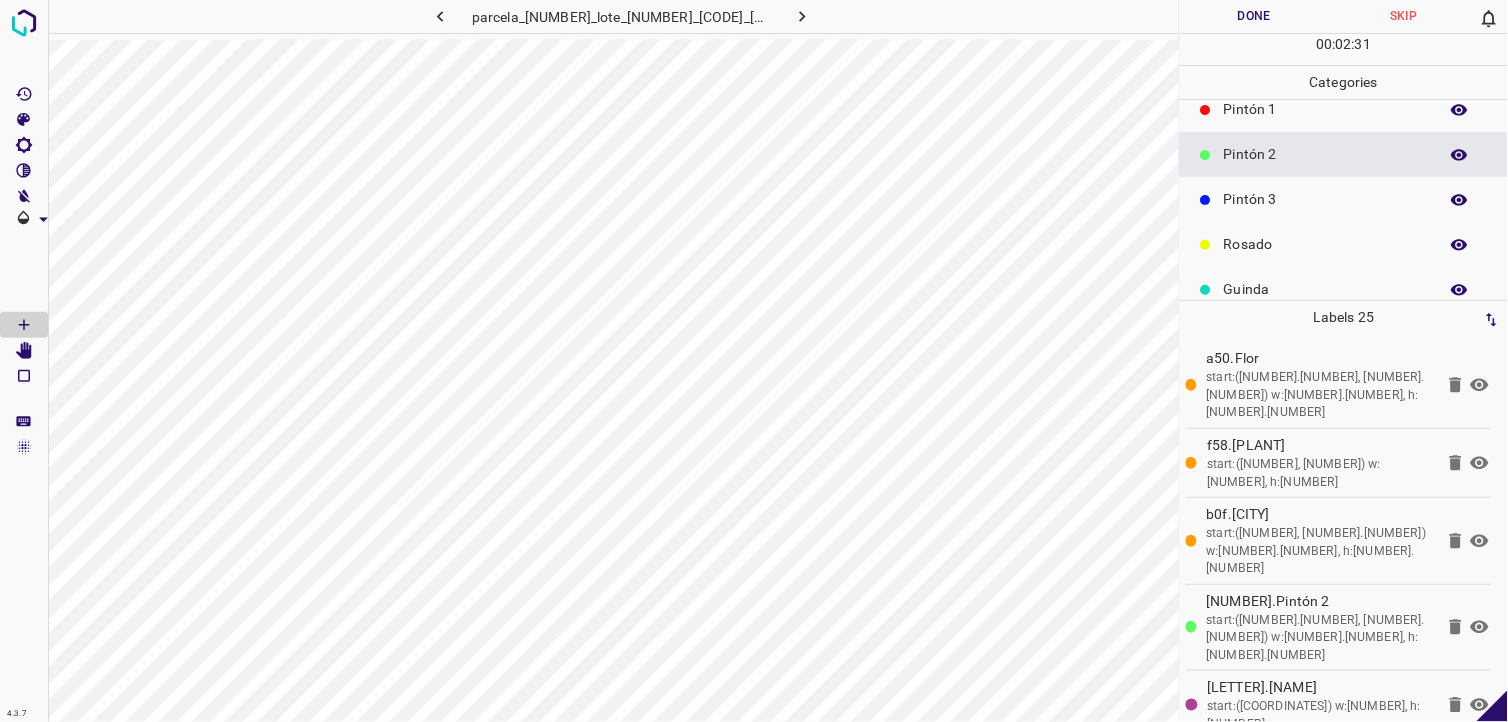click on "Pintón 3" at bounding box center [1326, 199] 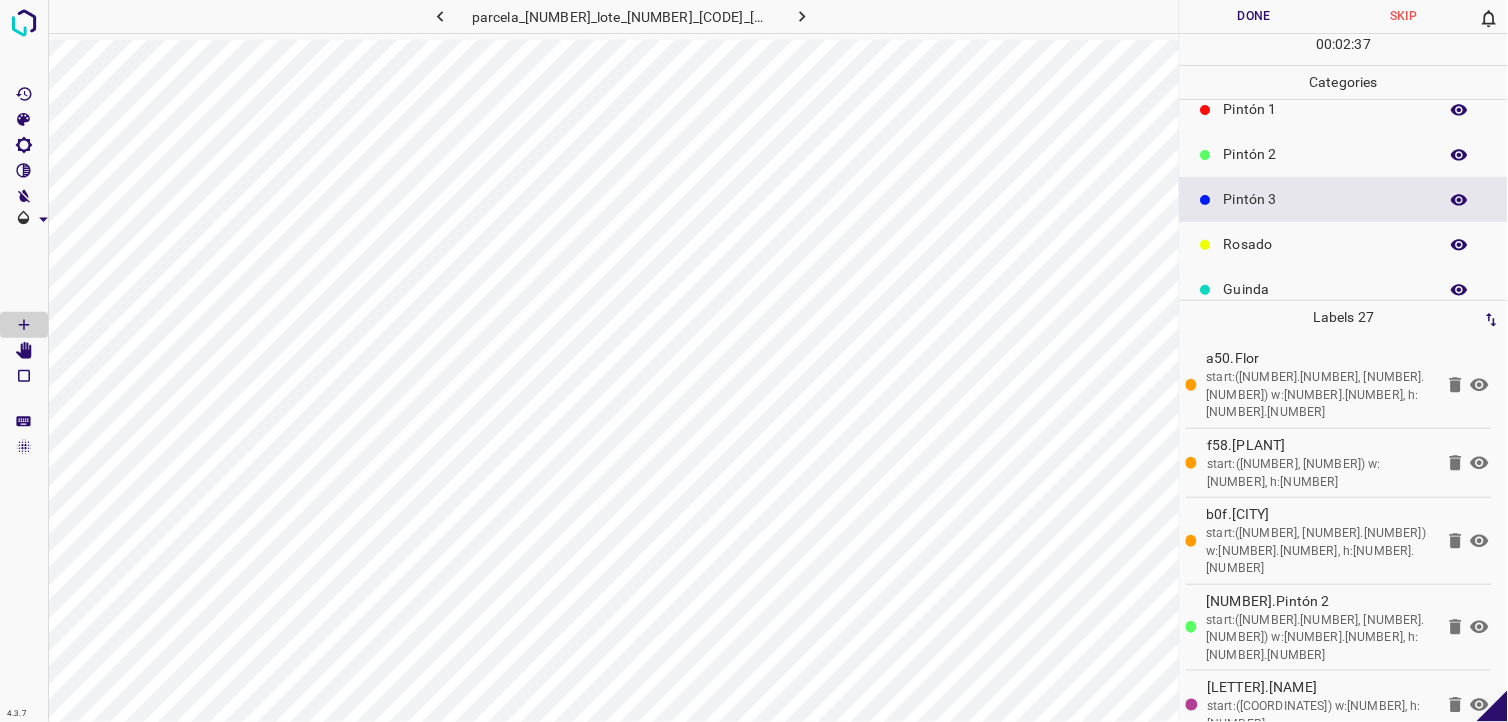 click on "Pintón 2" at bounding box center [1344, 154] 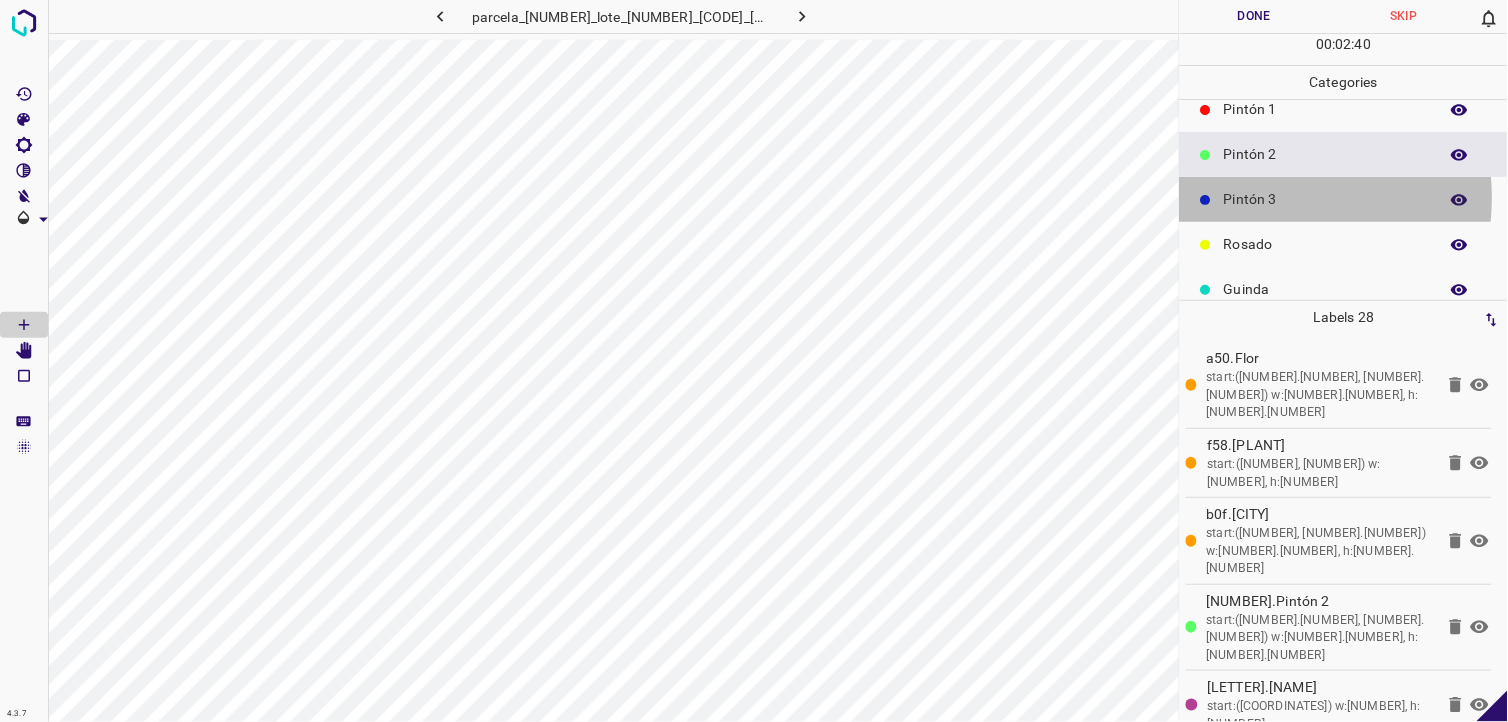 click on "Pintón 3" at bounding box center [1326, 199] 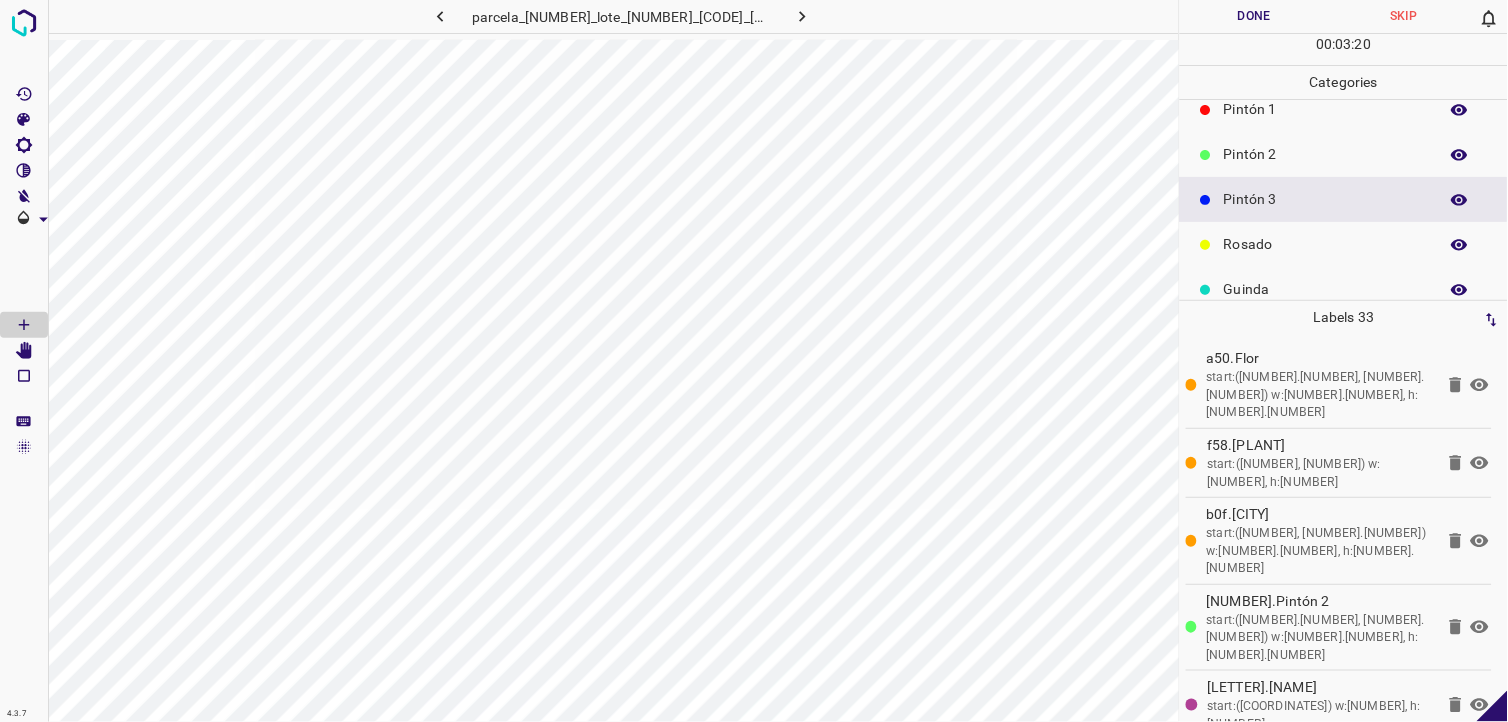 click on "Categories" at bounding box center [1344, 82] 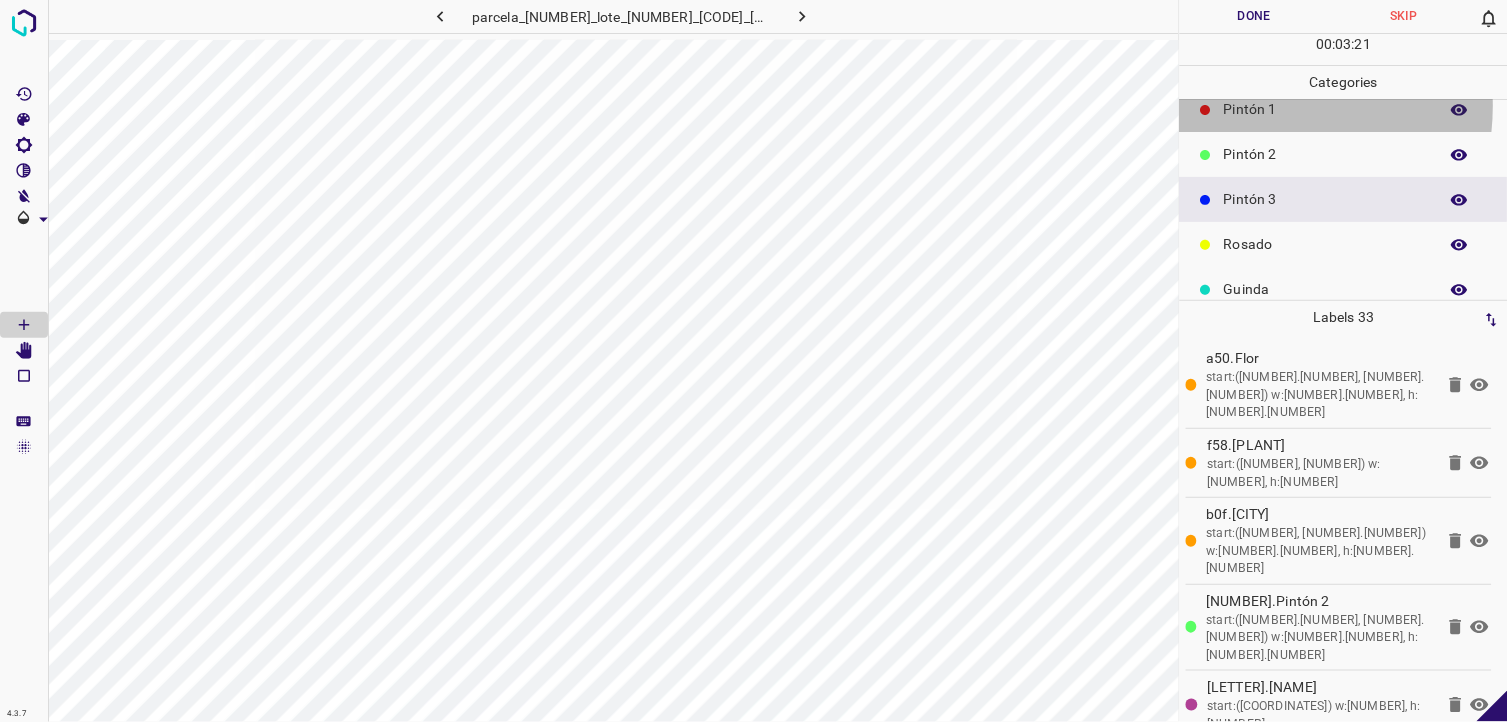 click on "Pintón 1" at bounding box center [1326, 109] 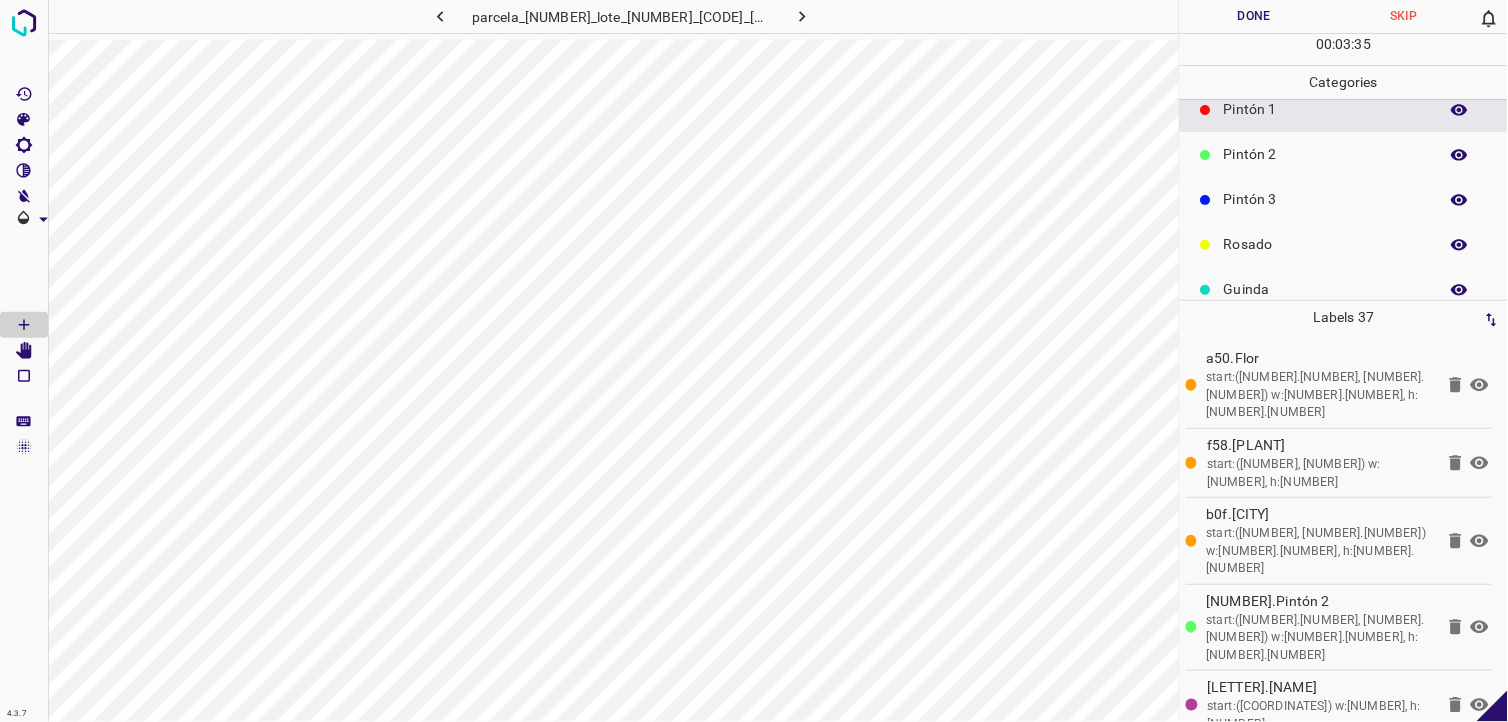 scroll, scrollTop: 0, scrollLeft: 0, axis: both 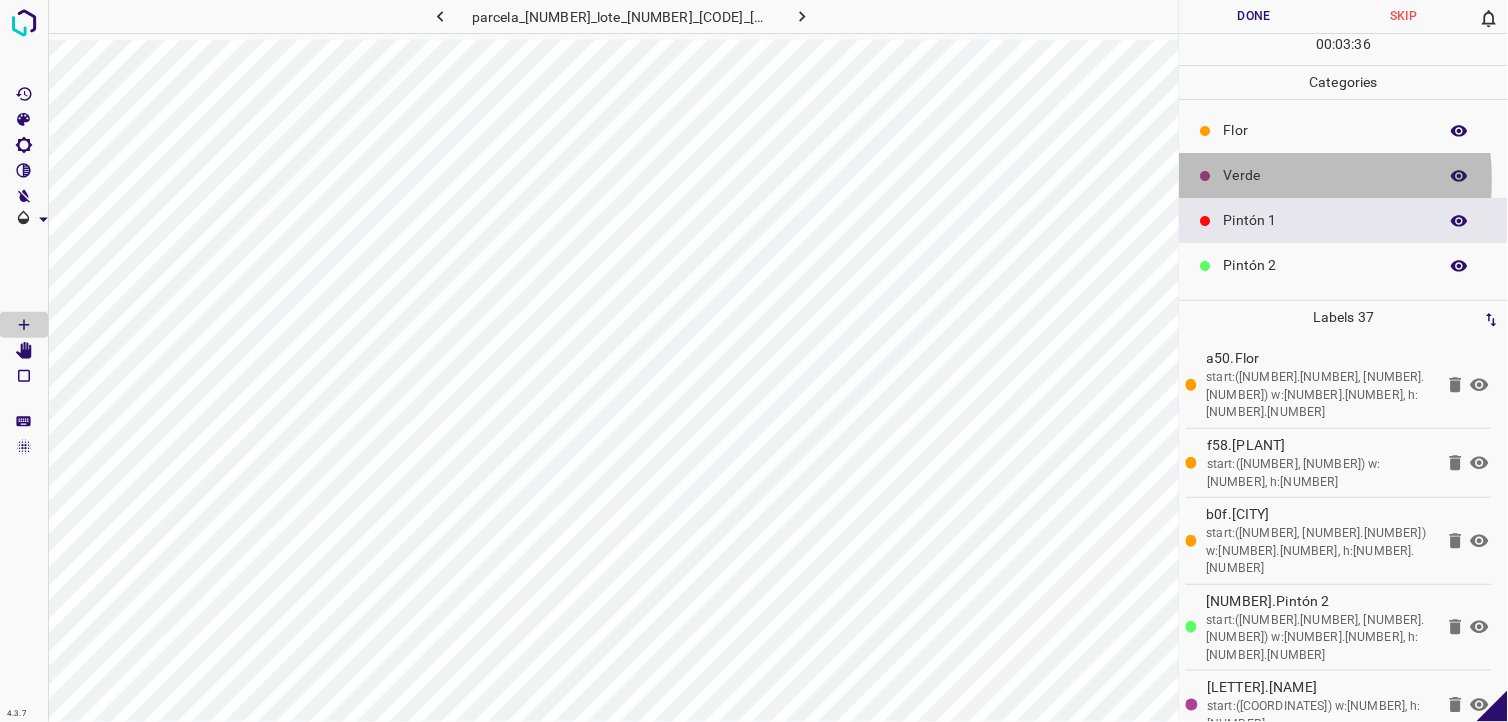 click on "Verde" at bounding box center (1326, 175) 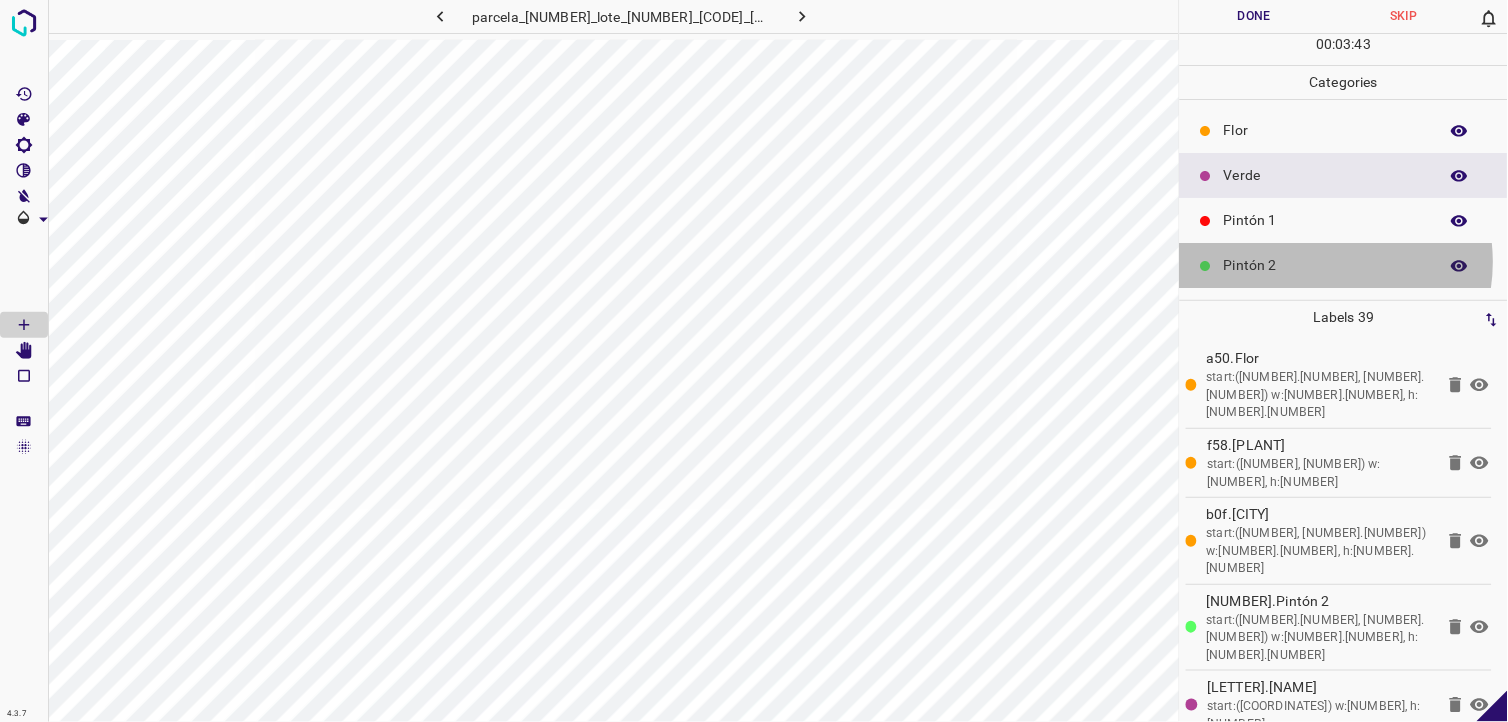 click on "Pintón 2" at bounding box center (1326, 265) 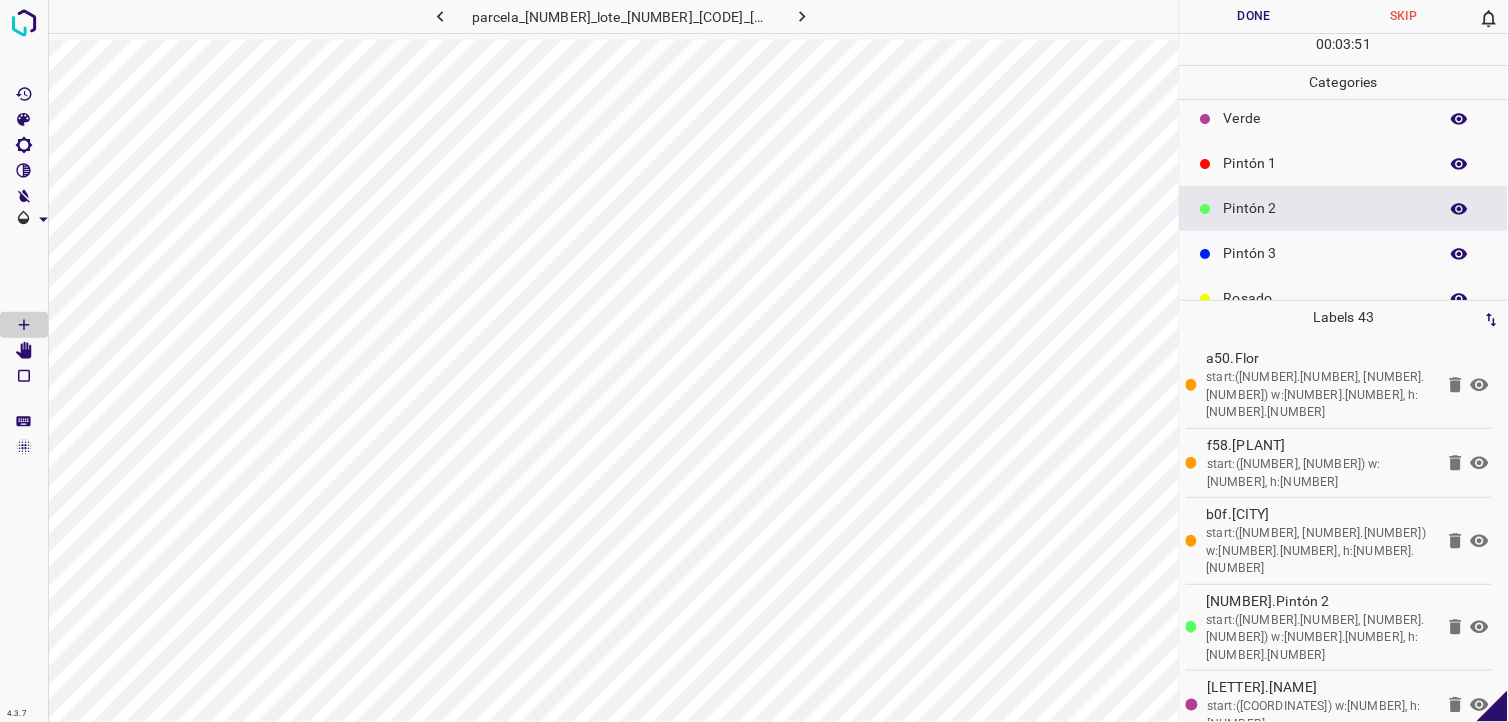 scroll, scrollTop: 111, scrollLeft: 0, axis: vertical 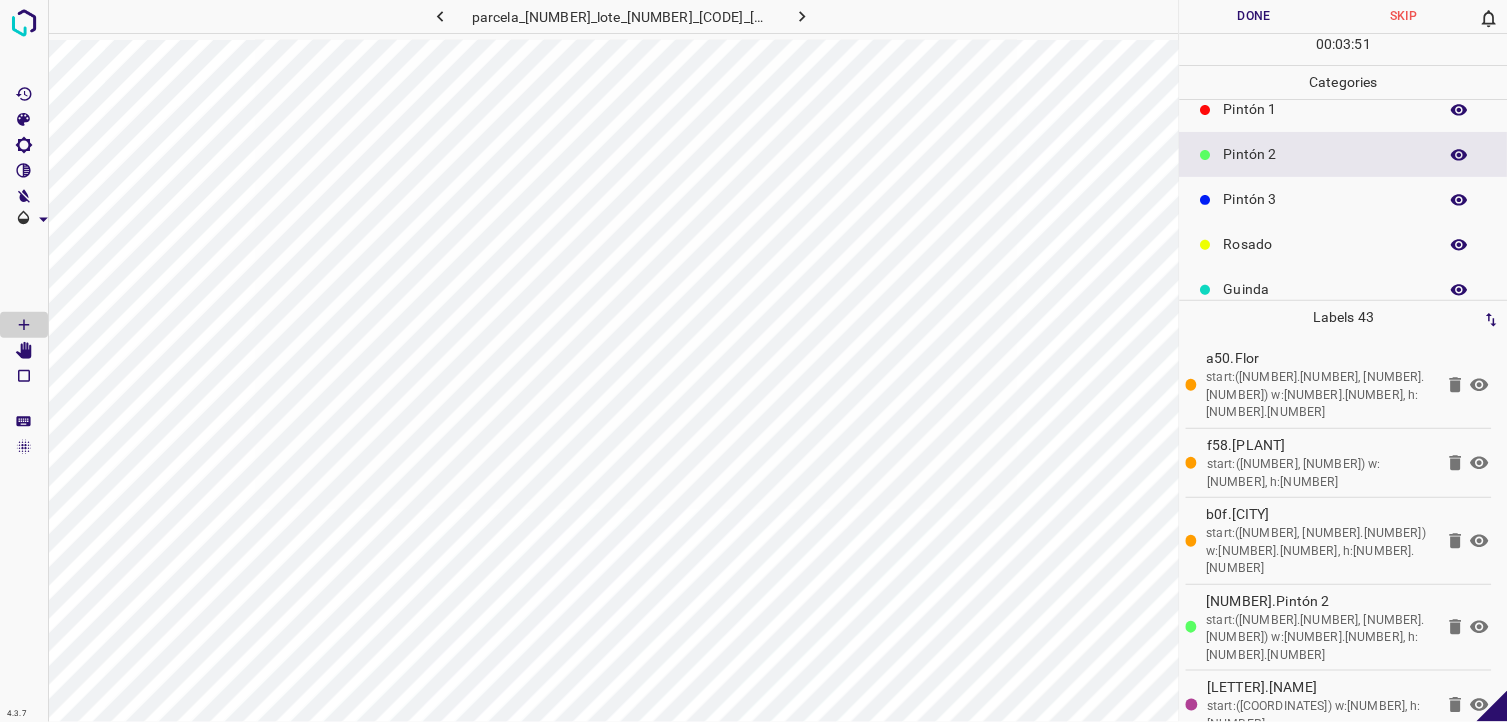 click on "Pintón 3" at bounding box center [1326, 199] 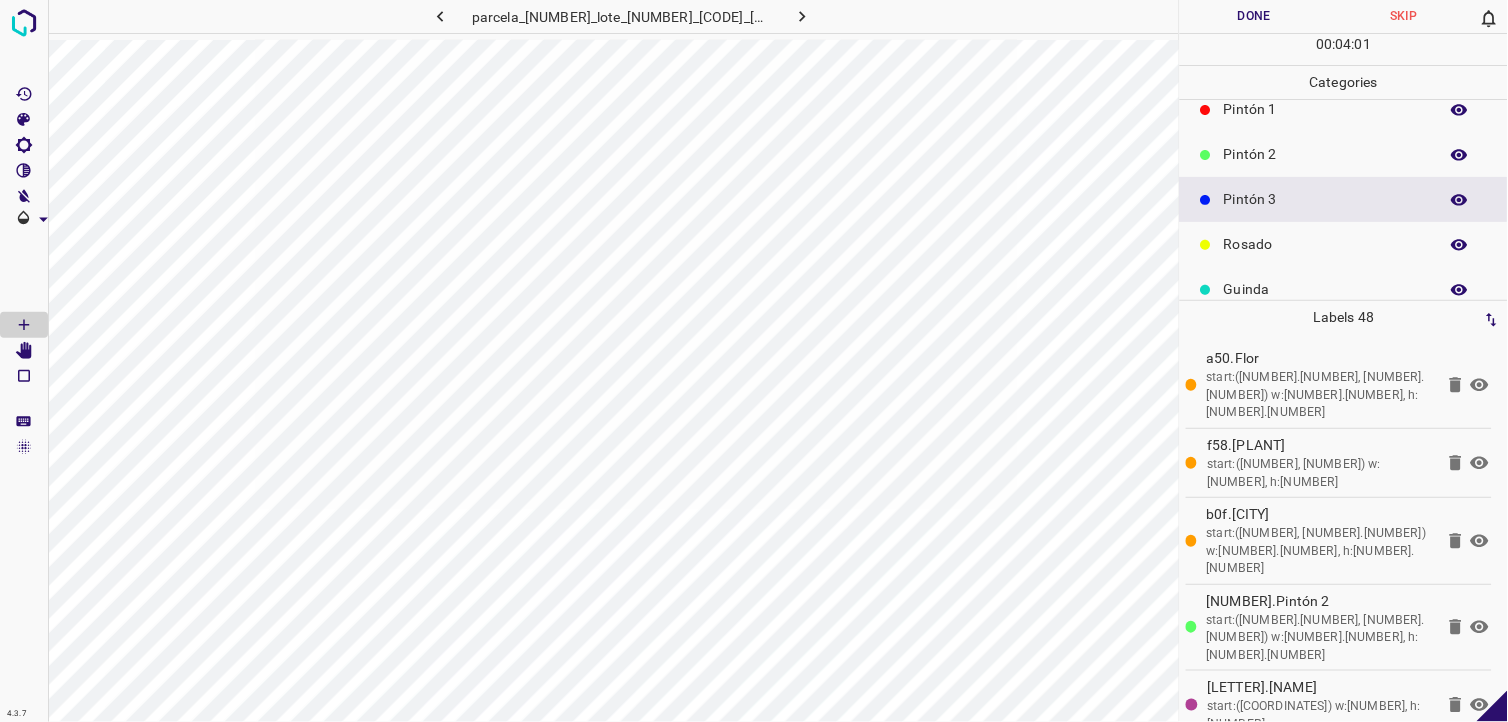 scroll, scrollTop: 0, scrollLeft: 0, axis: both 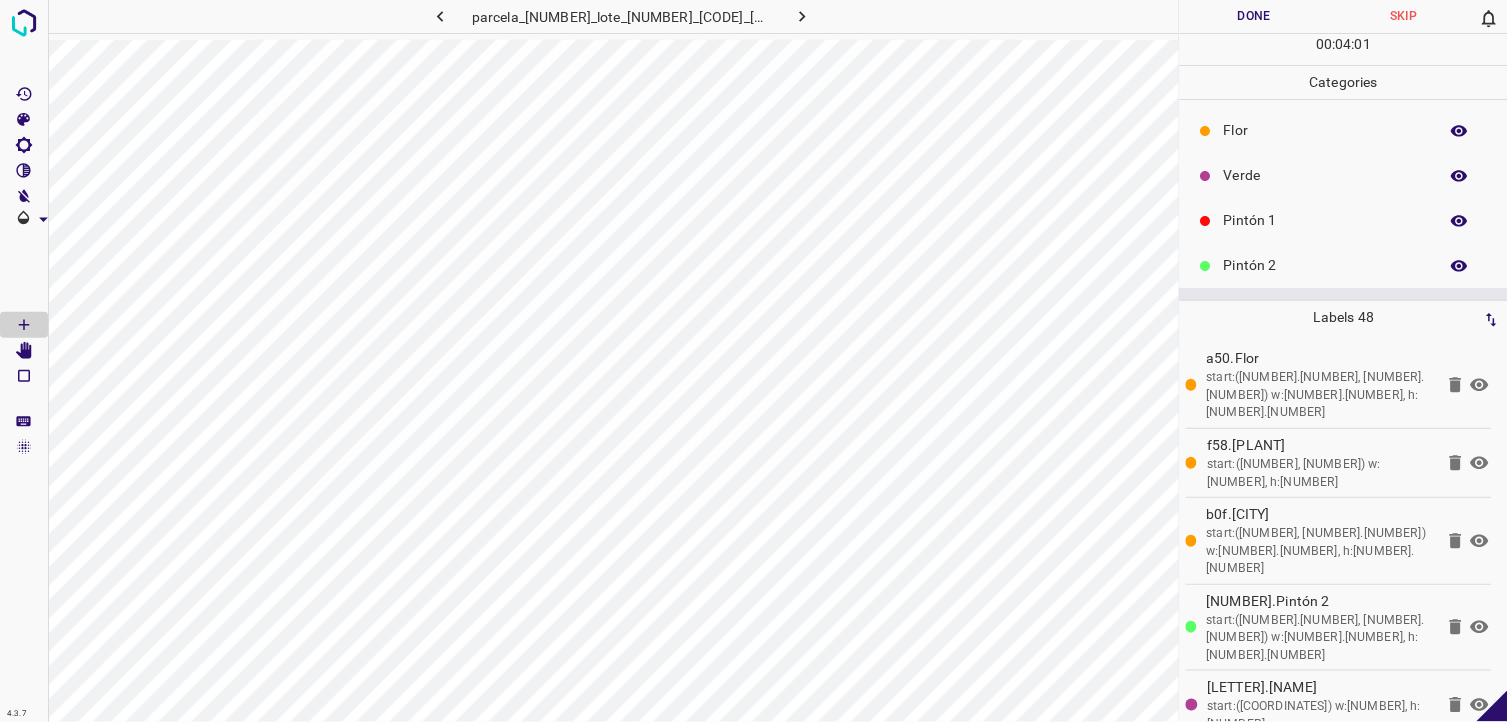 click on "Verde" at bounding box center [1344, 175] 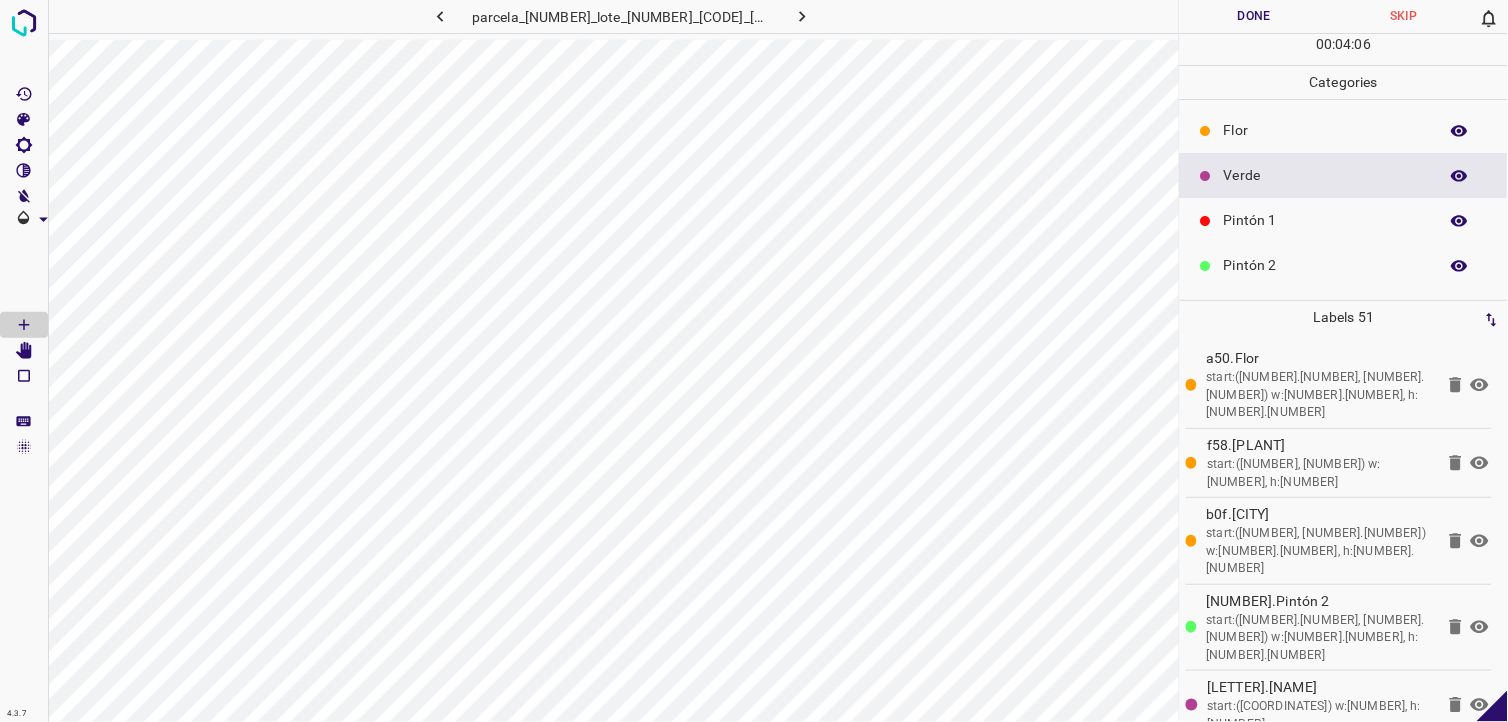 click on "Pintón 2" at bounding box center [1344, 265] 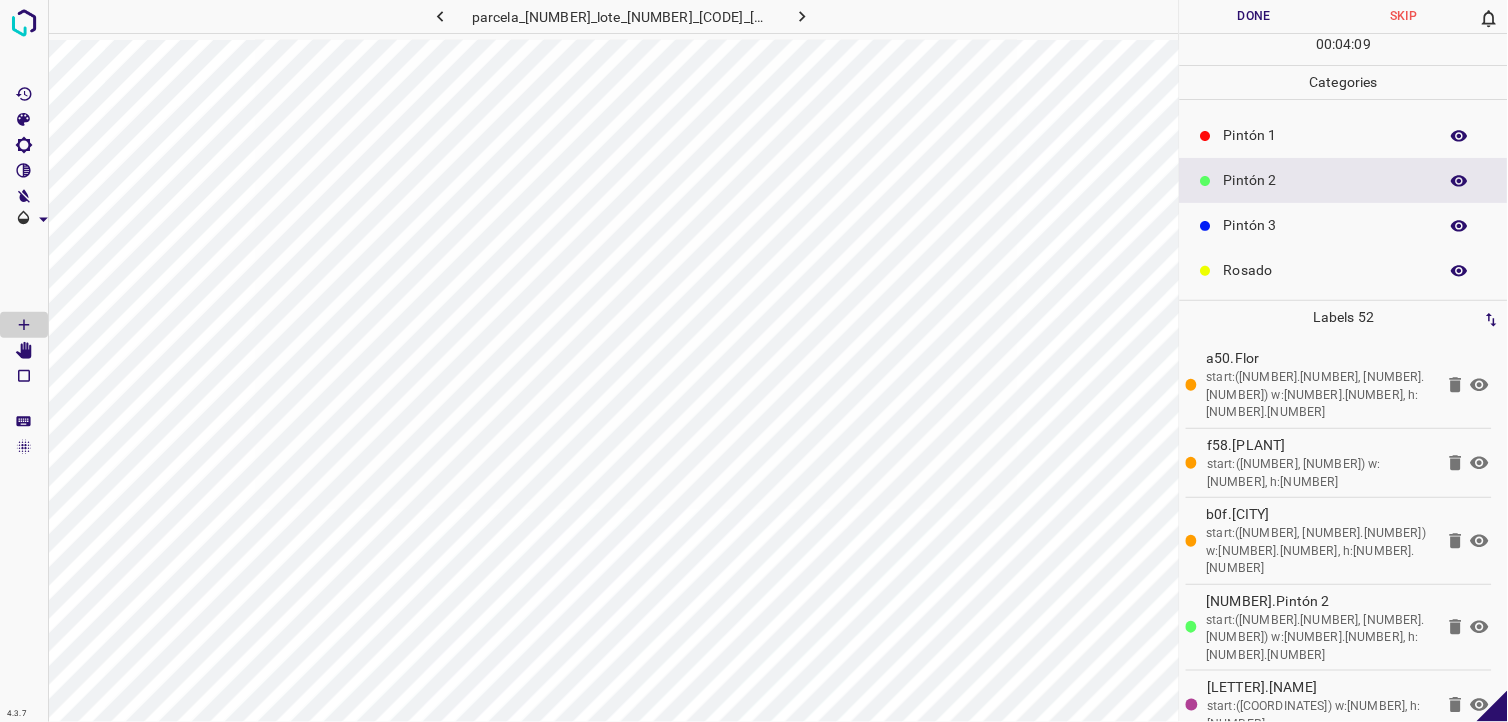 scroll, scrollTop: 111, scrollLeft: 0, axis: vertical 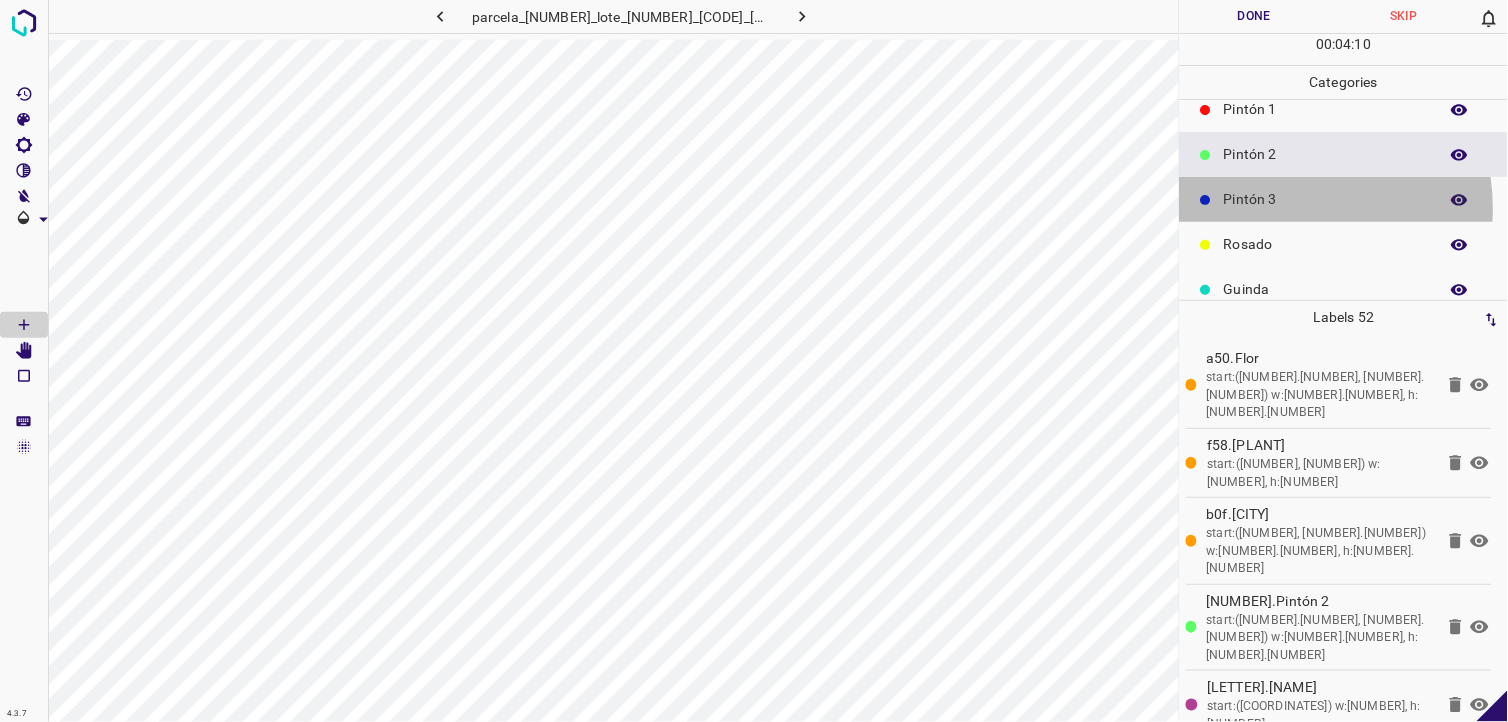 click on "Pintón 3" at bounding box center [1326, 199] 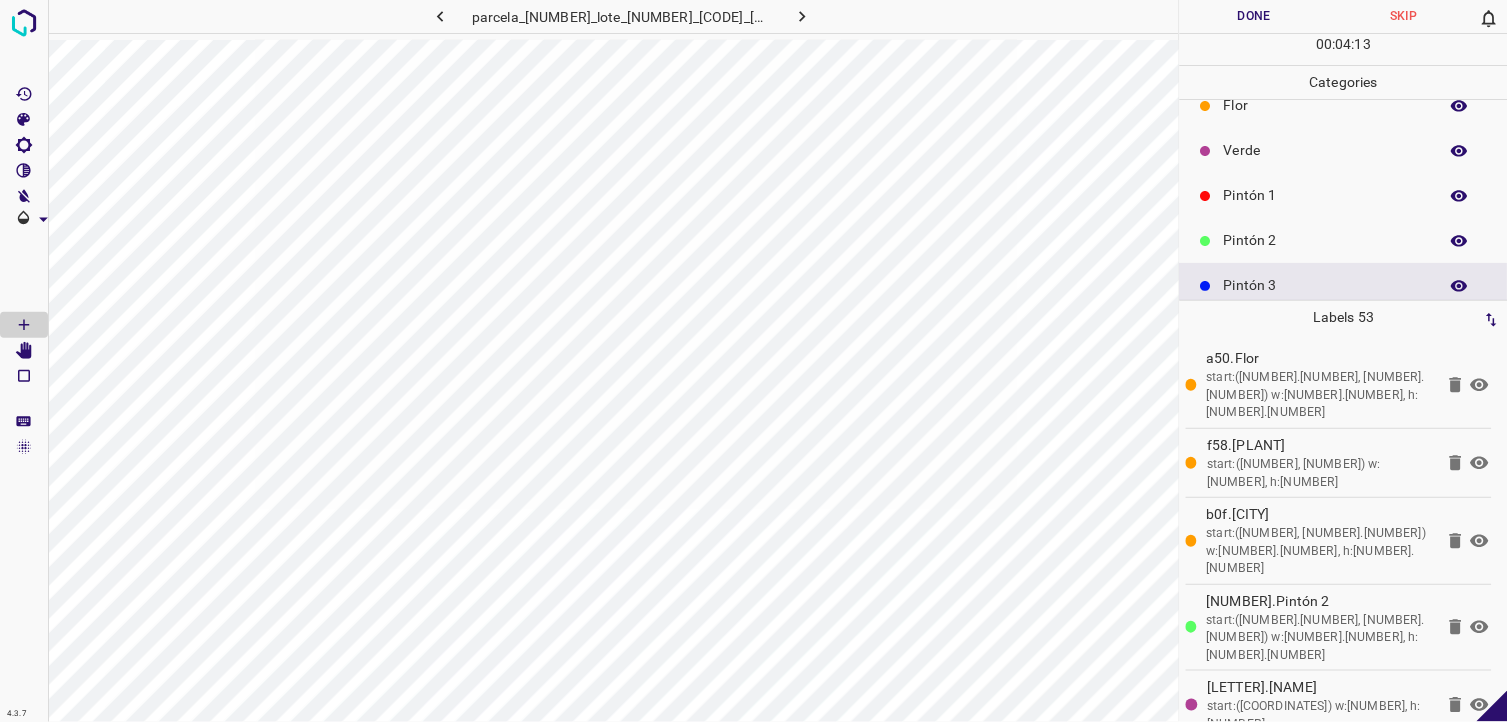 scroll, scrollTop: 0, scrollLeft: 0, axis: both 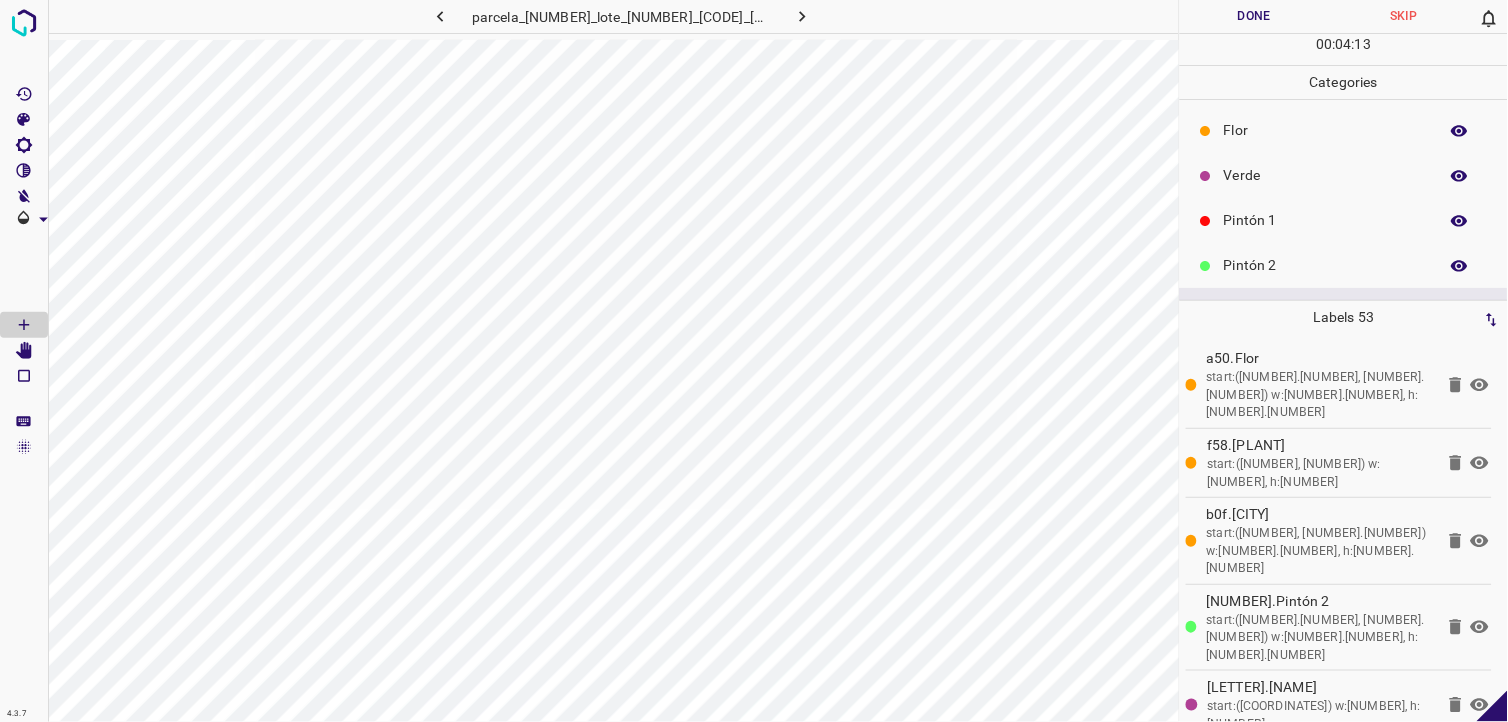 click on "Verde" at bounding box center [1344, 175] 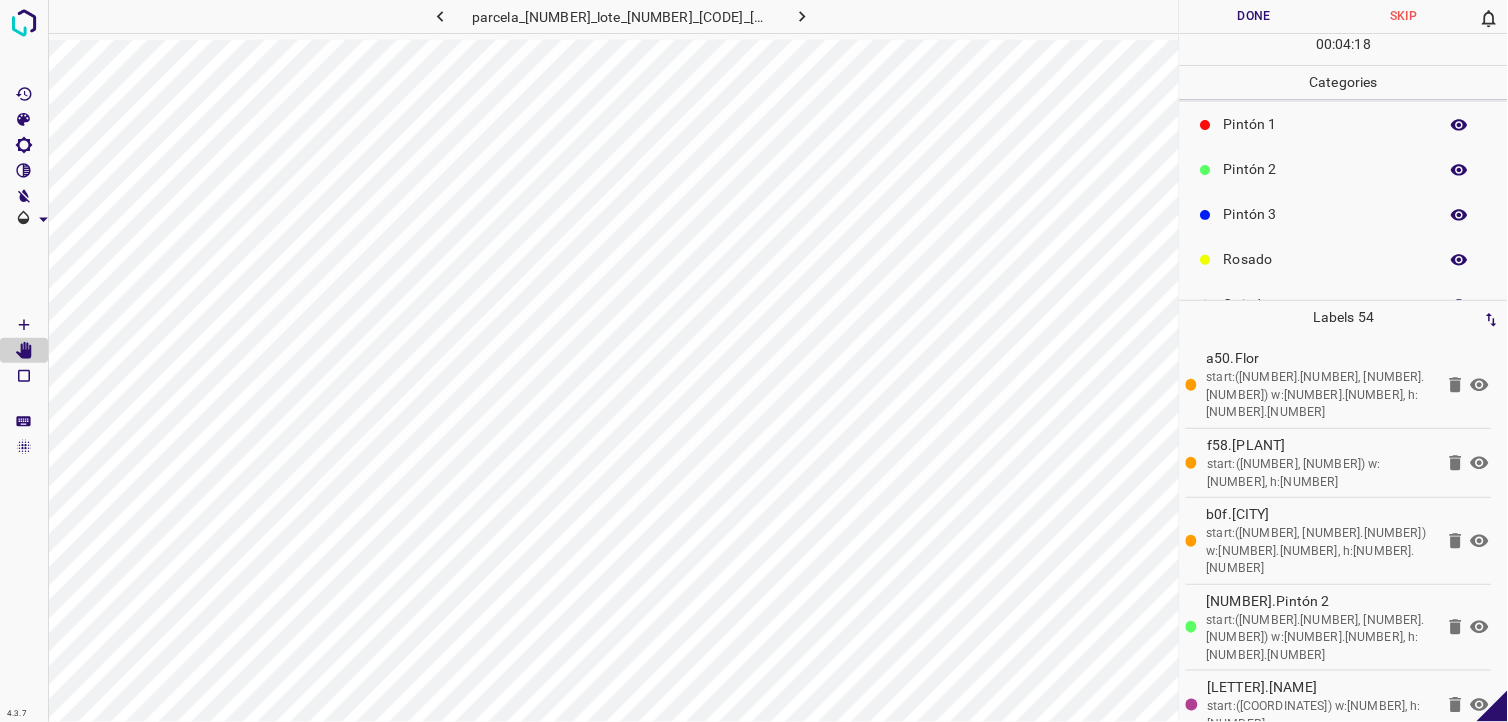 scroll, scrollTop: 175, scrollLeft: 0, axis: vertical 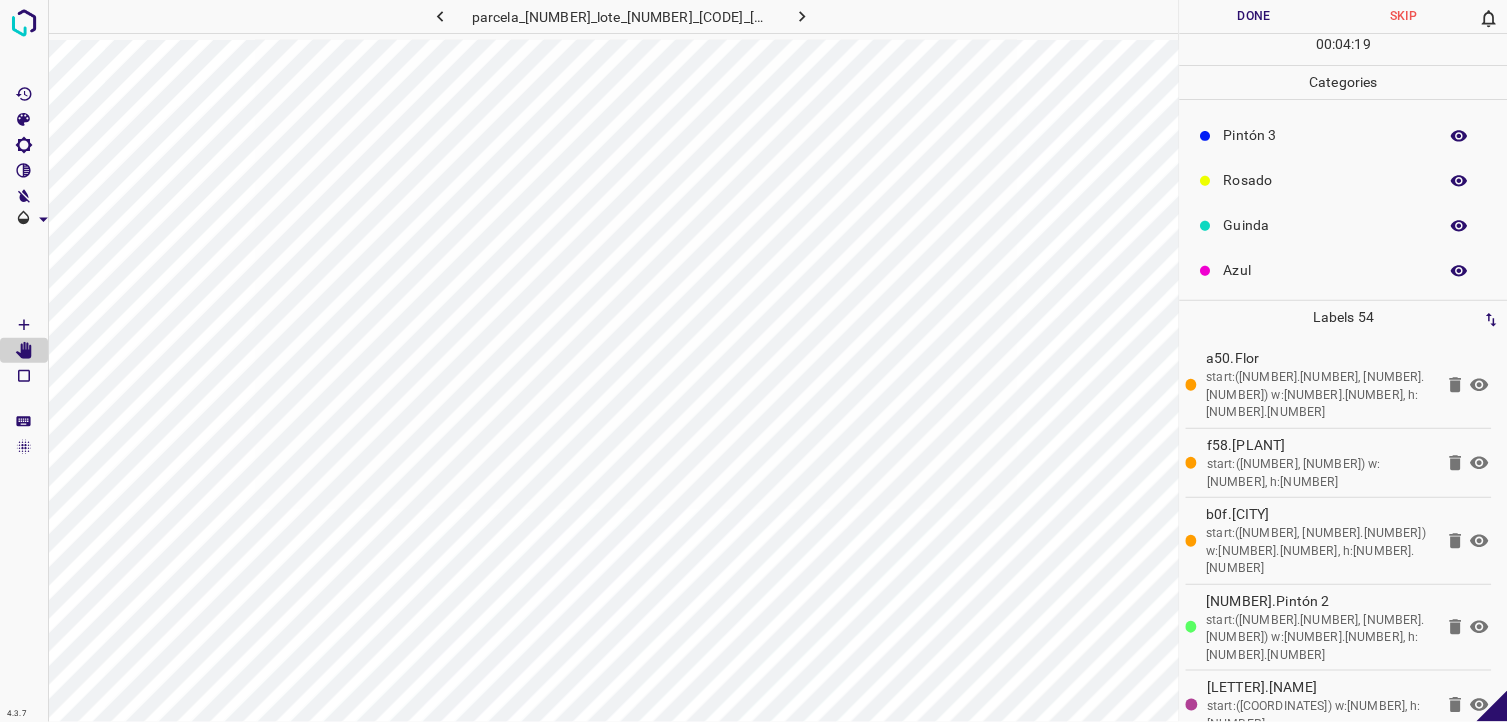 click on "Rosado" at bounding box center [1344, 180] 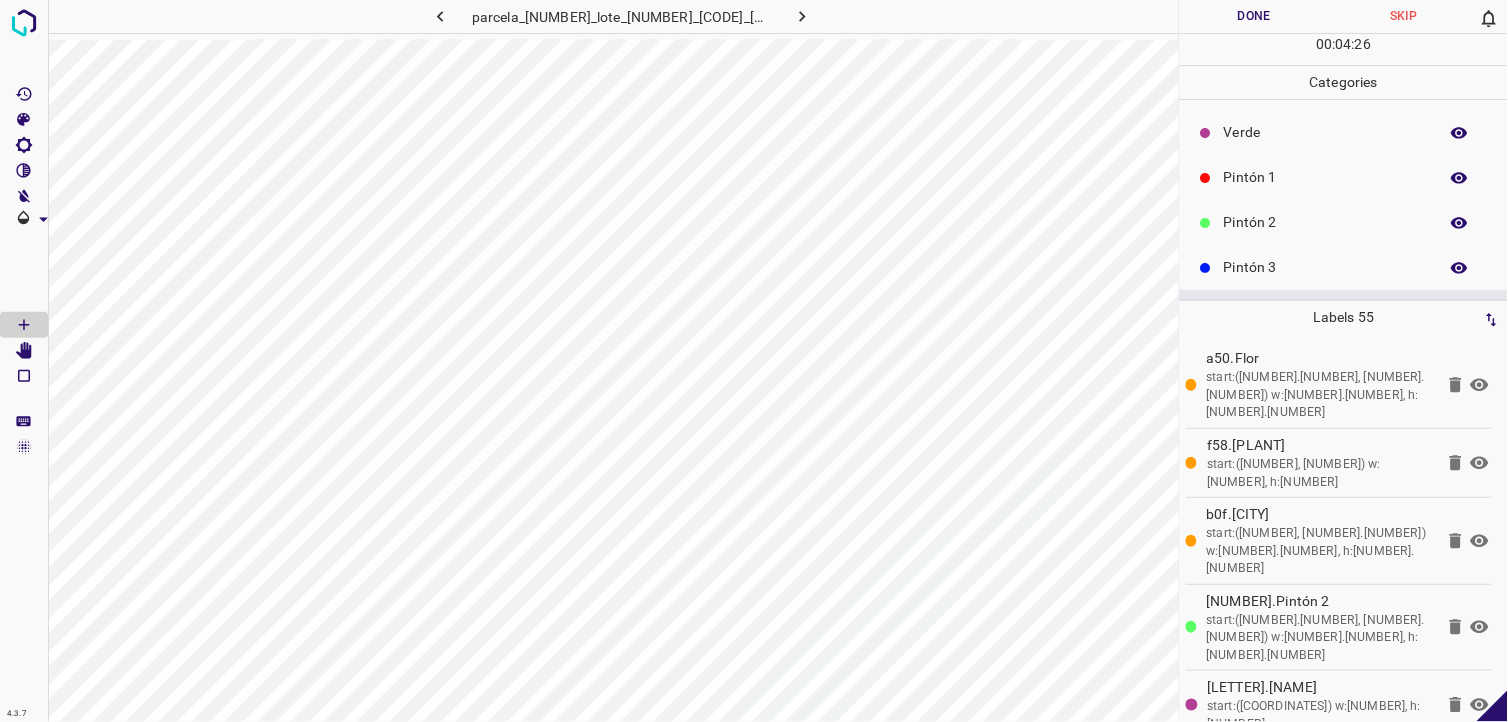 scroll, scrollTop: 0, scrollLeft: 0, axis: both 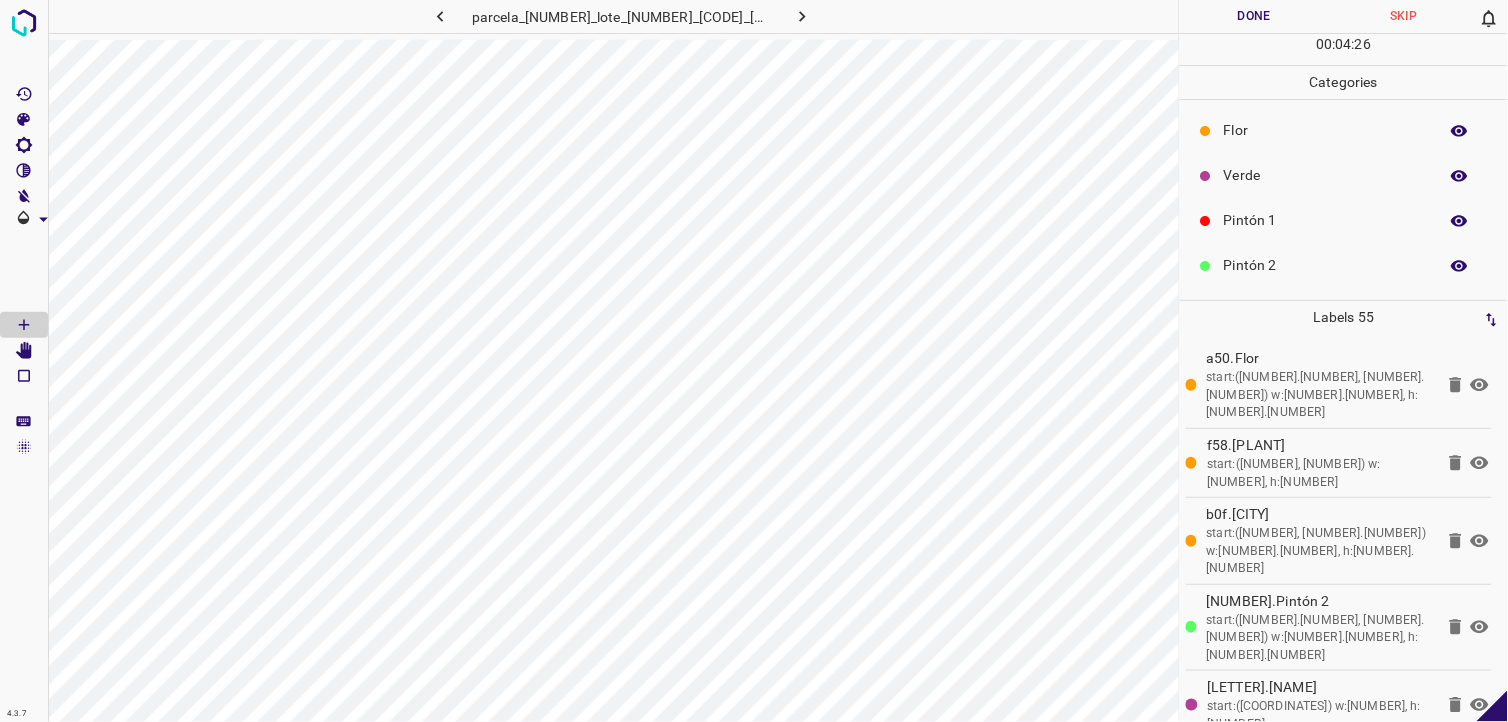 click on "Pintón 1" at bounding box center (1344, 220) 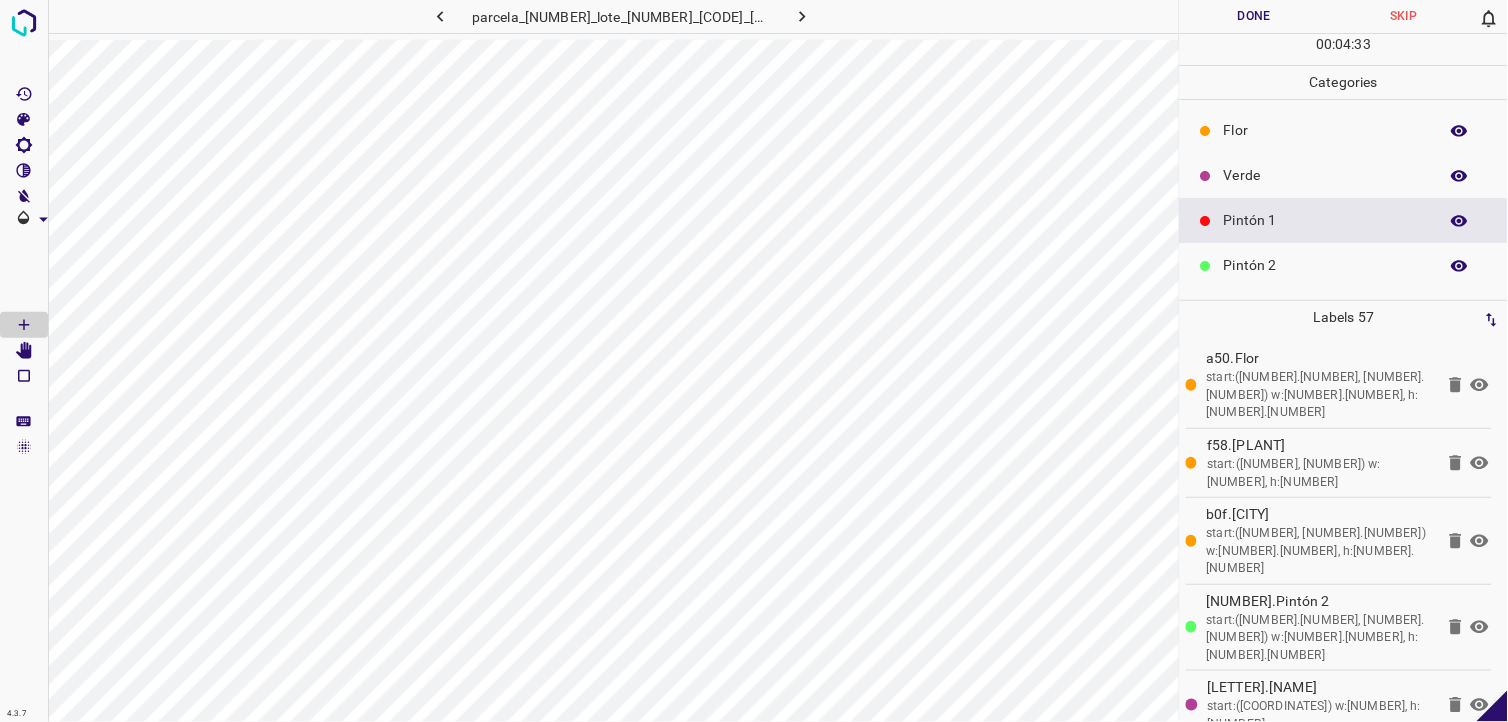 click on "Verde" at bounding box center (1326, 175) 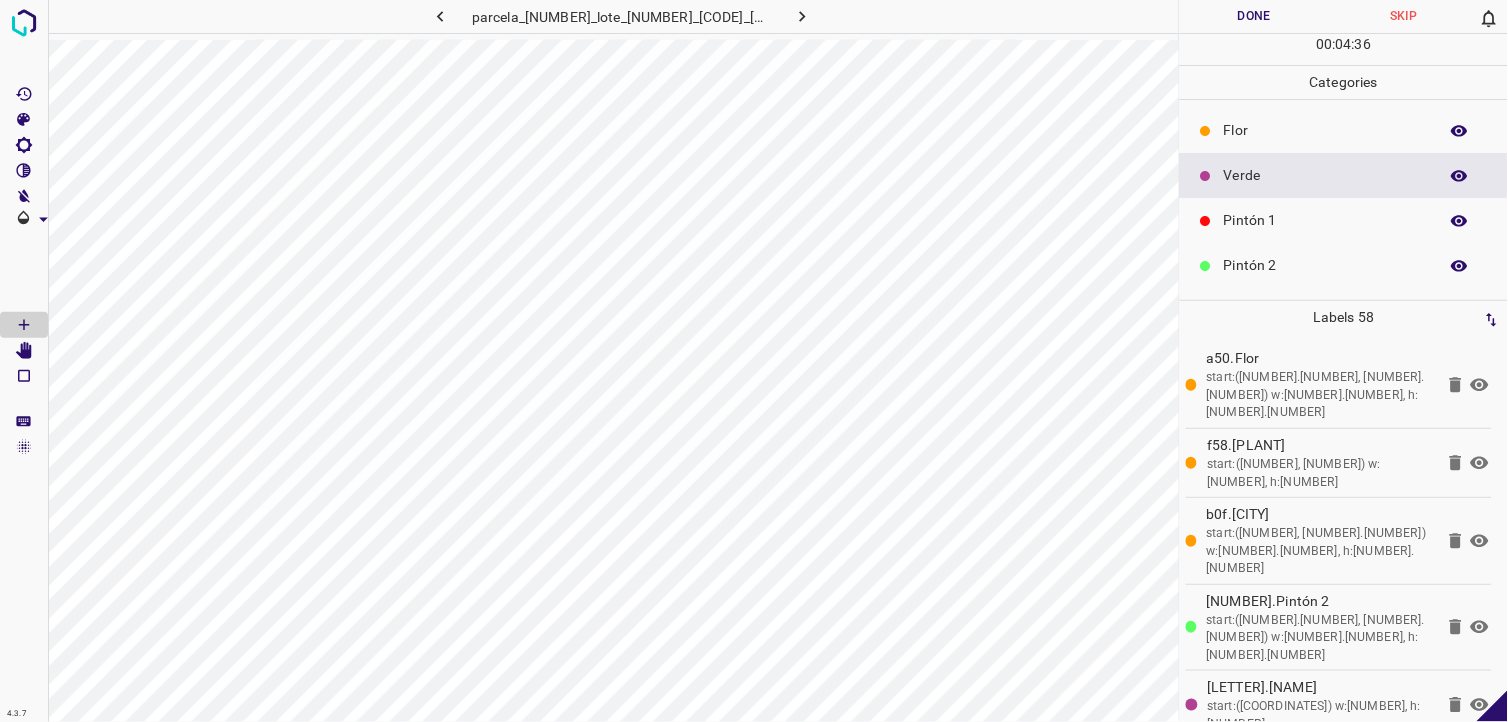 click on "Pintón 1" at bounding box center [1326, 220] 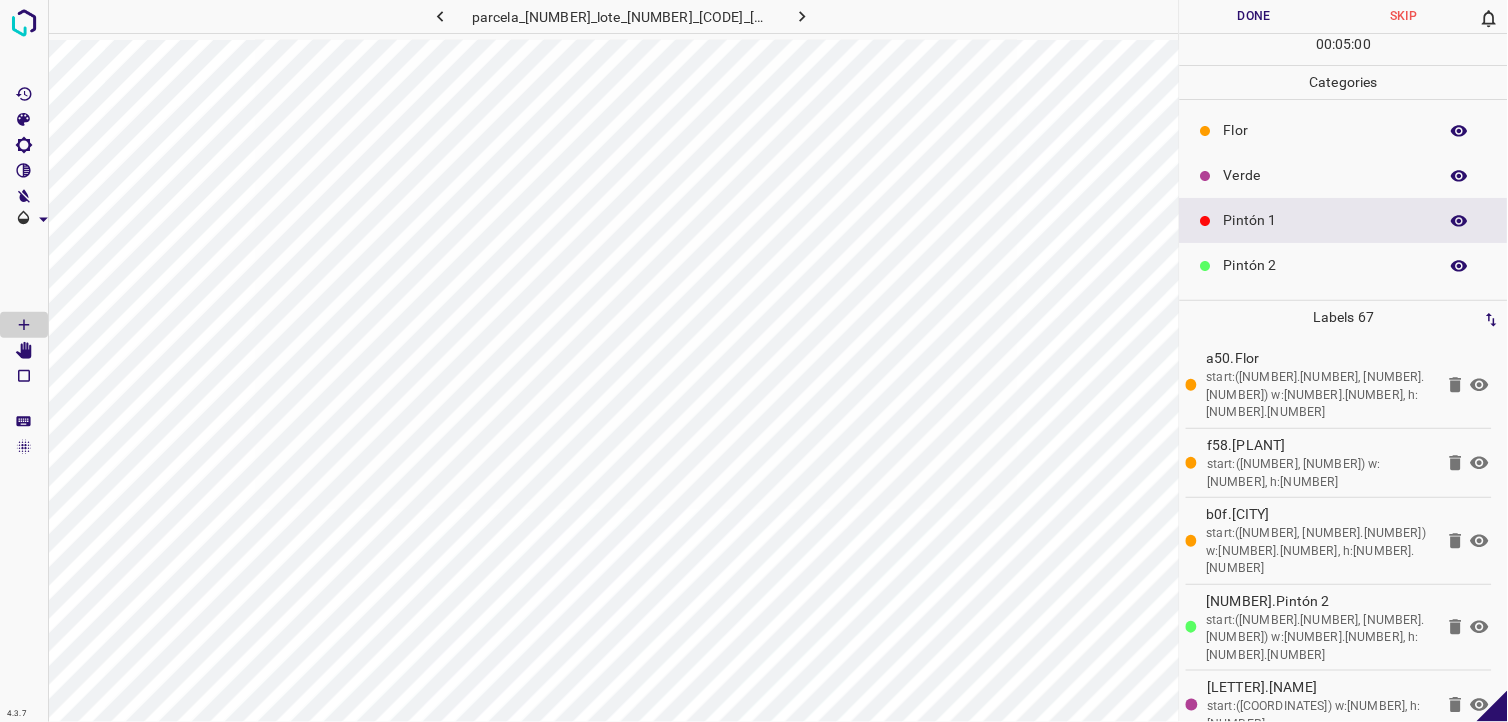 click on "Flor" at bounding box center (1326, 130) 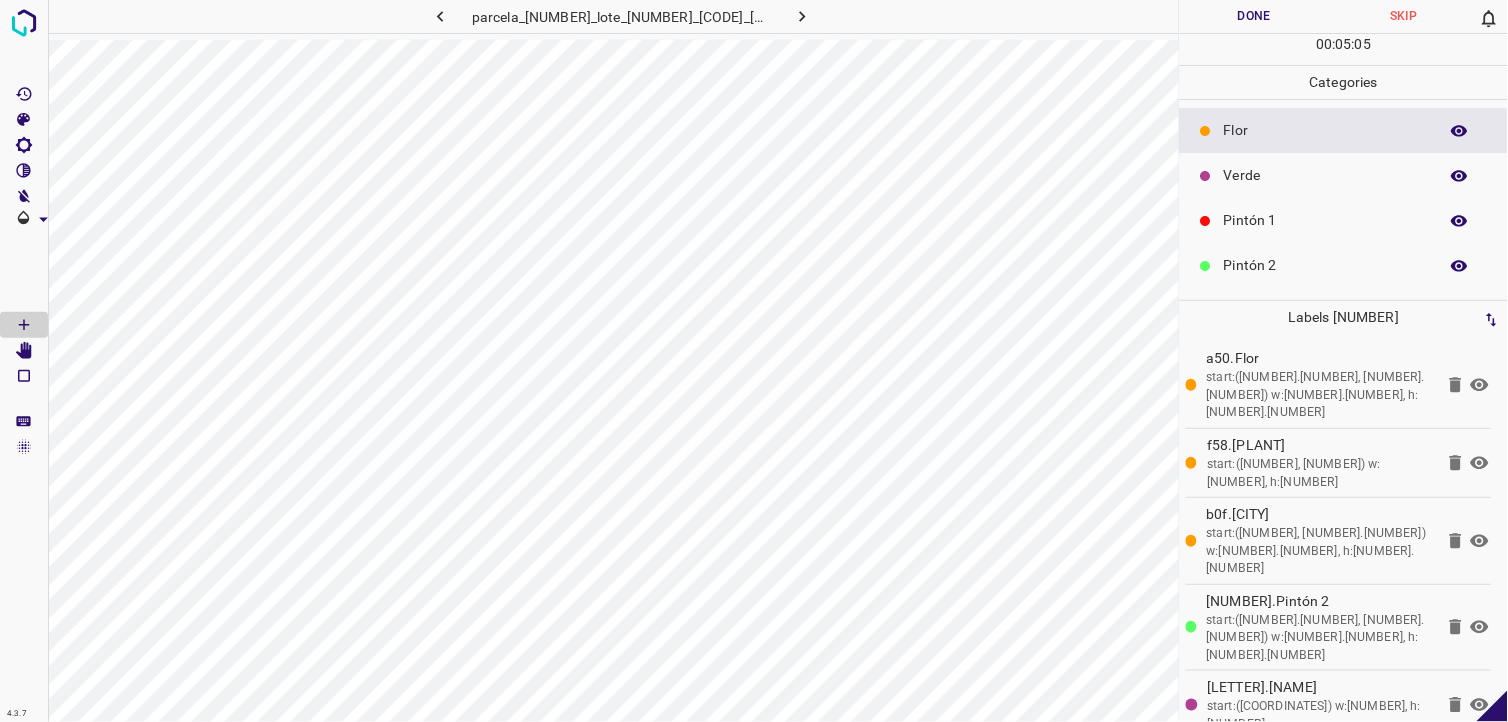 click on "Pintón 1" at bounding box center [1326, 220] 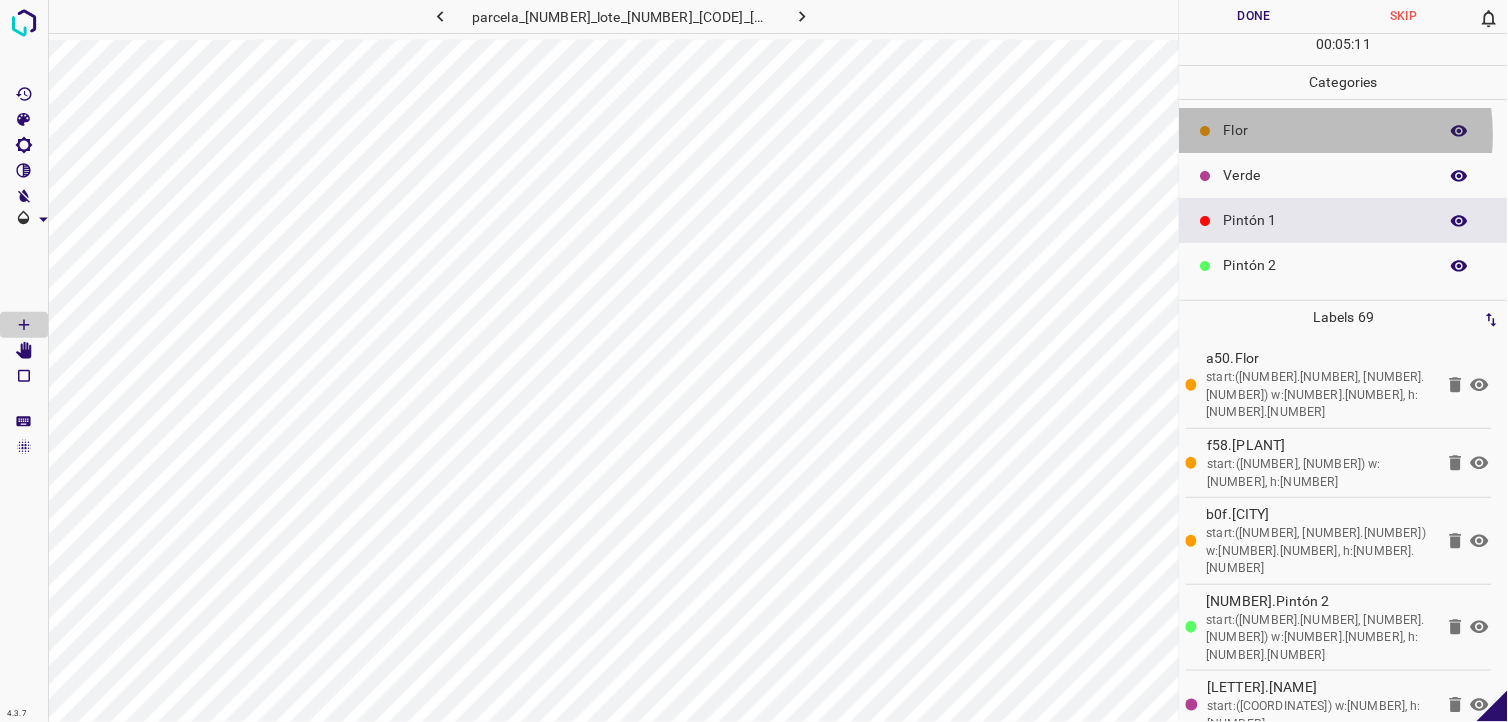 click on "Flor" at bounding box center (1326, 130) 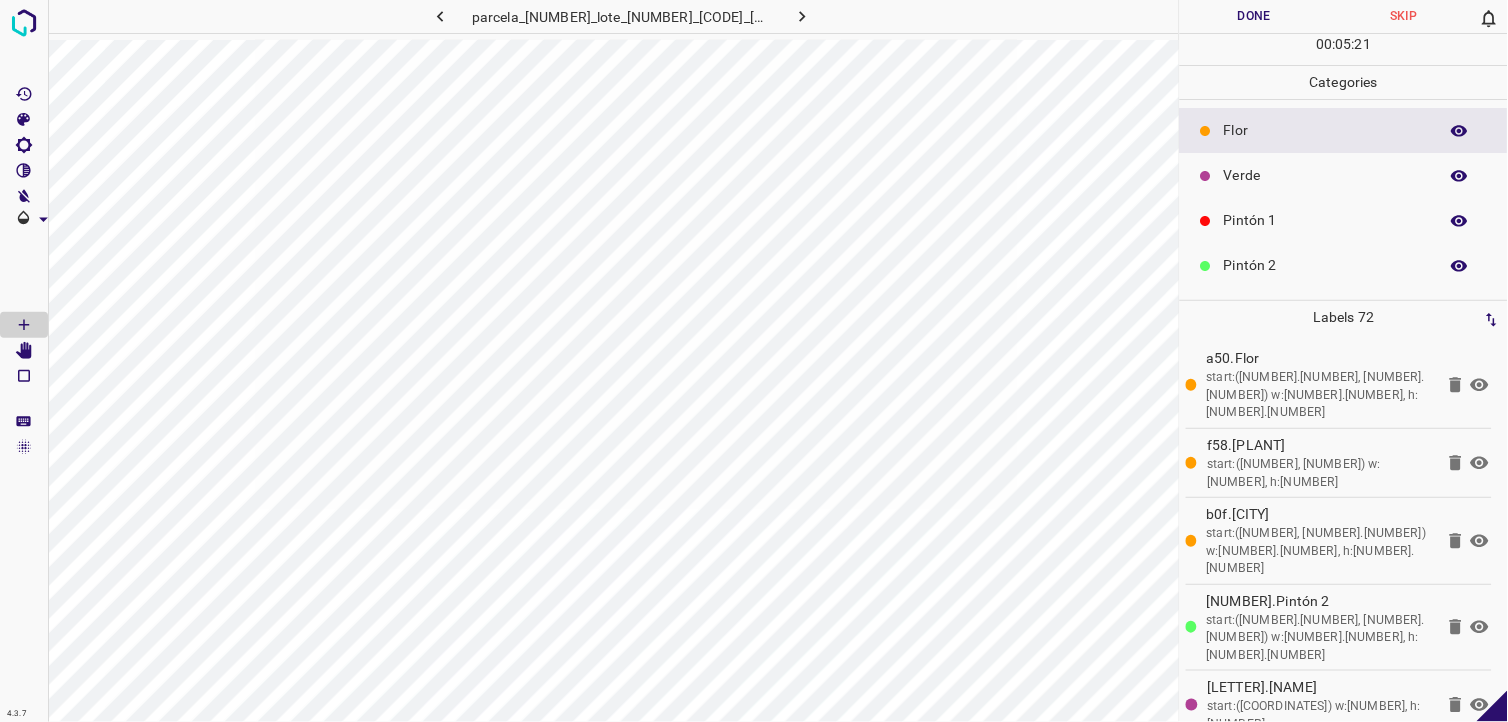 click on "Verde" at bounding box center (1344, 175) 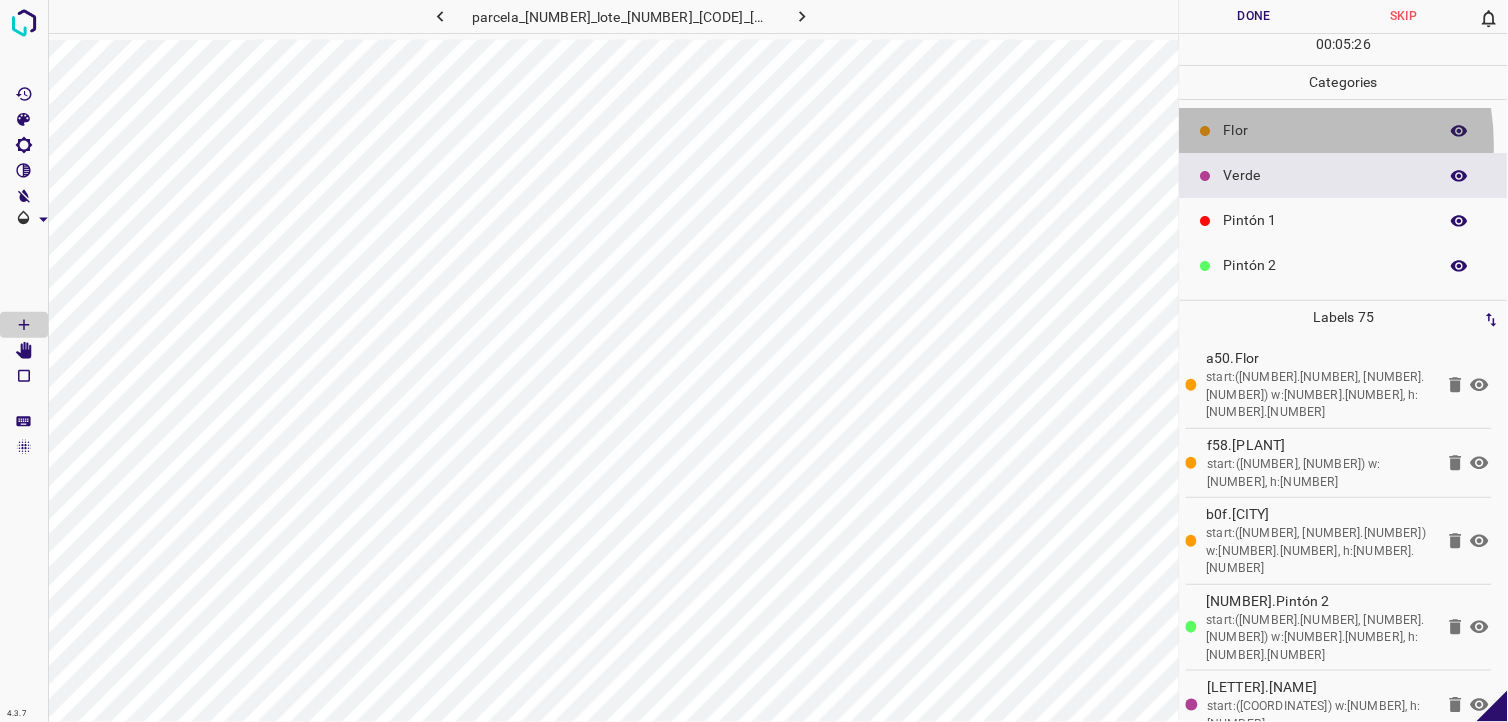 click on "Flor" at bounding box center (1344, 130) 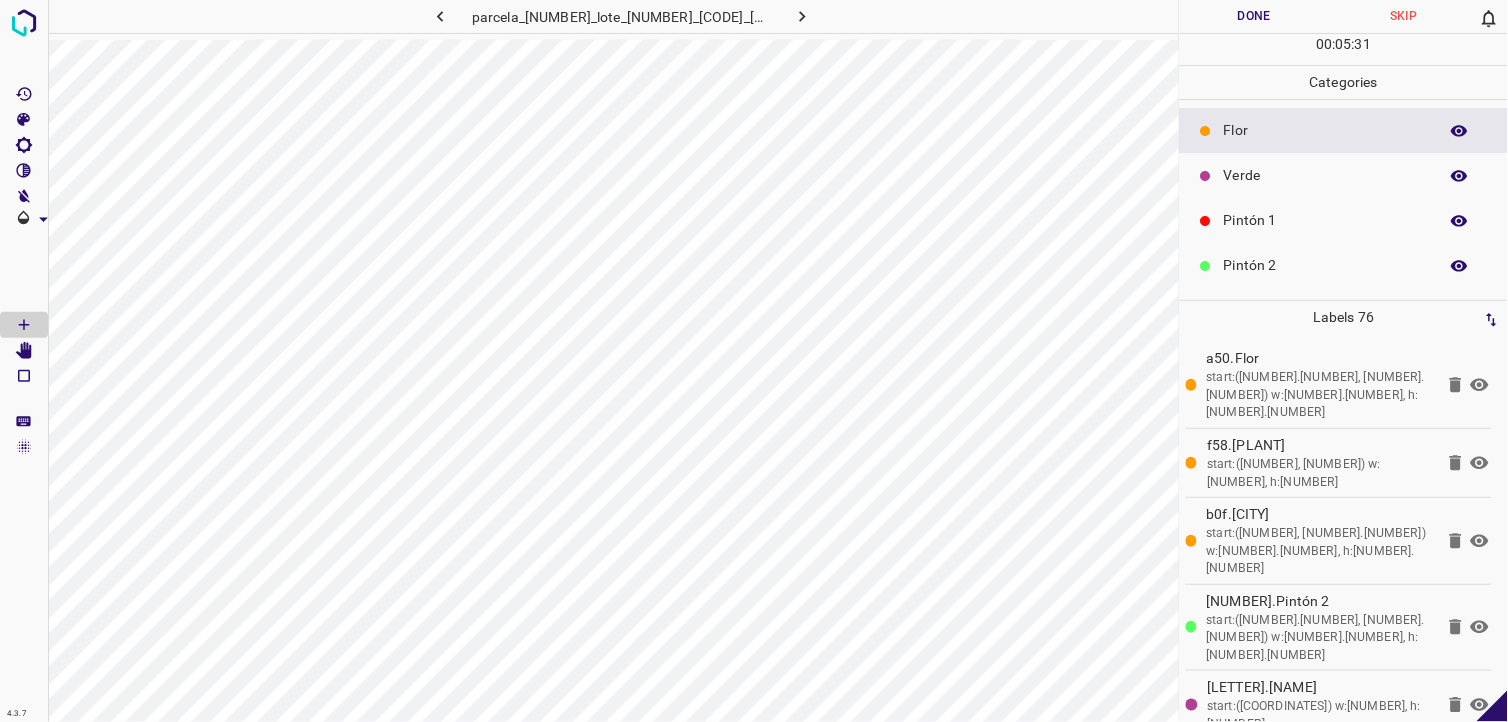 click on "Verde" at bounding box center (1326, 175) 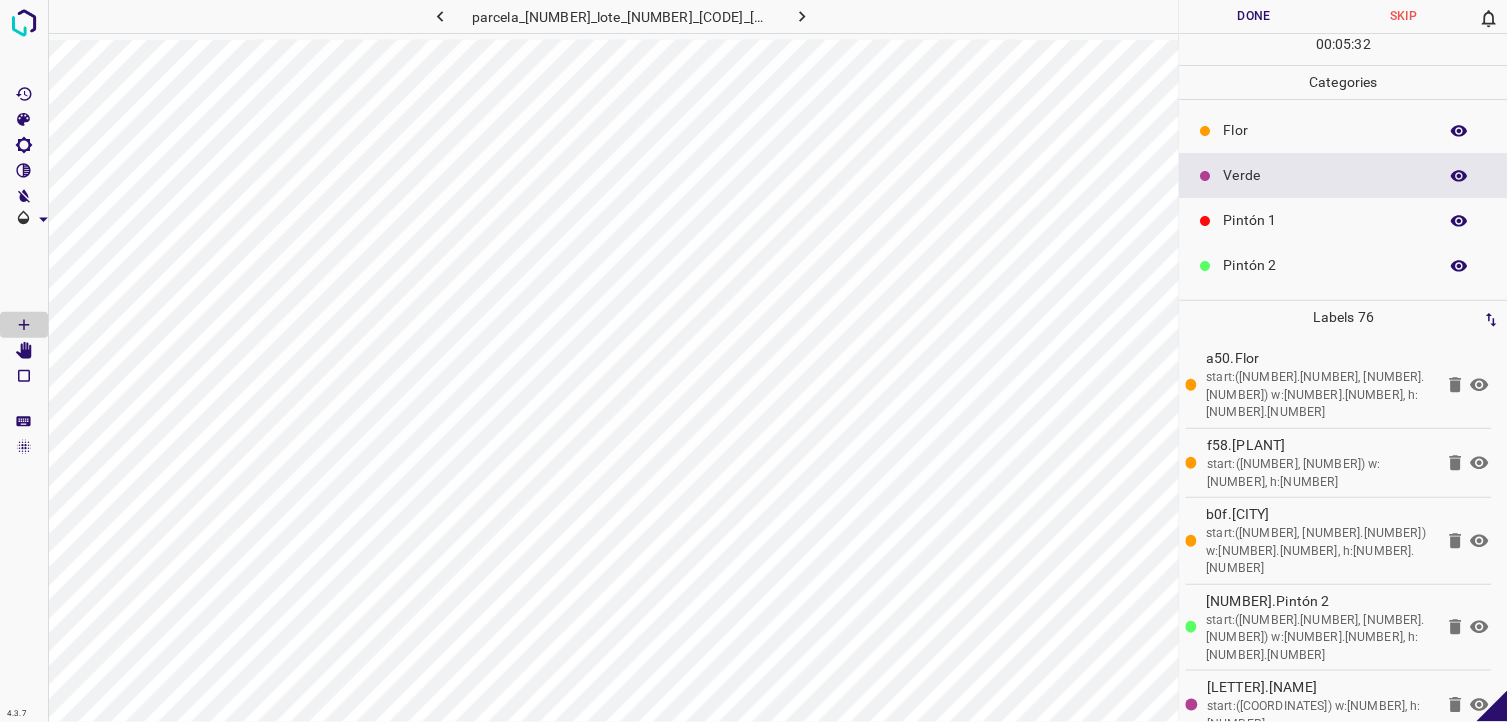click on "Pintón 1" at bounding box center (1326, 220) 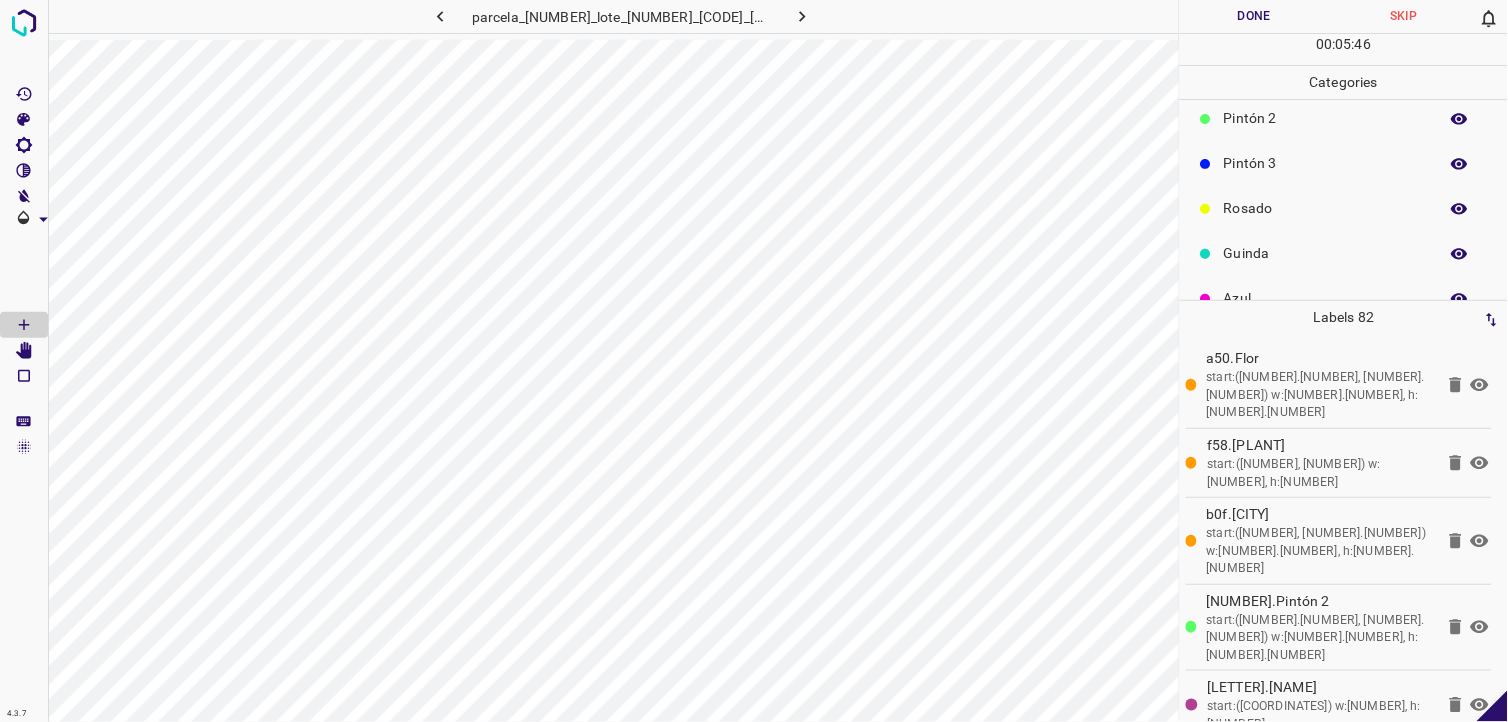 scroll, scrollTop: 175, scrollLeft: 0, axis: vertical 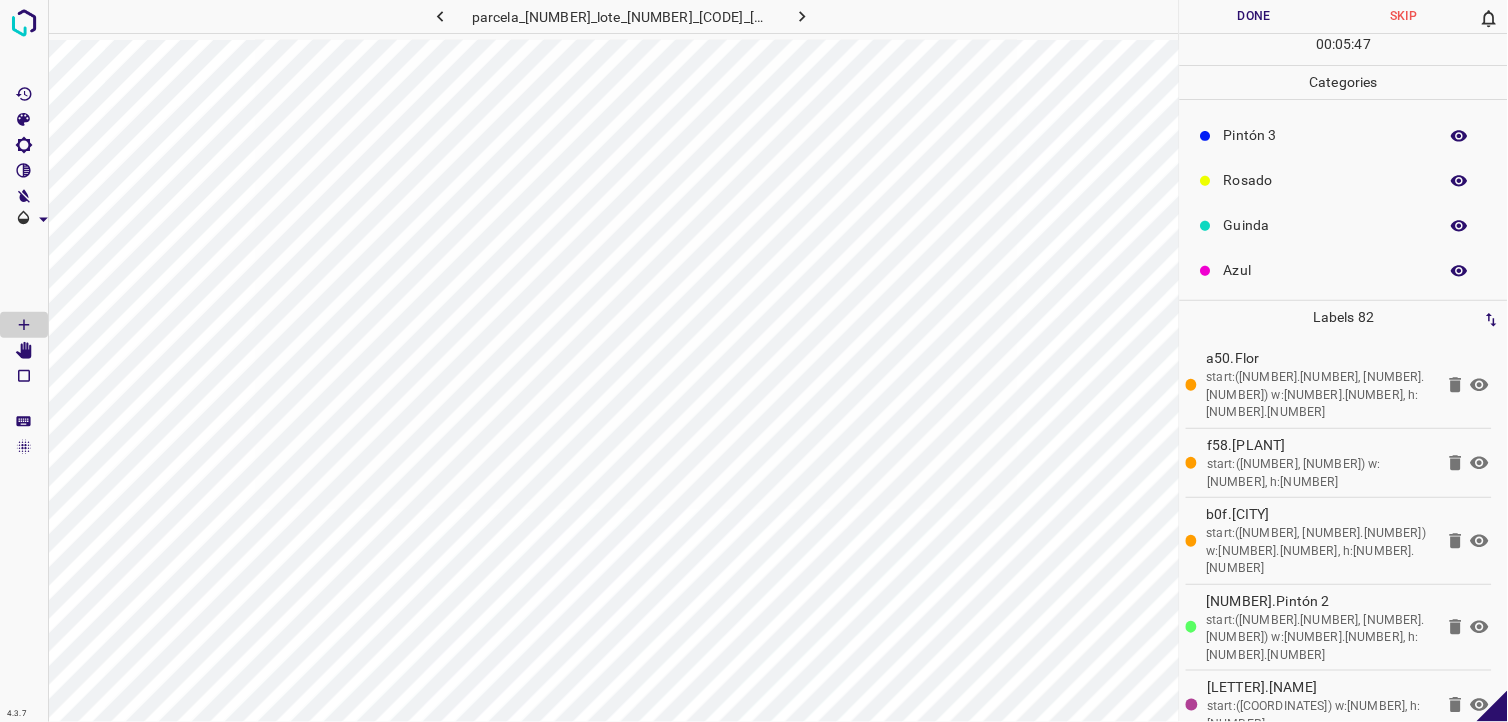 click on "Rosado" at bounding box center [1344, 180] 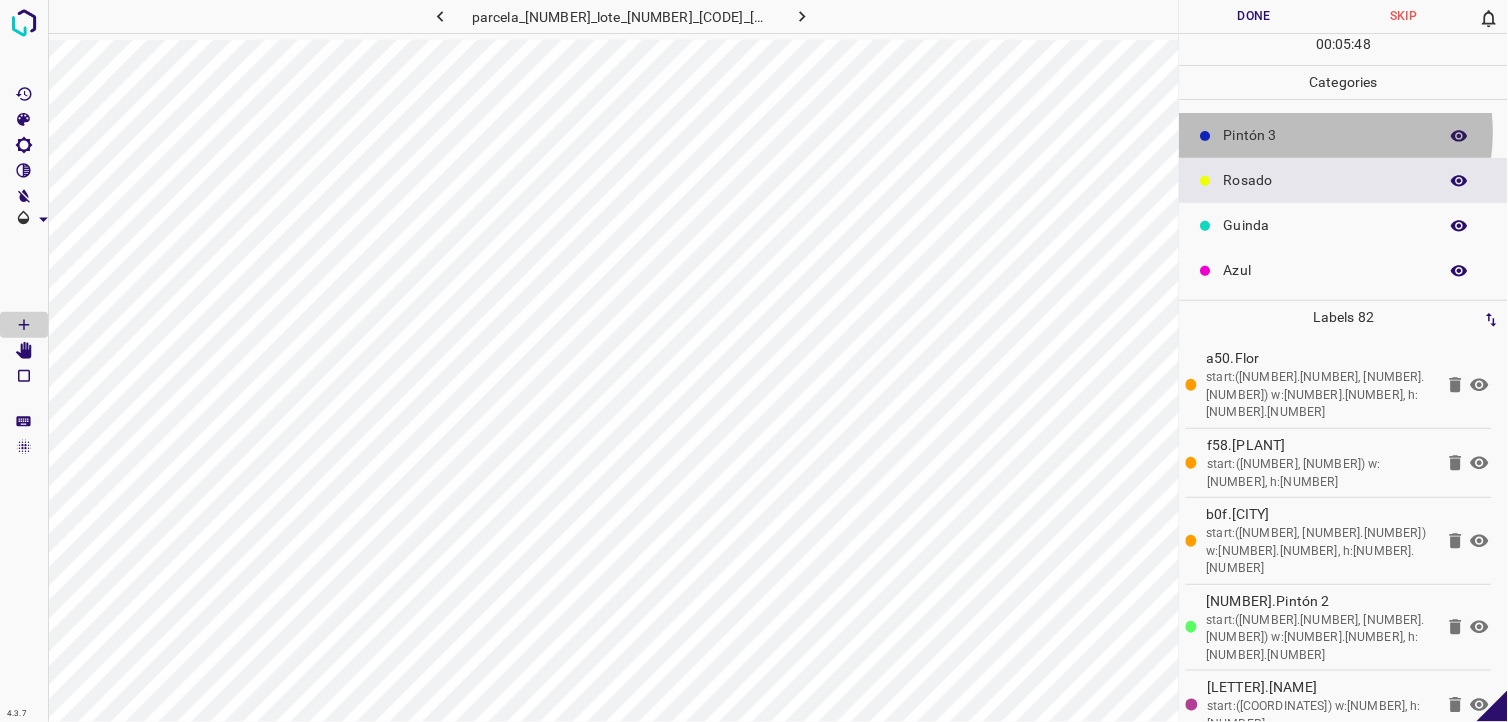 click on "Pintón 3" at bounding box center (1326, 135) 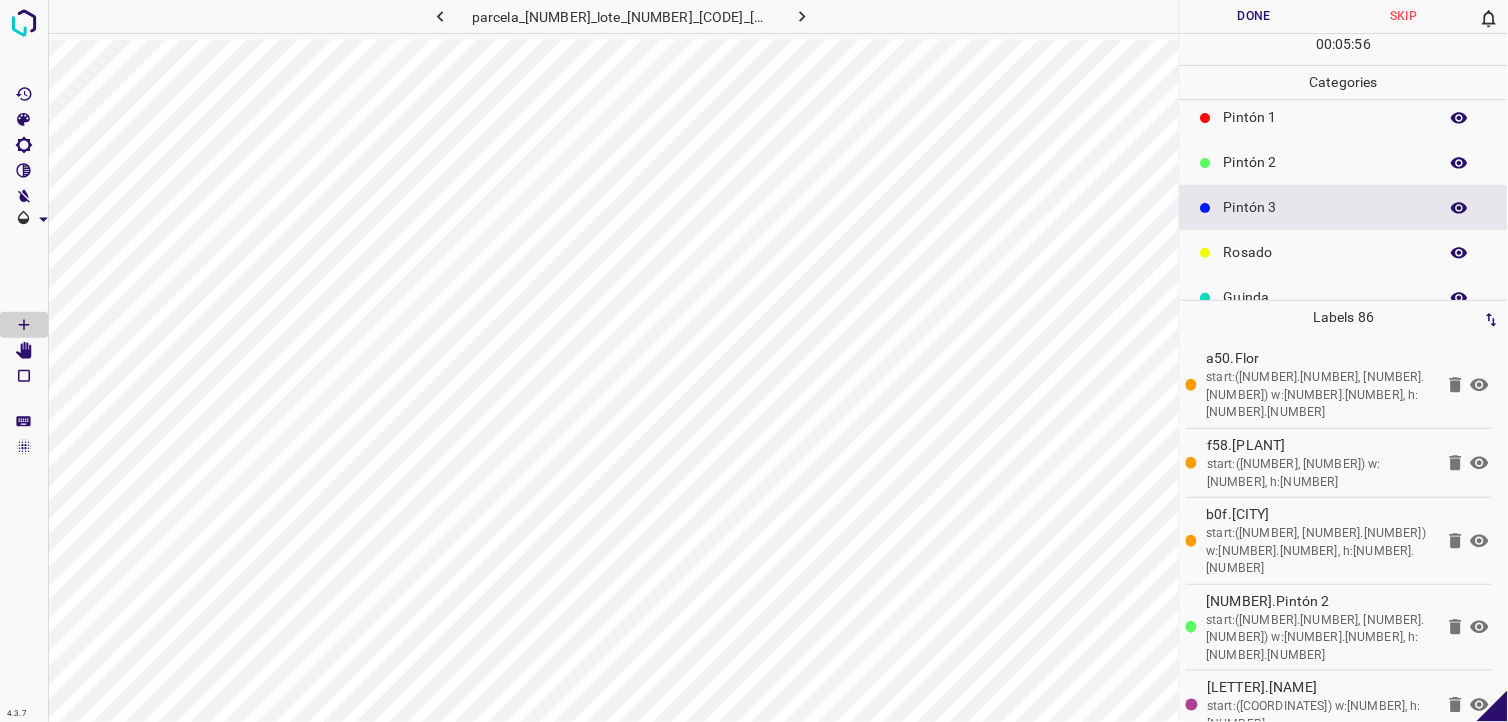 scroll, scrollTop: 0, scrollLeft: 0, axis: both 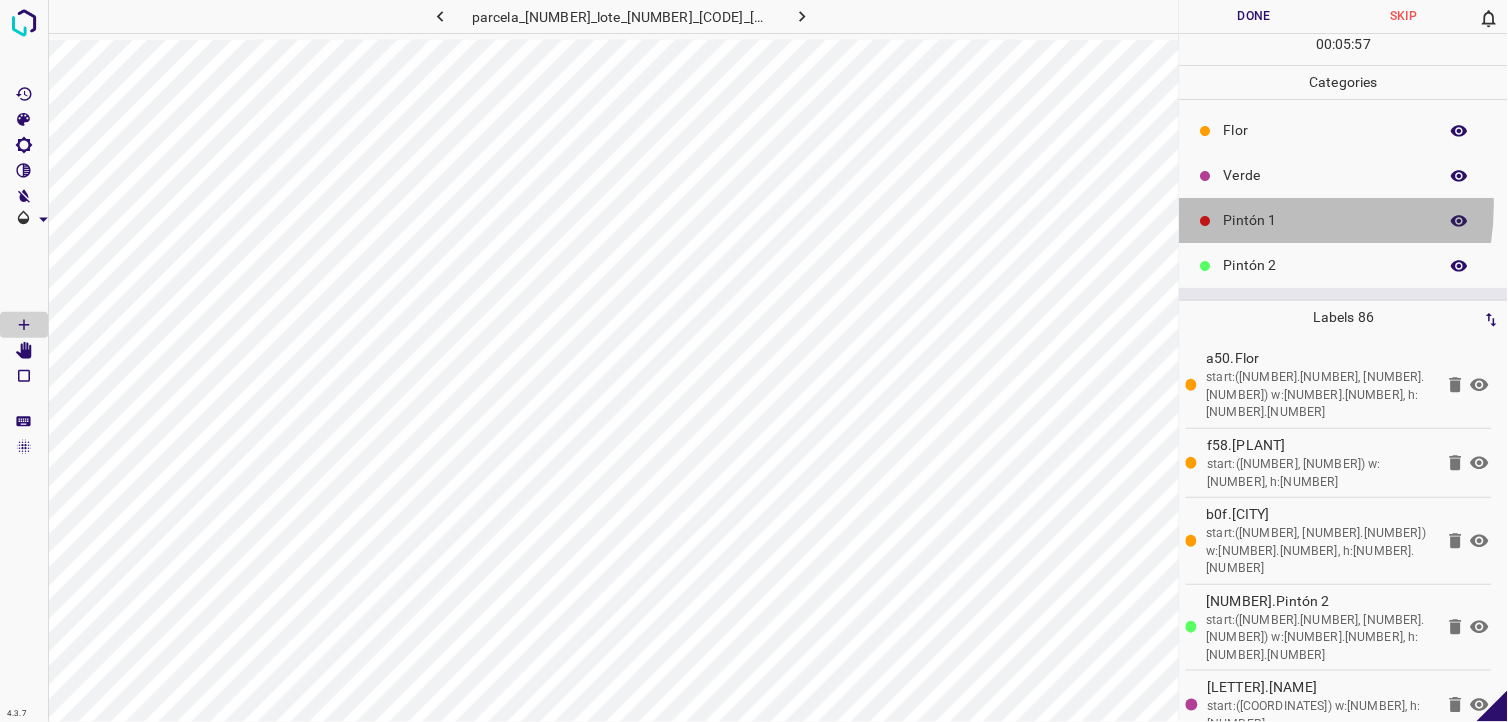 click on "Pintón 1" at bounding box center (1344, 220) 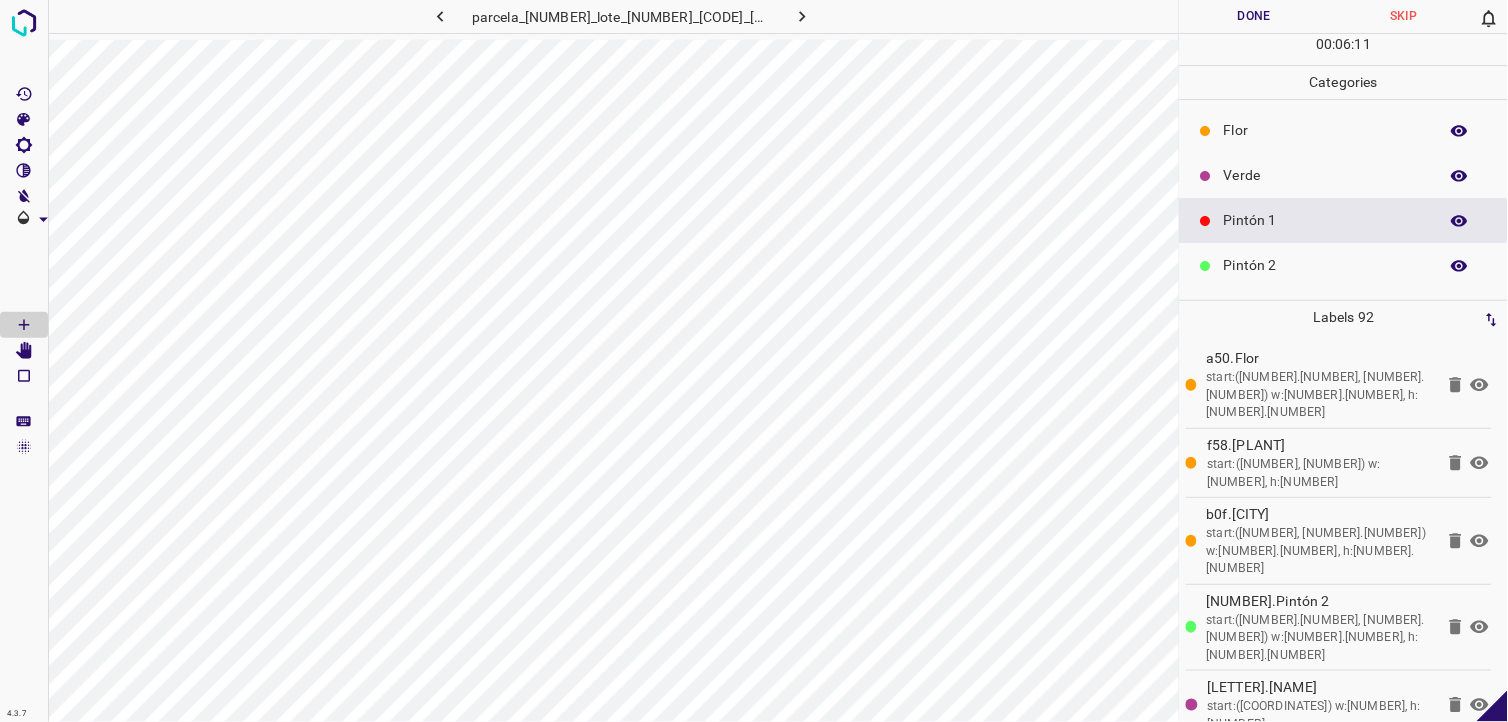 click on "Pintón 2" at bounding box center (1326, 265) 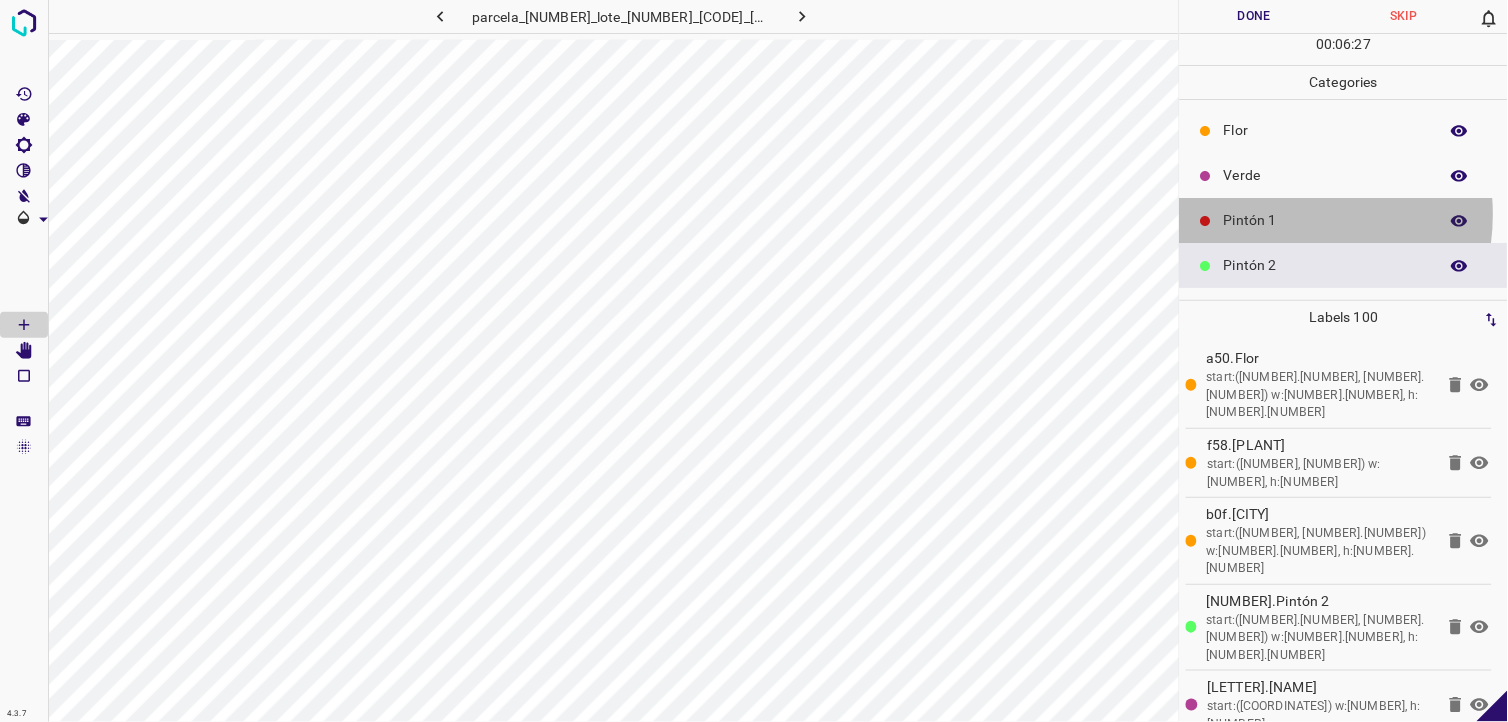 click on "Pintón 1" at bounding box center (1326, 220) 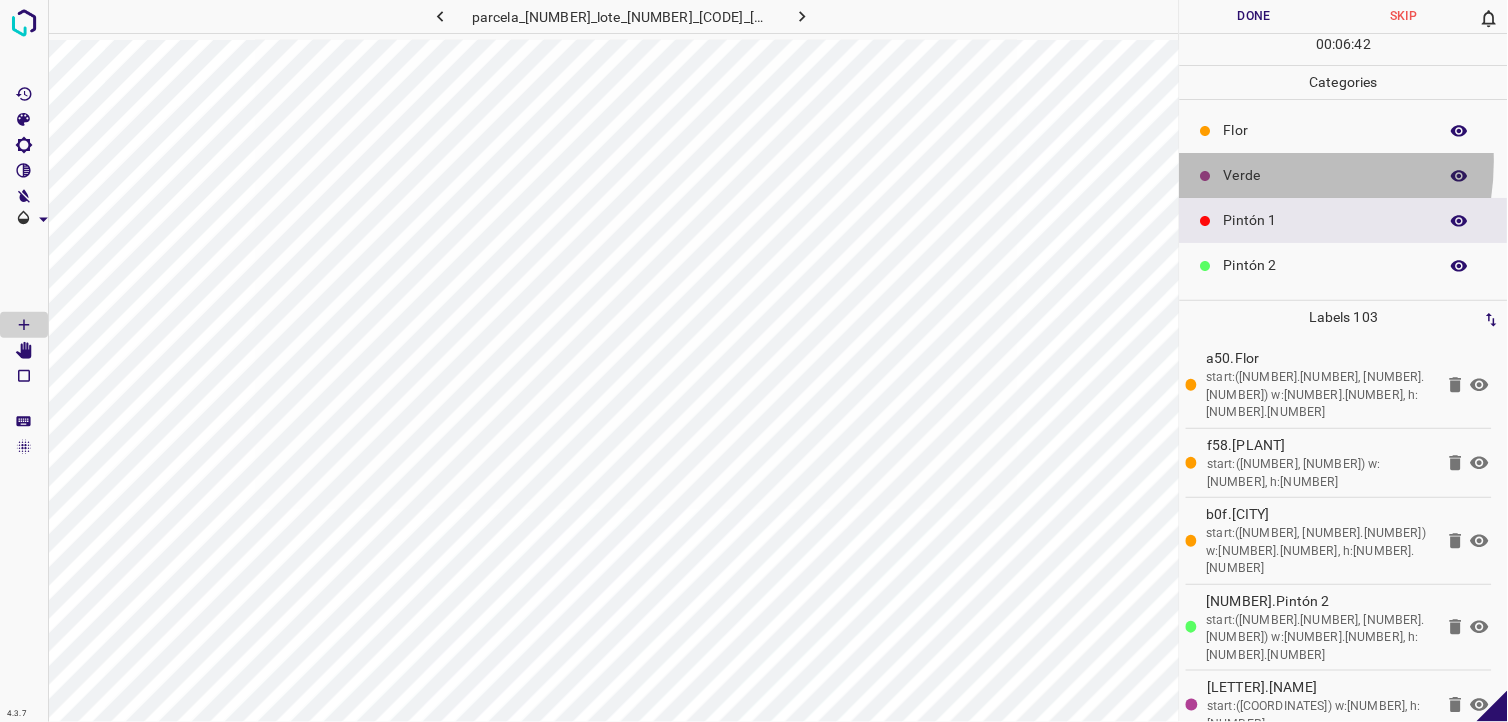 click on "Verde" at bounding box center (1344, 175) 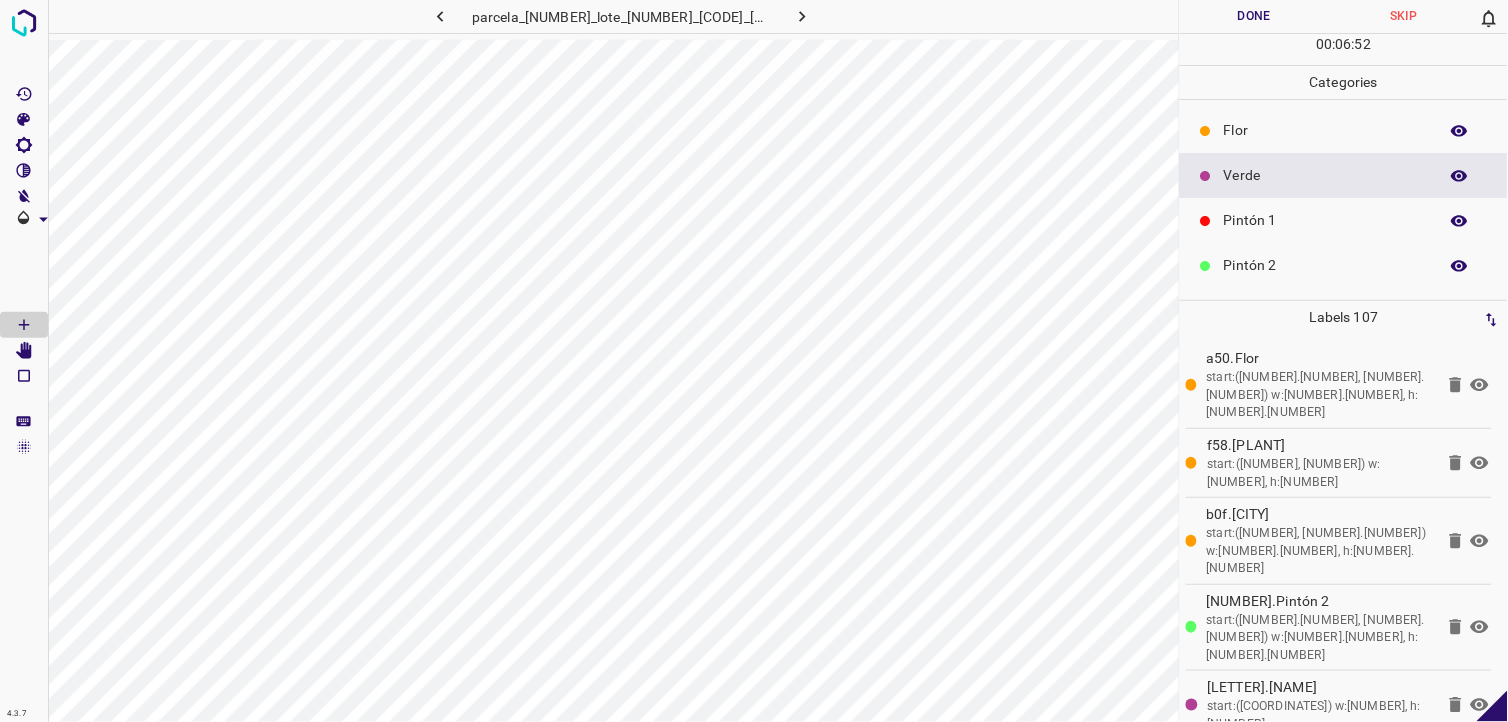 scroll, scrollTop: 111, scrollLeft: 0, axis: vertical 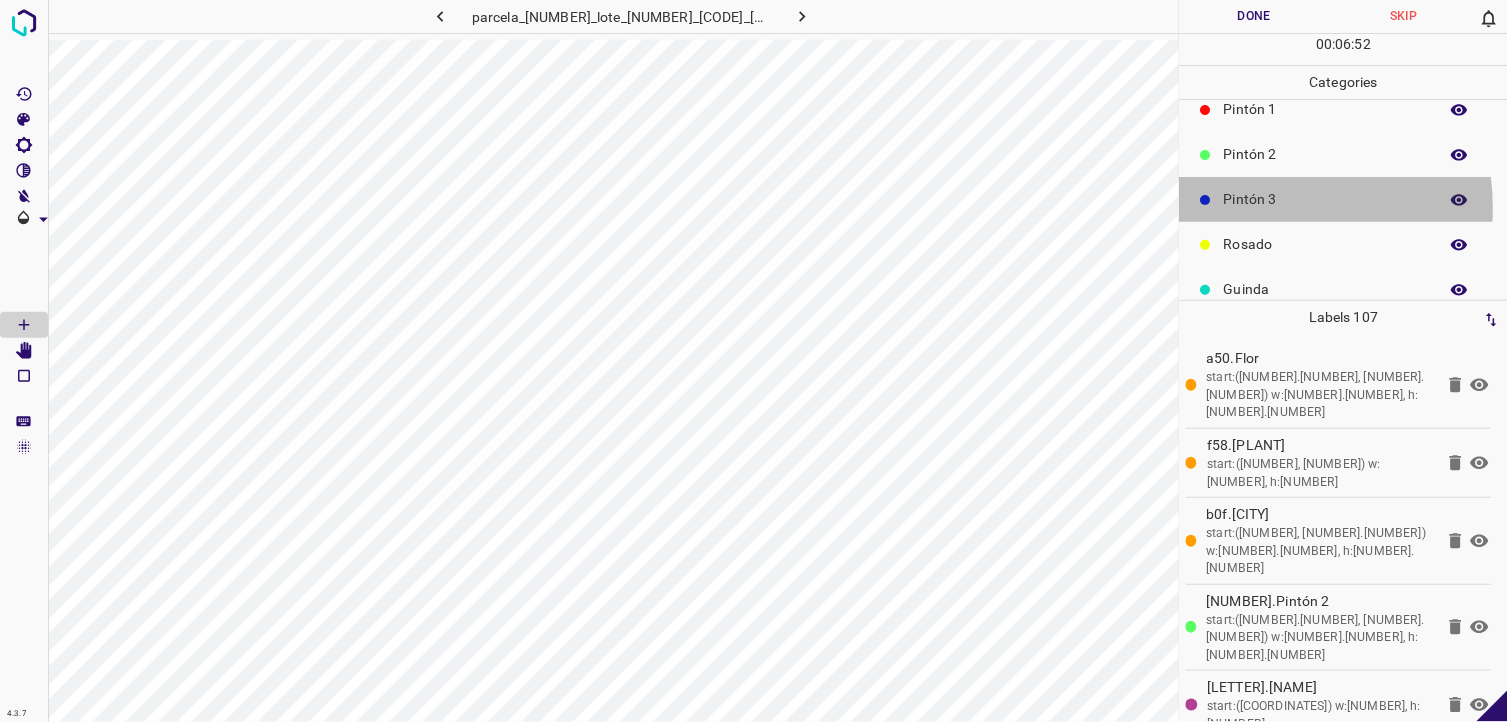 click on "Pintón 3" at bounding box center [1326, 199] 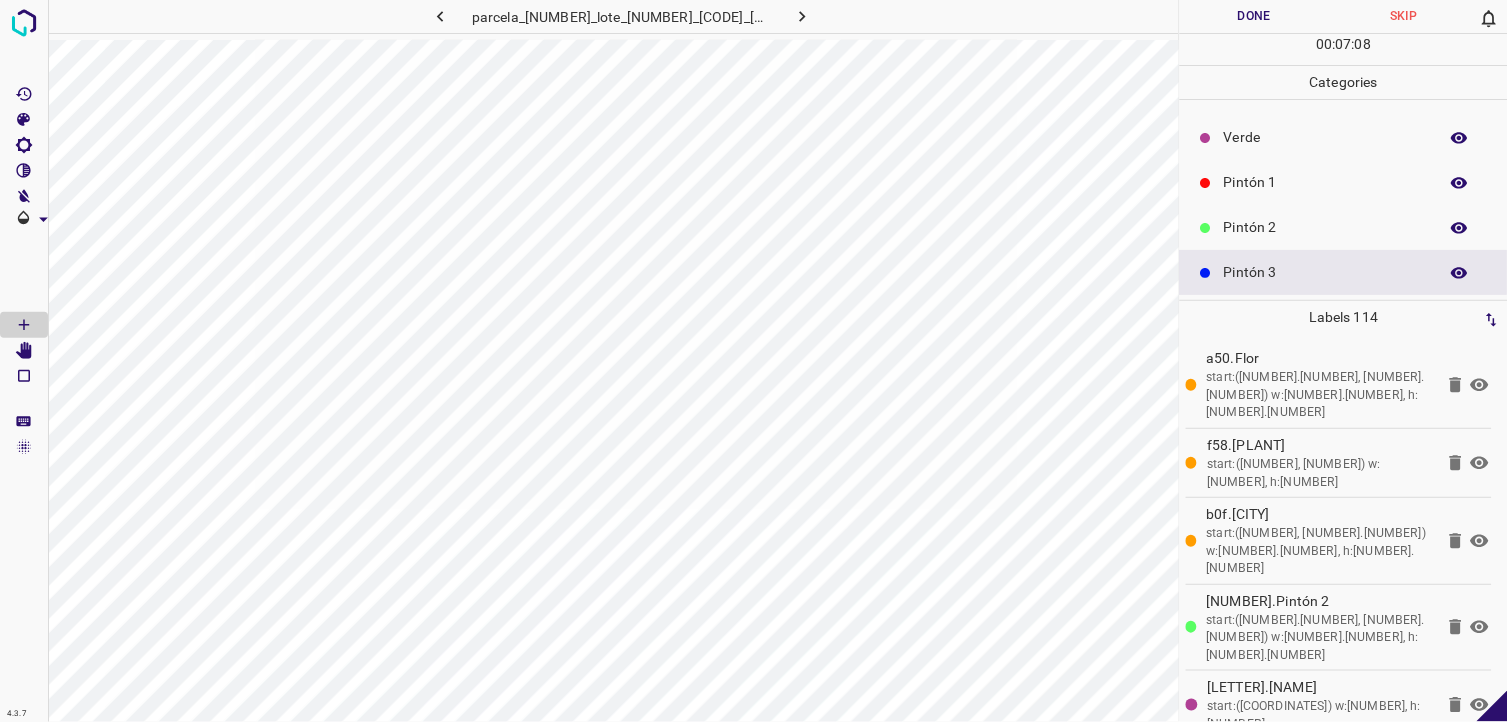 scroll, scrollTop: 0, scrollLeft: 0, axis: both 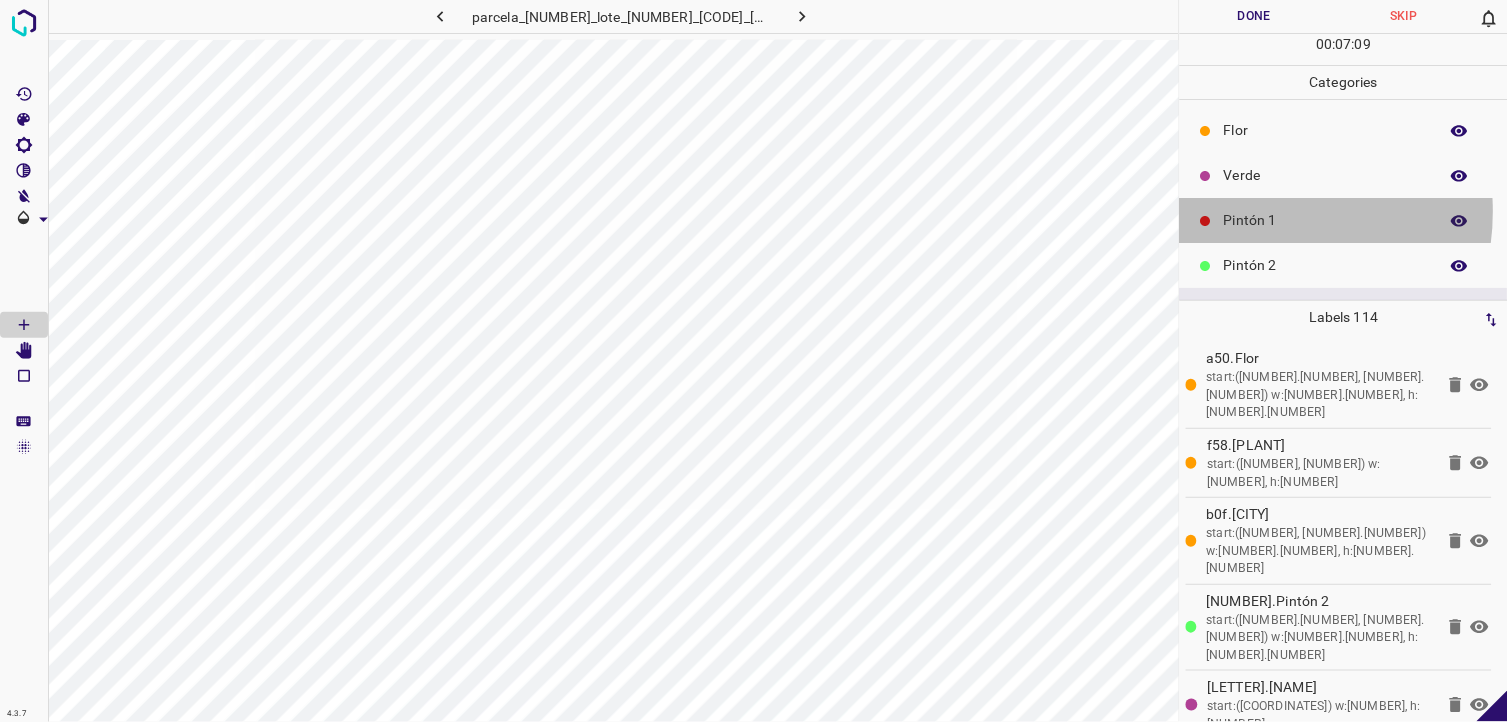 click on "Pintón 1" at bounding box center [1326, 220] 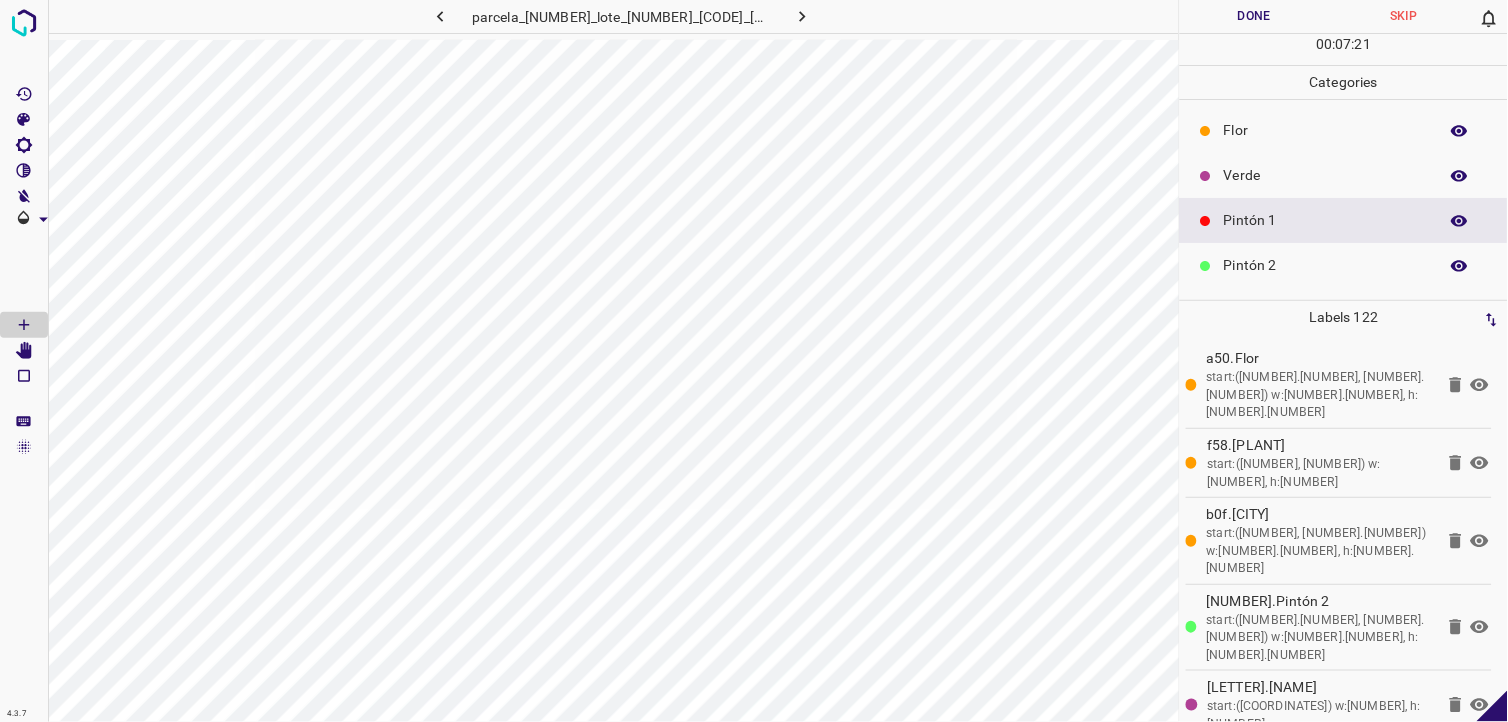 click 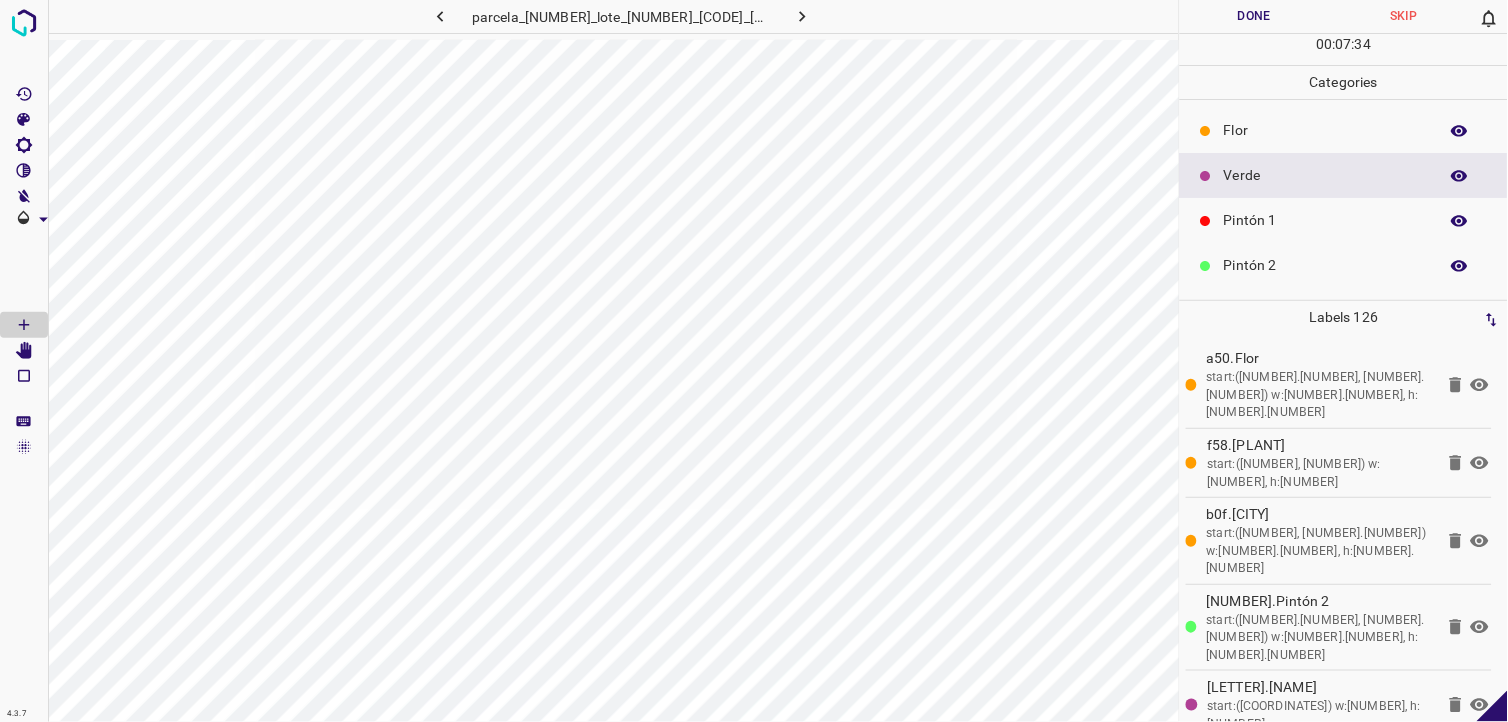 click on "Pintón 2" at bounding box center (1326, 265) 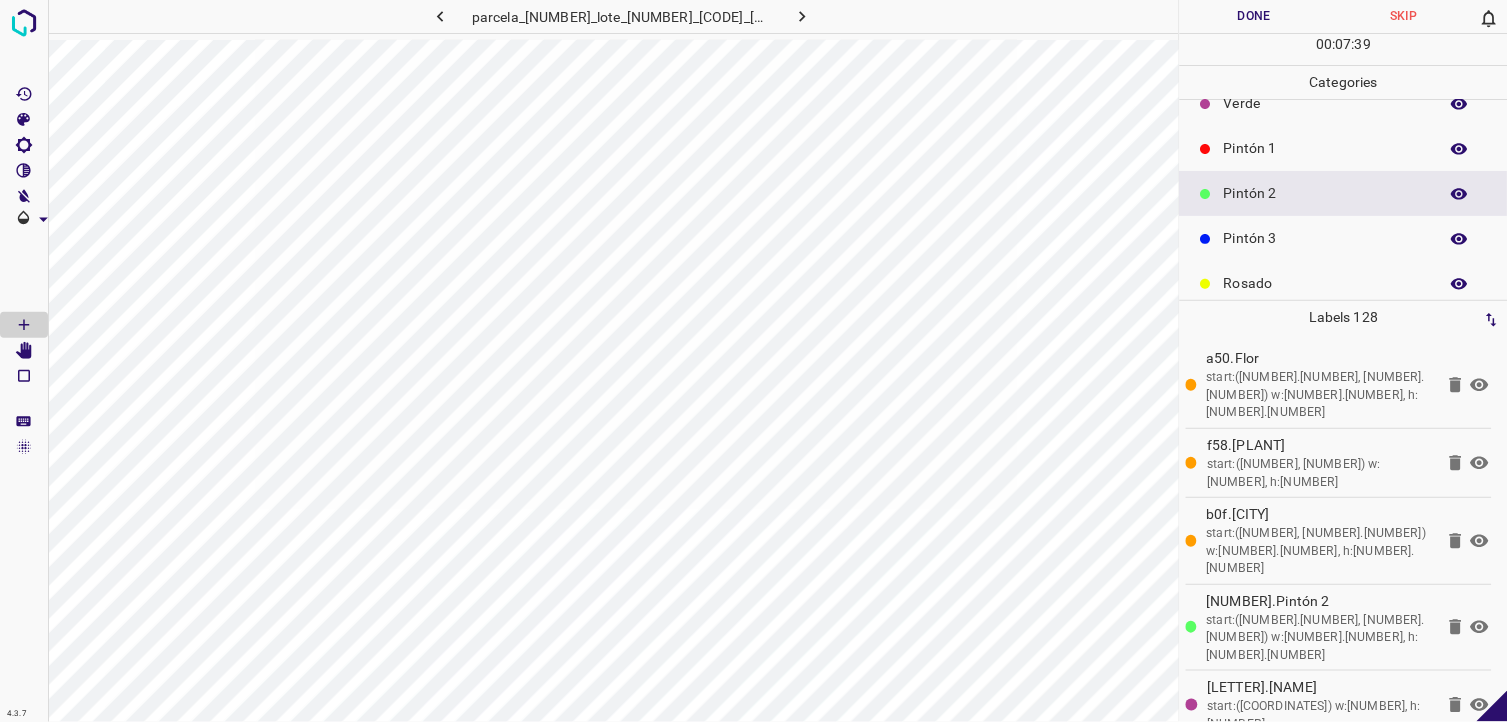 scroll, scrollTop: 111, scrollLeft: 0, axis: vertical 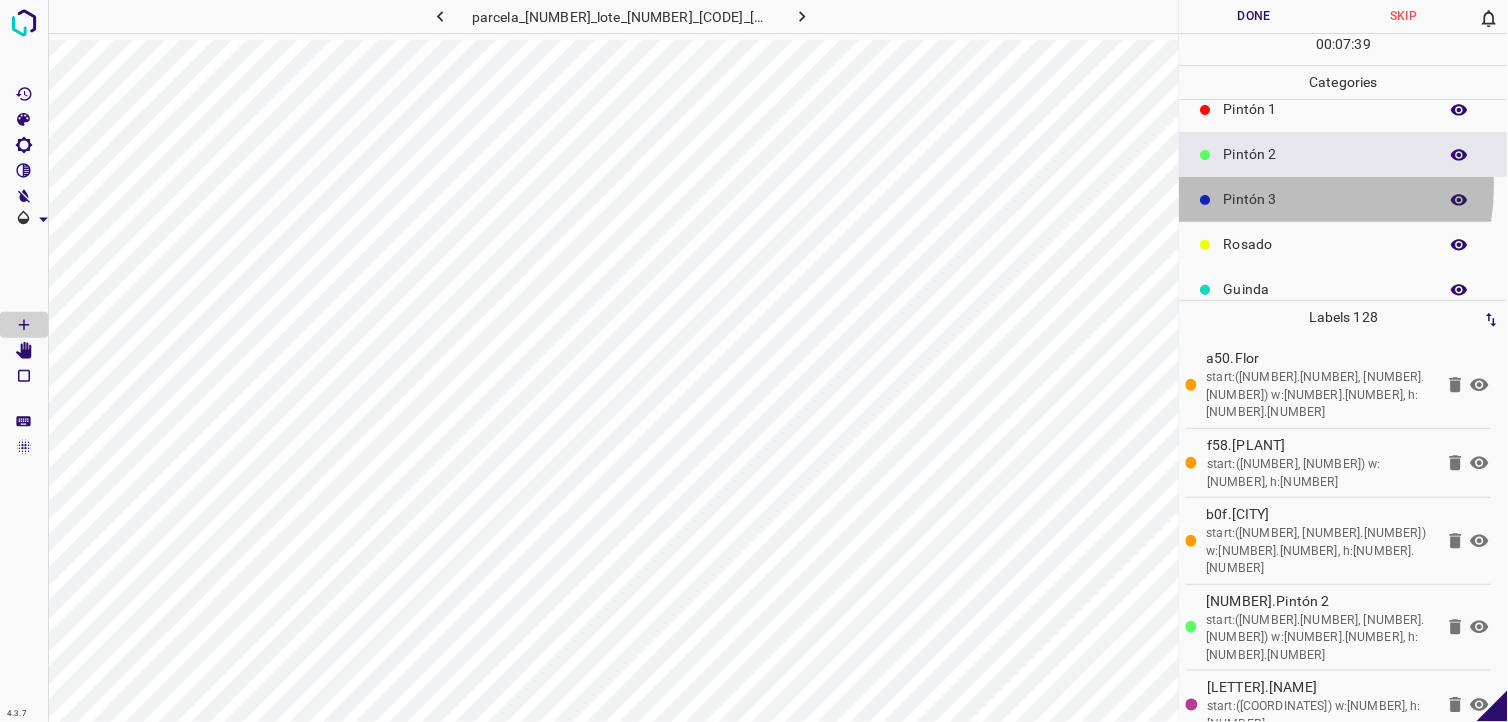 click on "Pintón 3" at bounding box center (1344, 199) 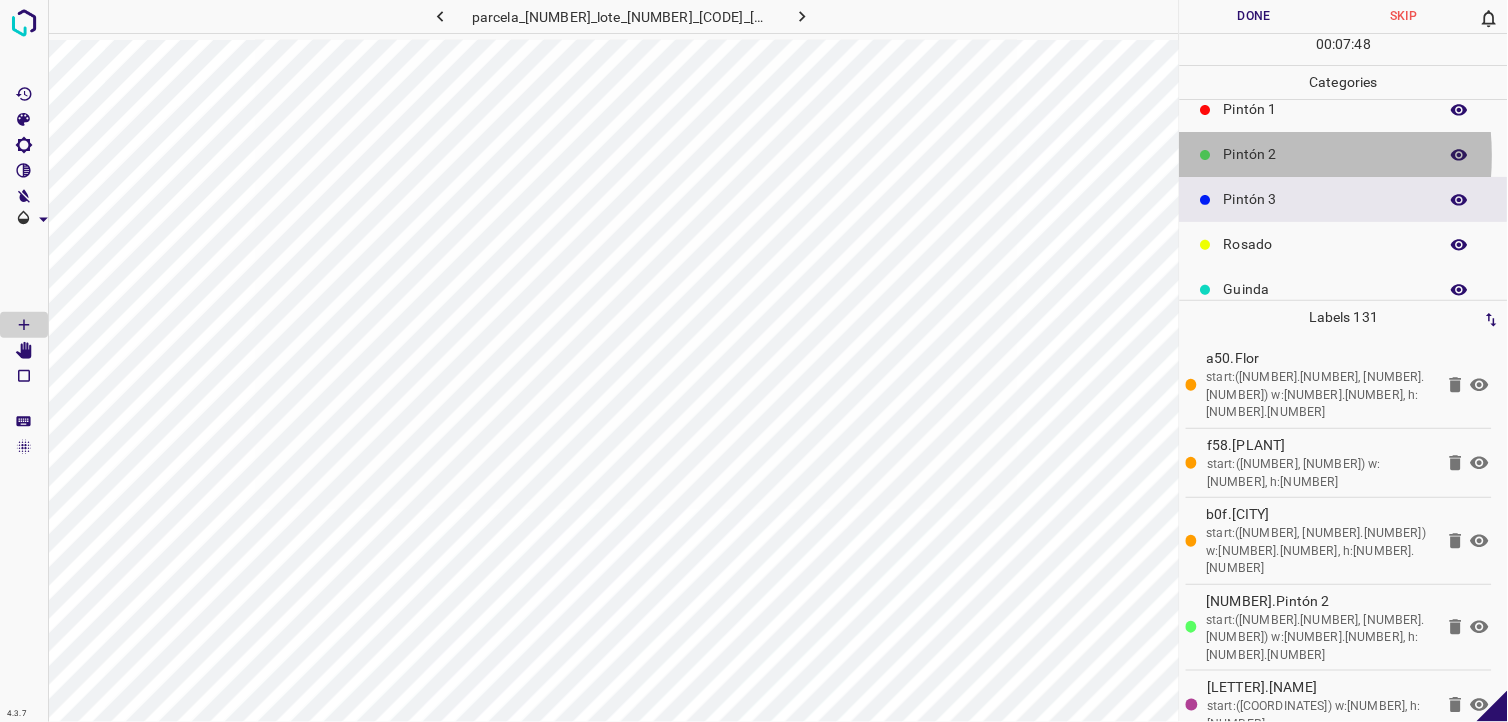click on "Pintón 2" at bounding box center (1326, 154) 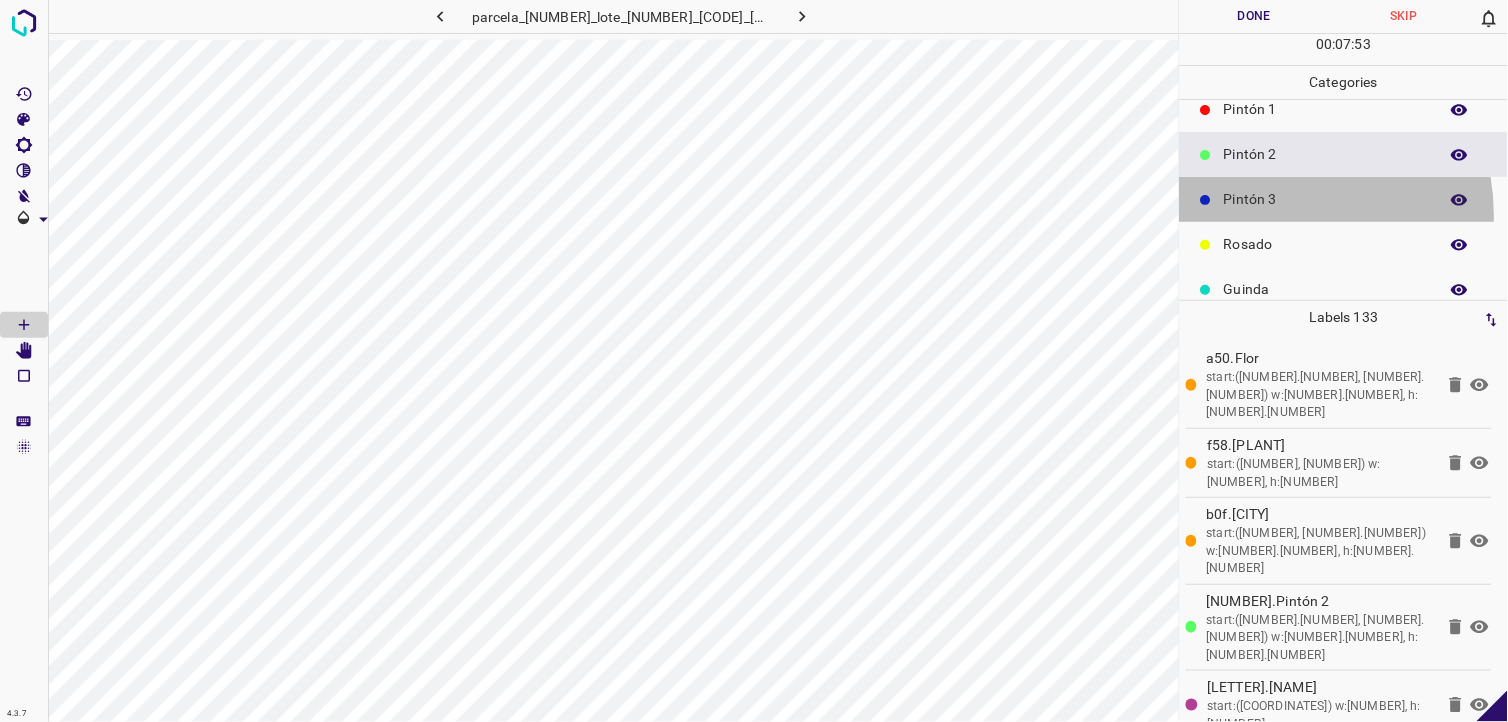 click on "Pintón 3" at bounding box center (1344, 199) 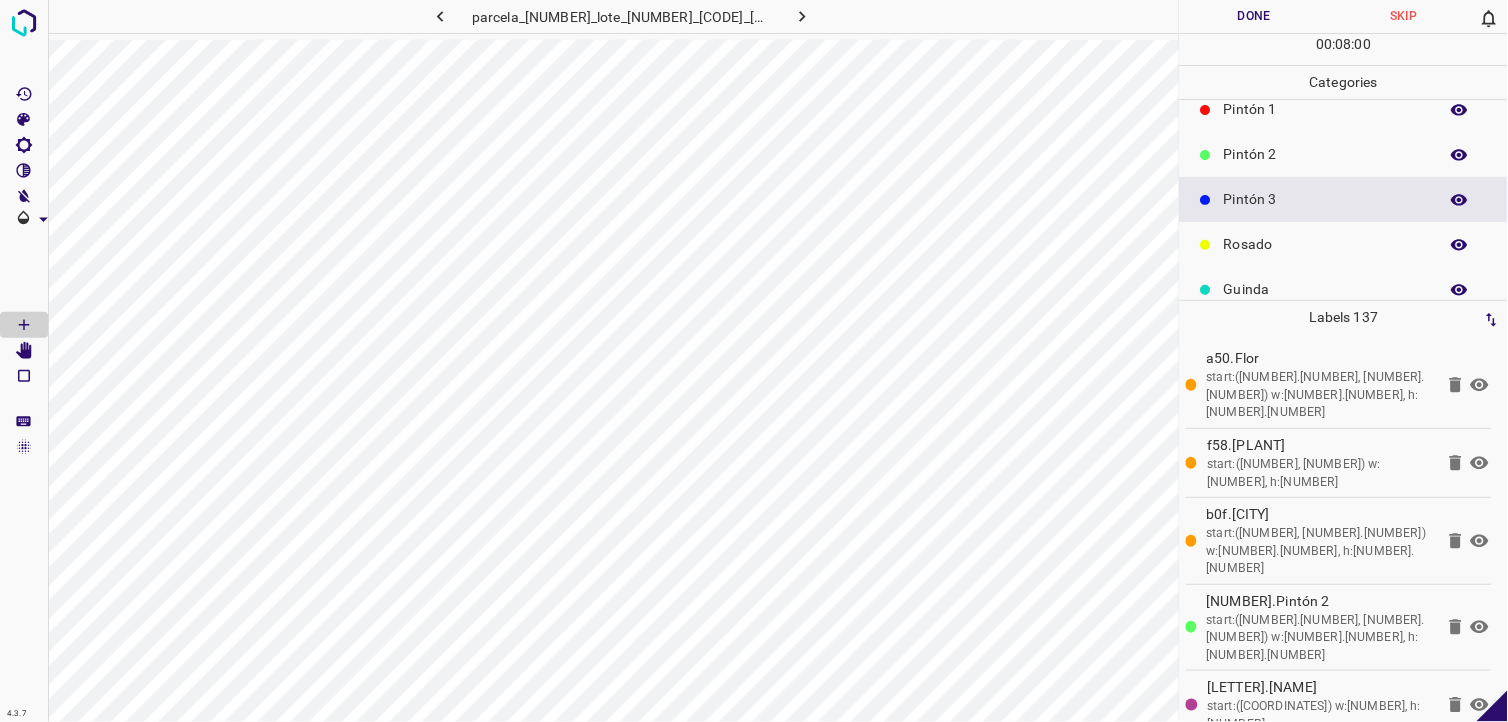 click on "Pintón 1" at bounding box center (1344, 109) 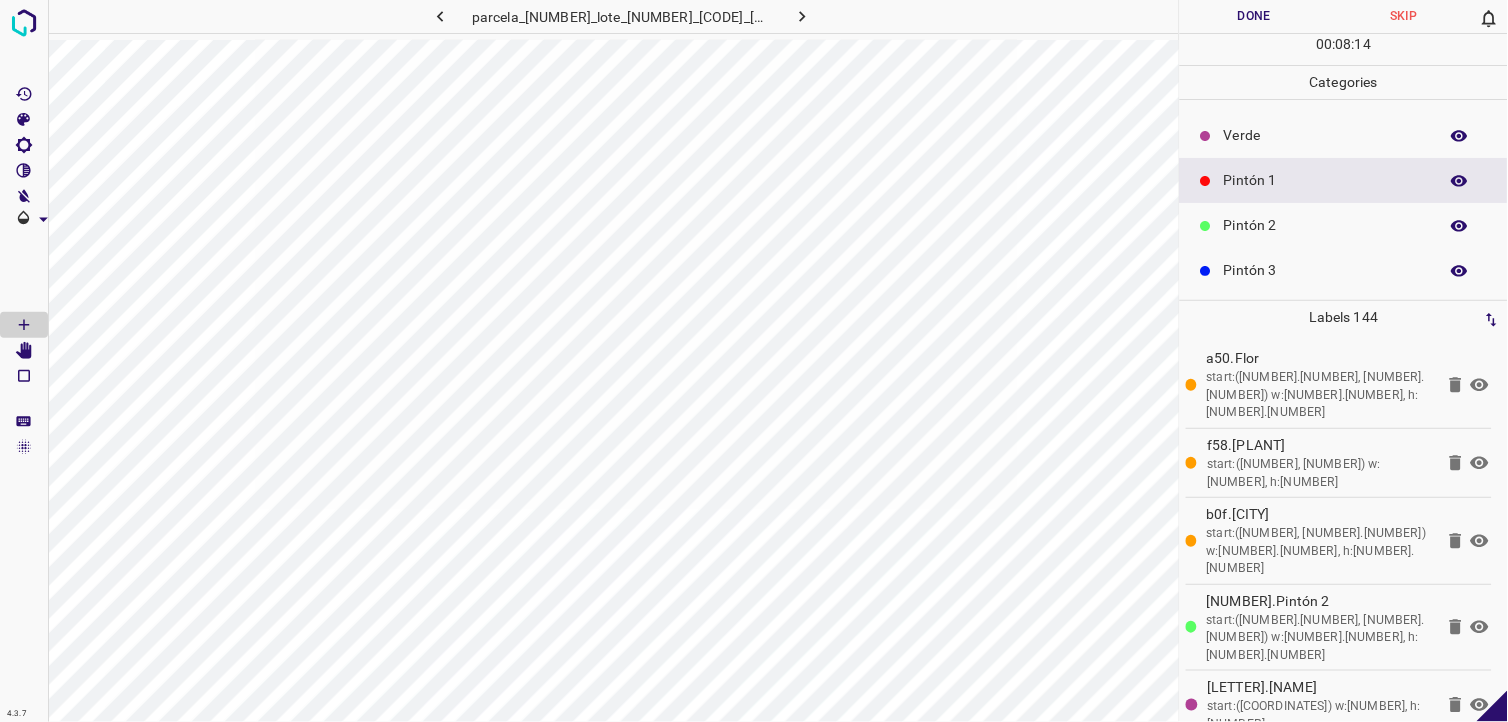 scroll, scrollTop: 0, scrollLeft: 0, axis: both 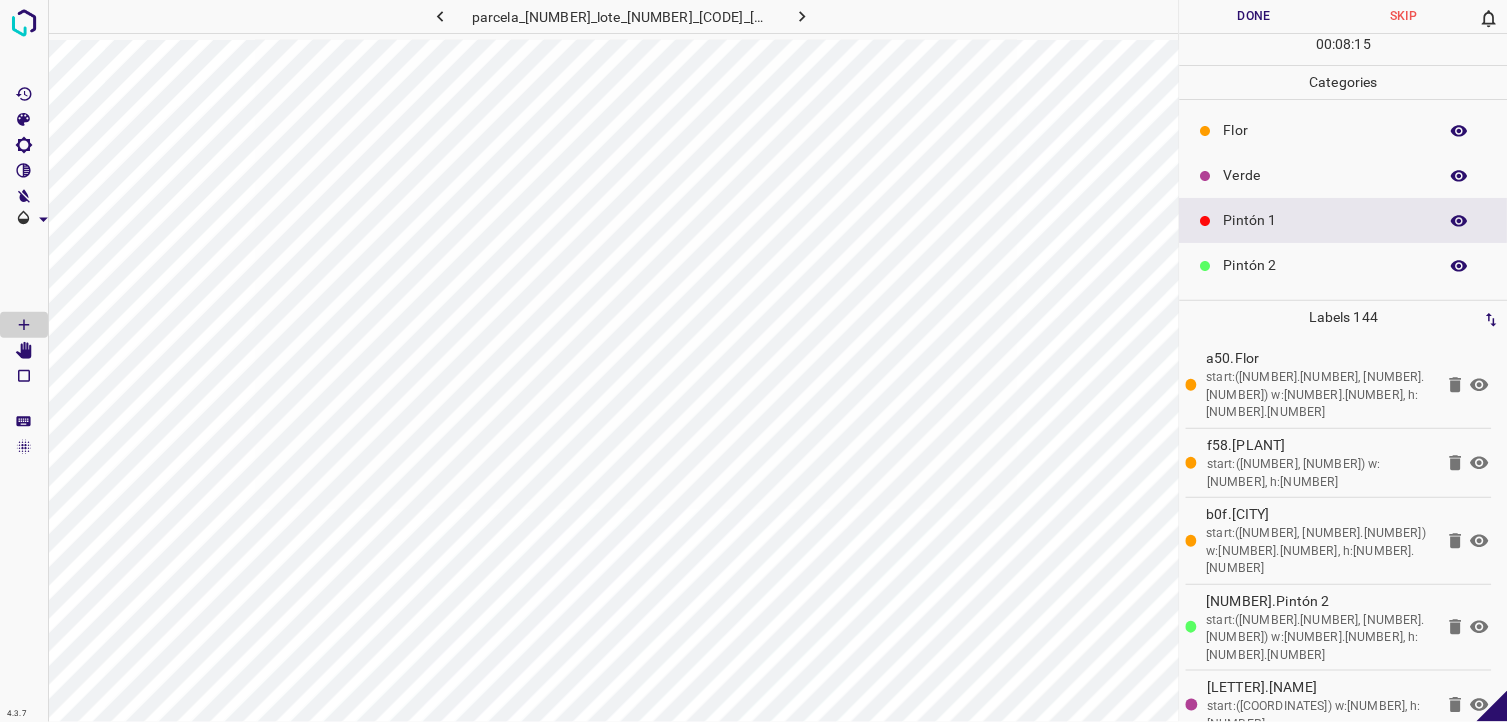 click on "Verde" at bounding box center (1344, 175) 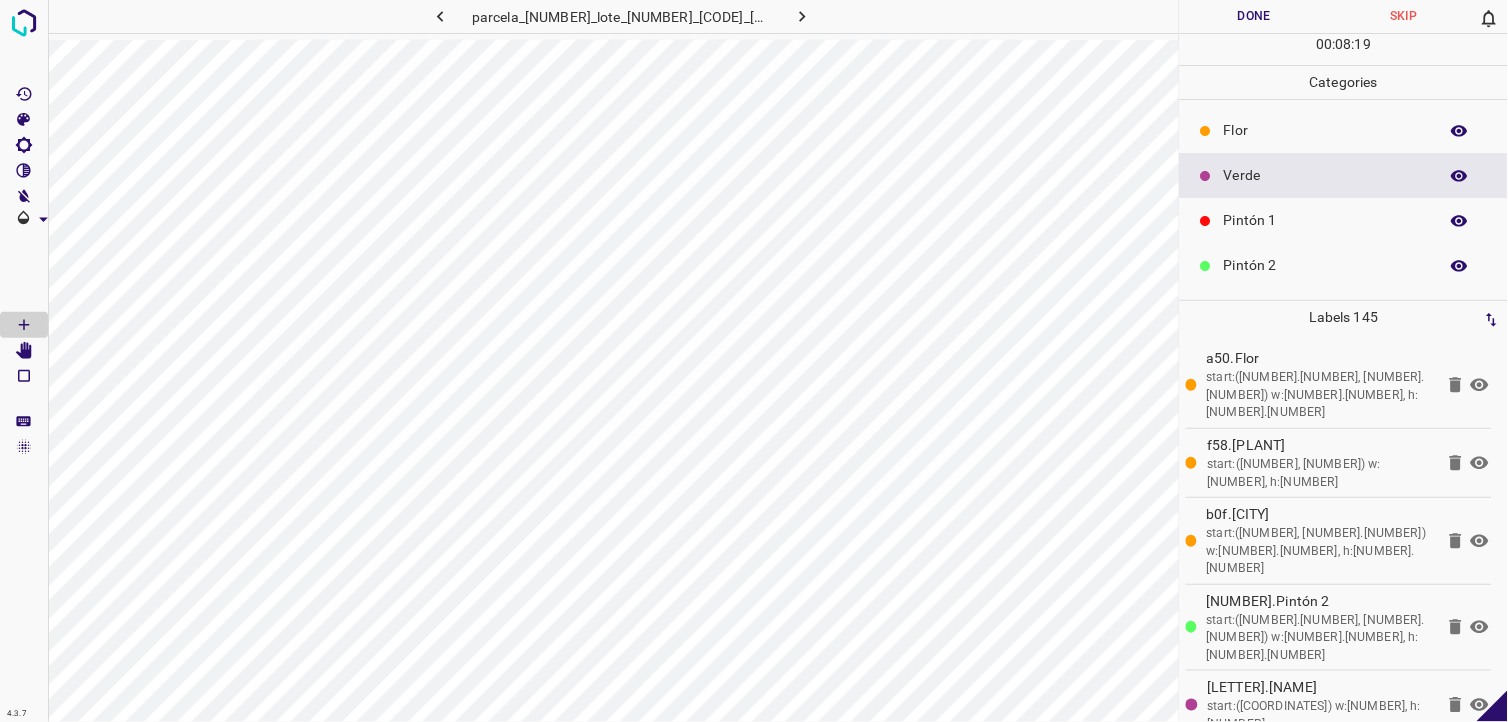 click on "Pintón 2" at bounding box center (1326, 265) 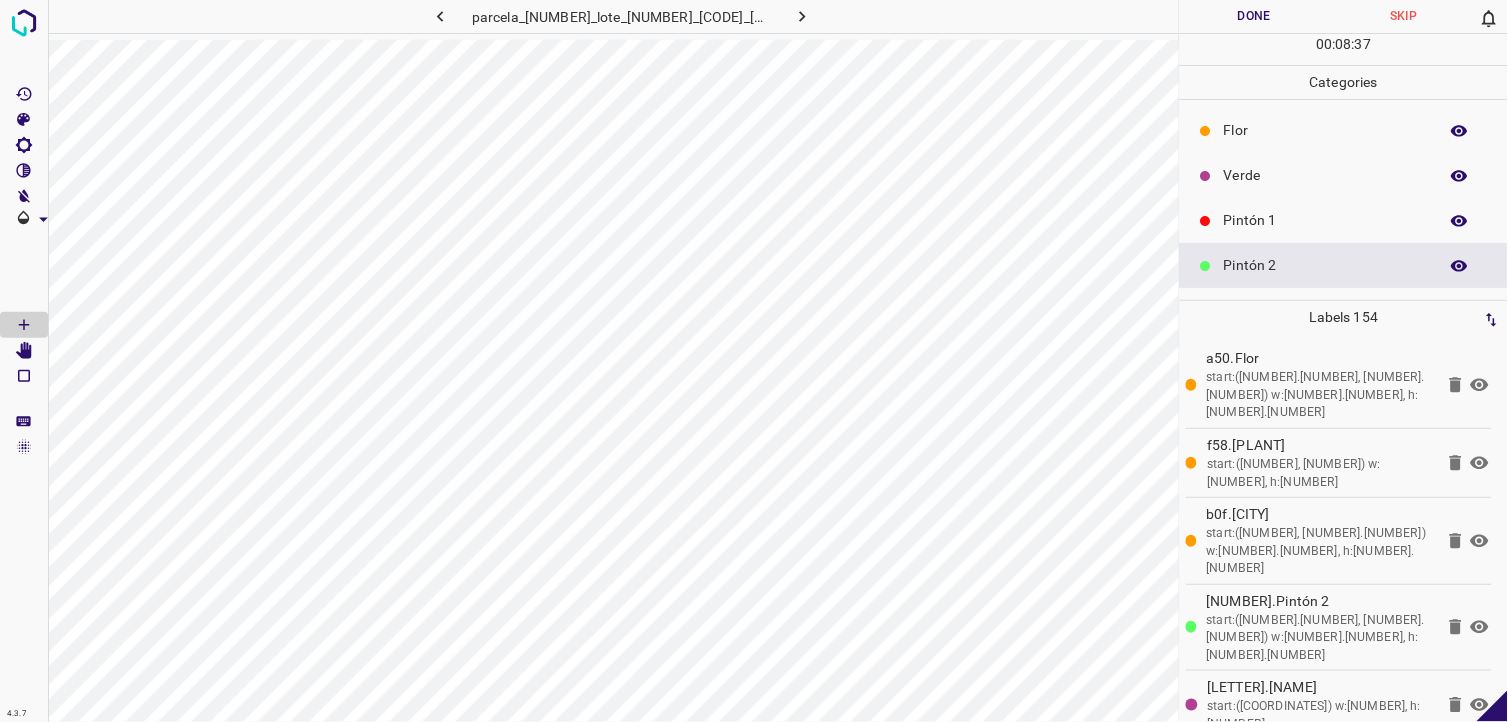 click on "Verde" at bounding box center (1326, 175) 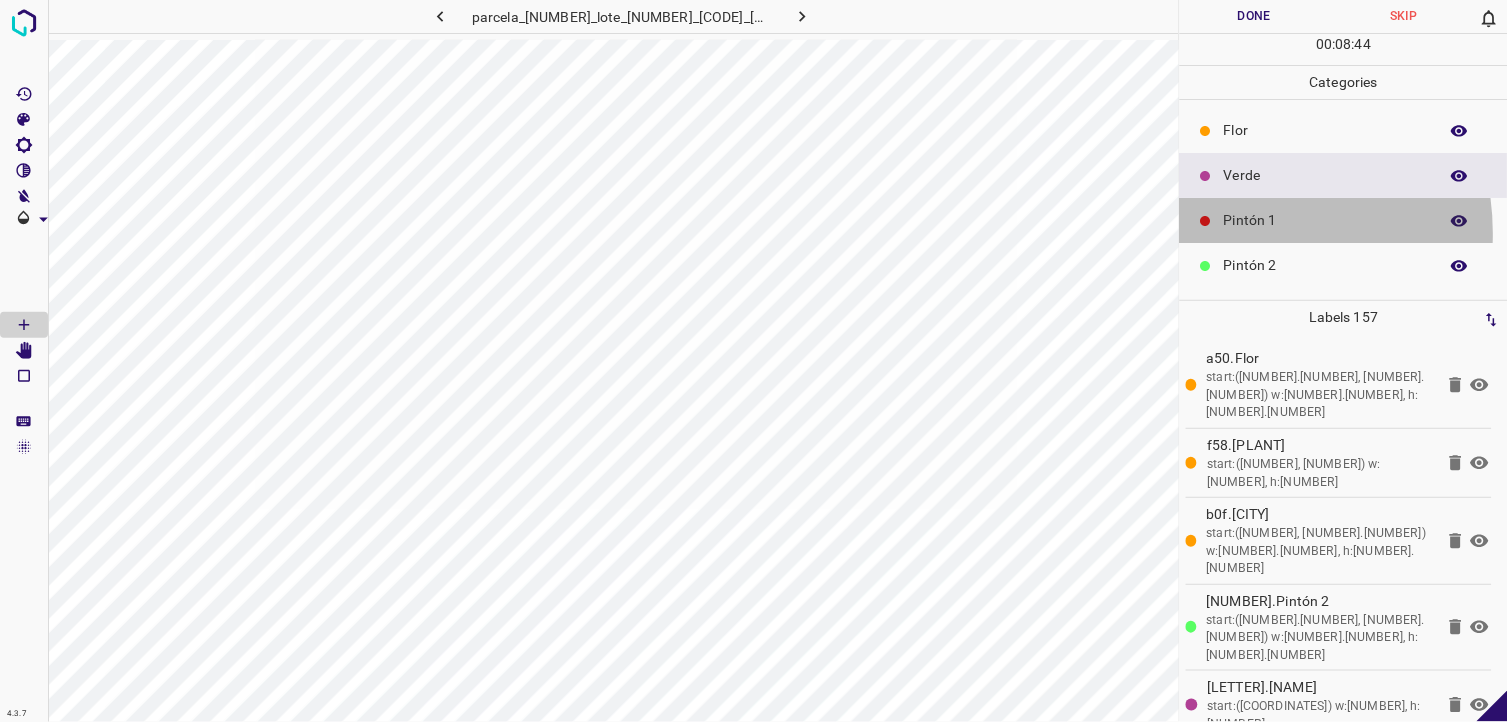 click on "Pintón 1" at bounding box center (1344, 220) 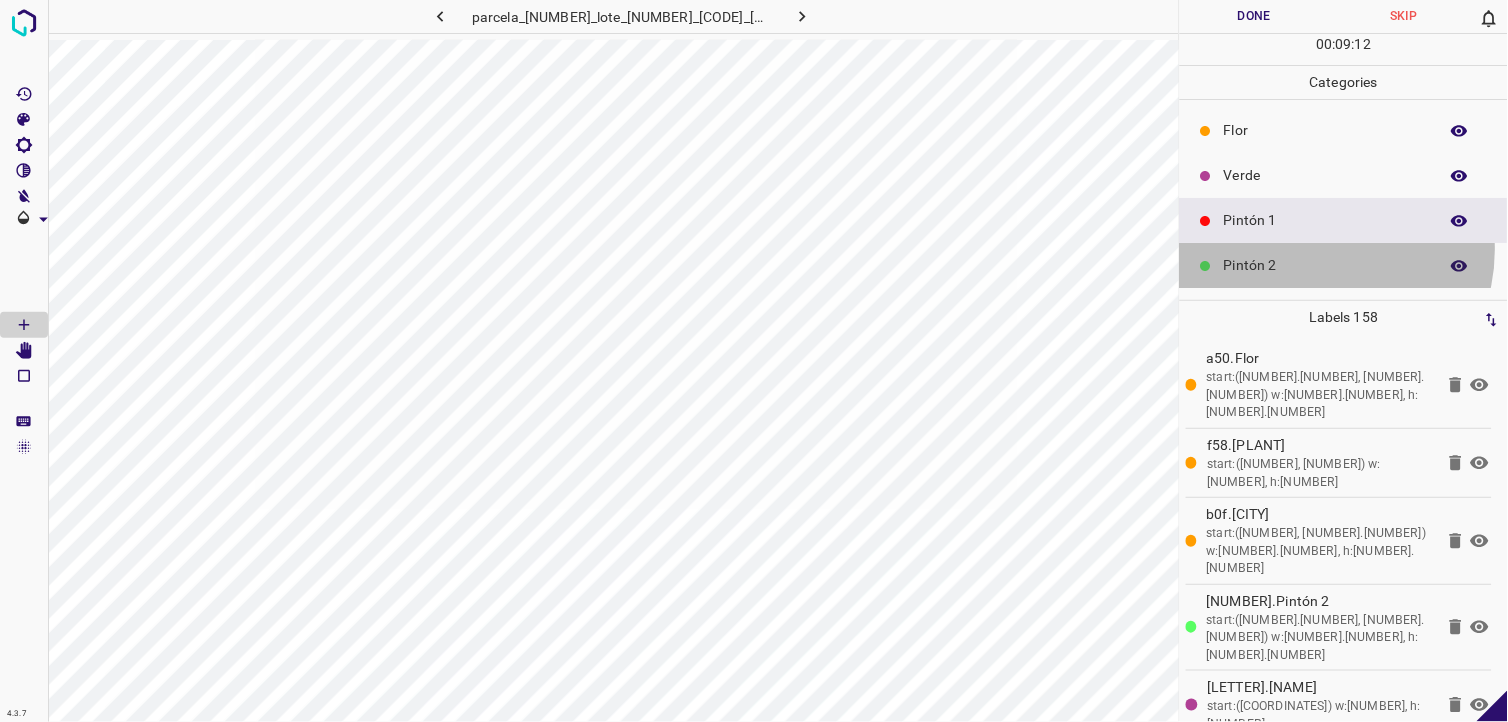 click on "Pintón 2" at bounding box center [1344, 265] 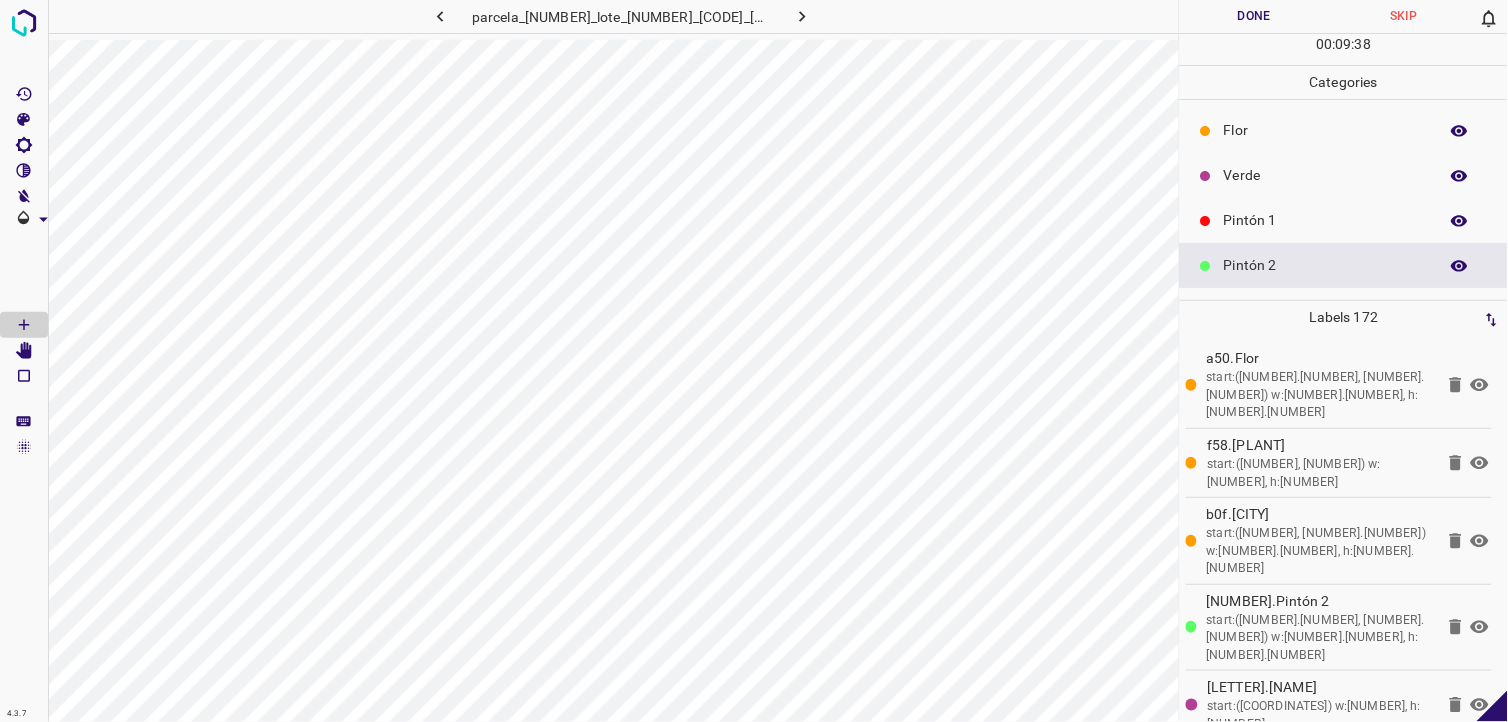 click on "Pintón 1" at bounding box center (1326, 220) 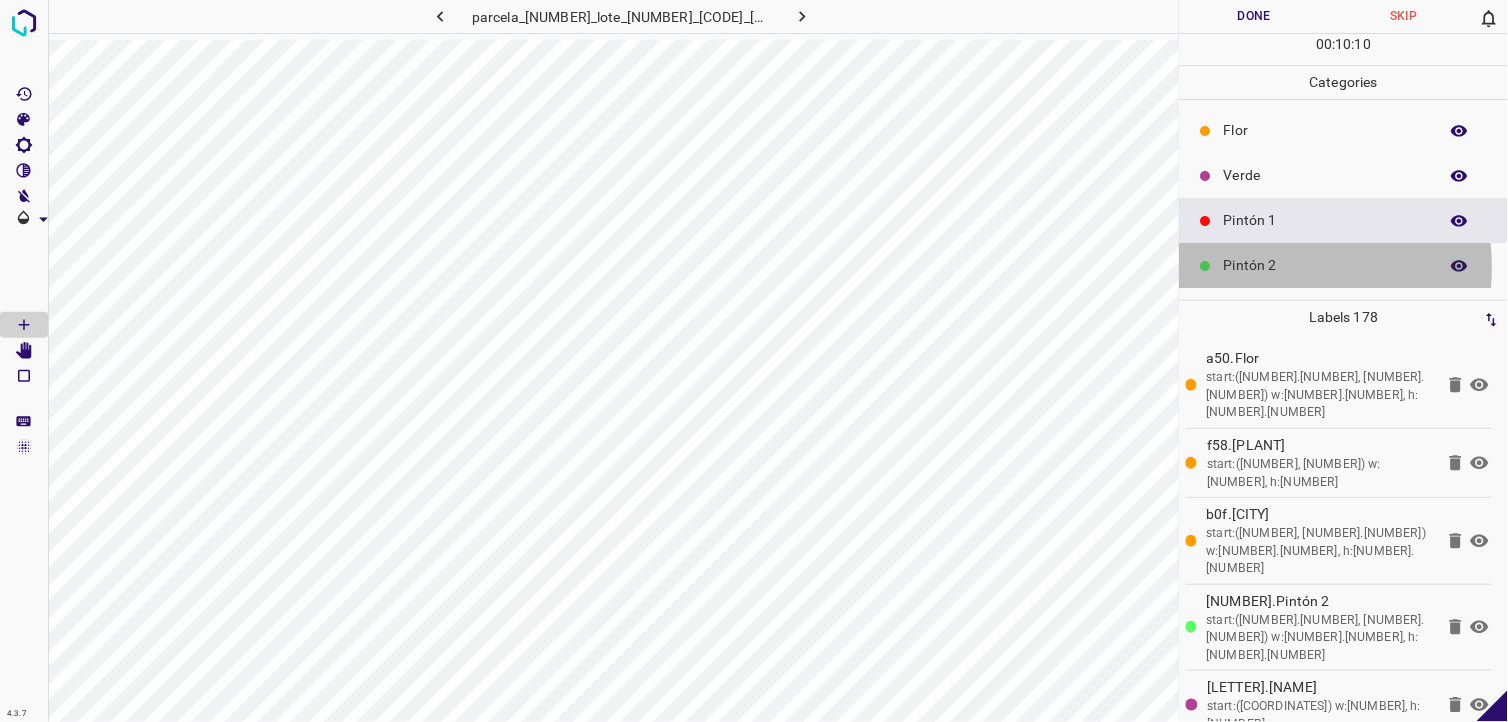 click on "Pintón 2" at bounding box center (1326, 265) 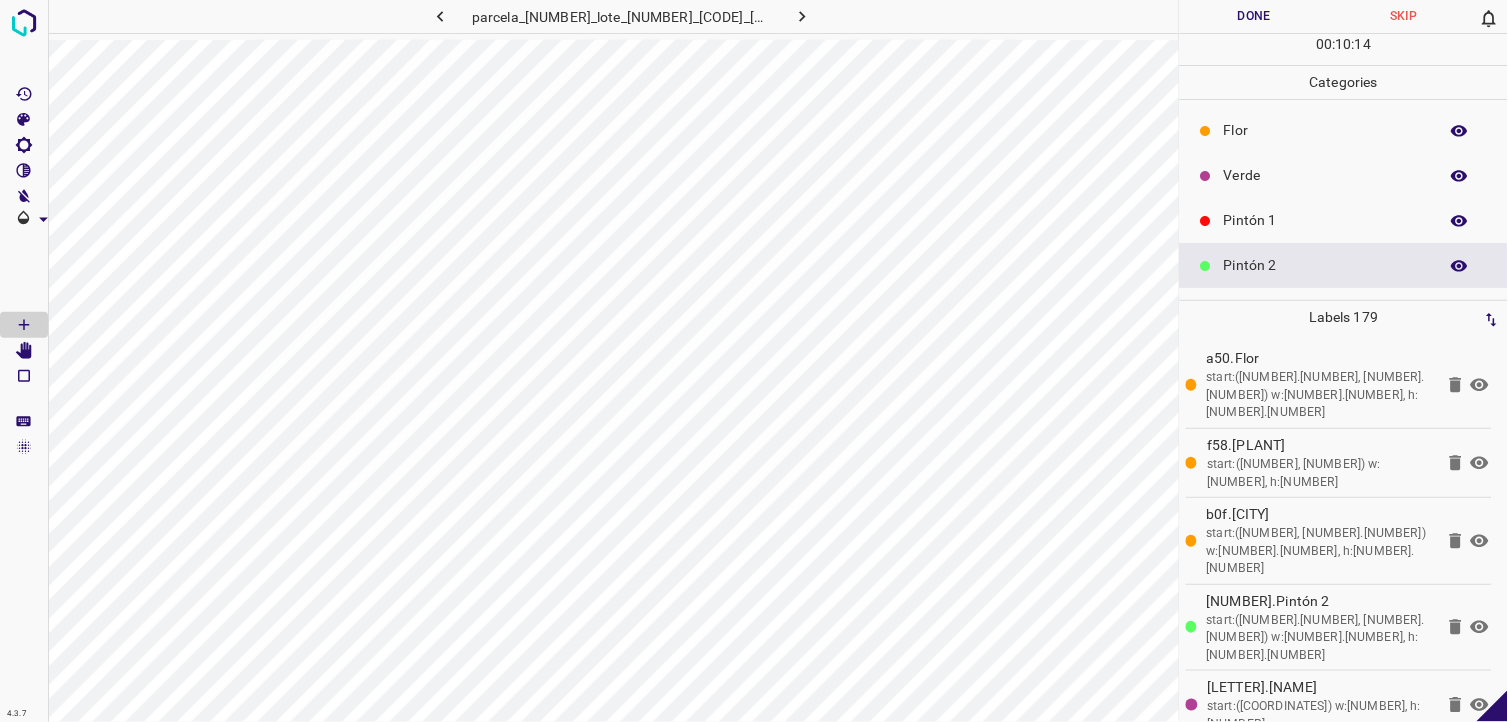 click on "Verde" at bounding box center [1344, 175] 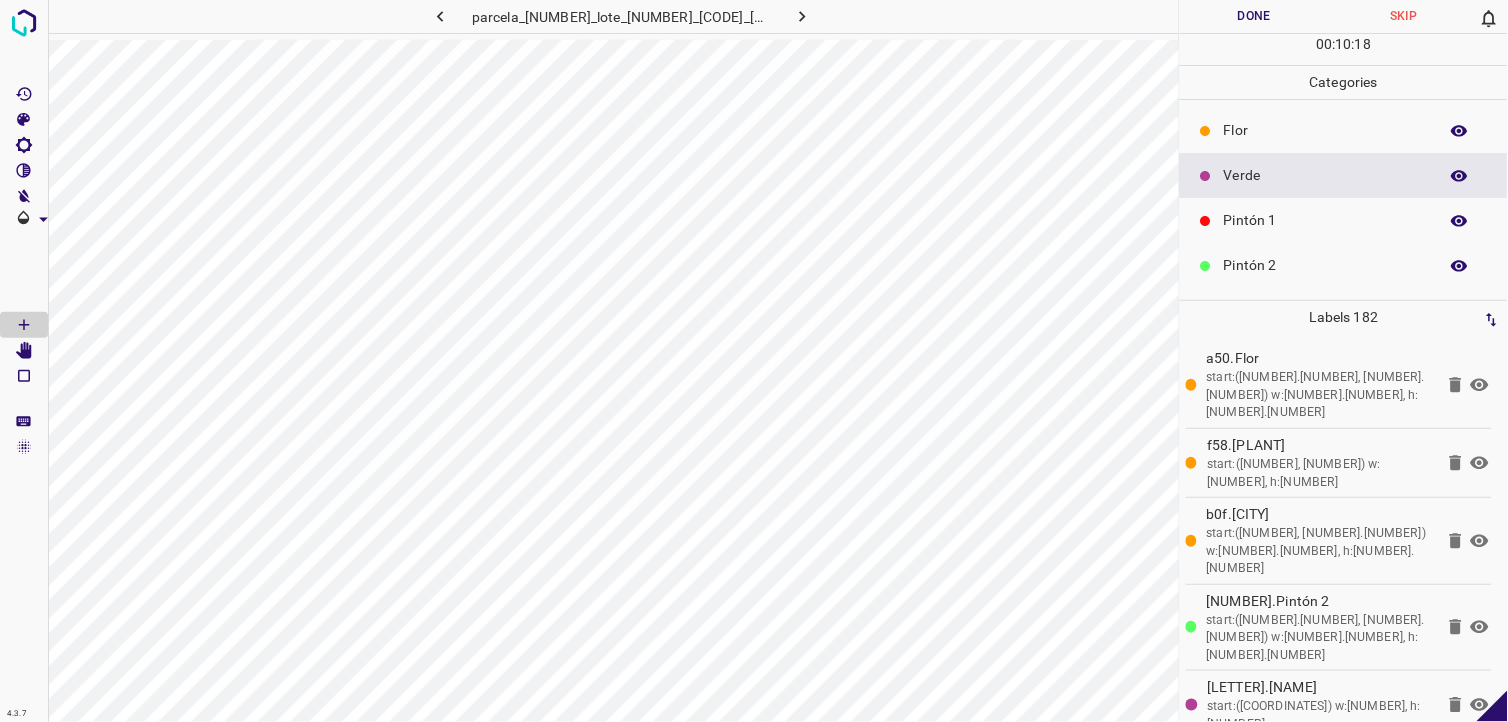 click on "Flor" at bounding box center (1326, 130) 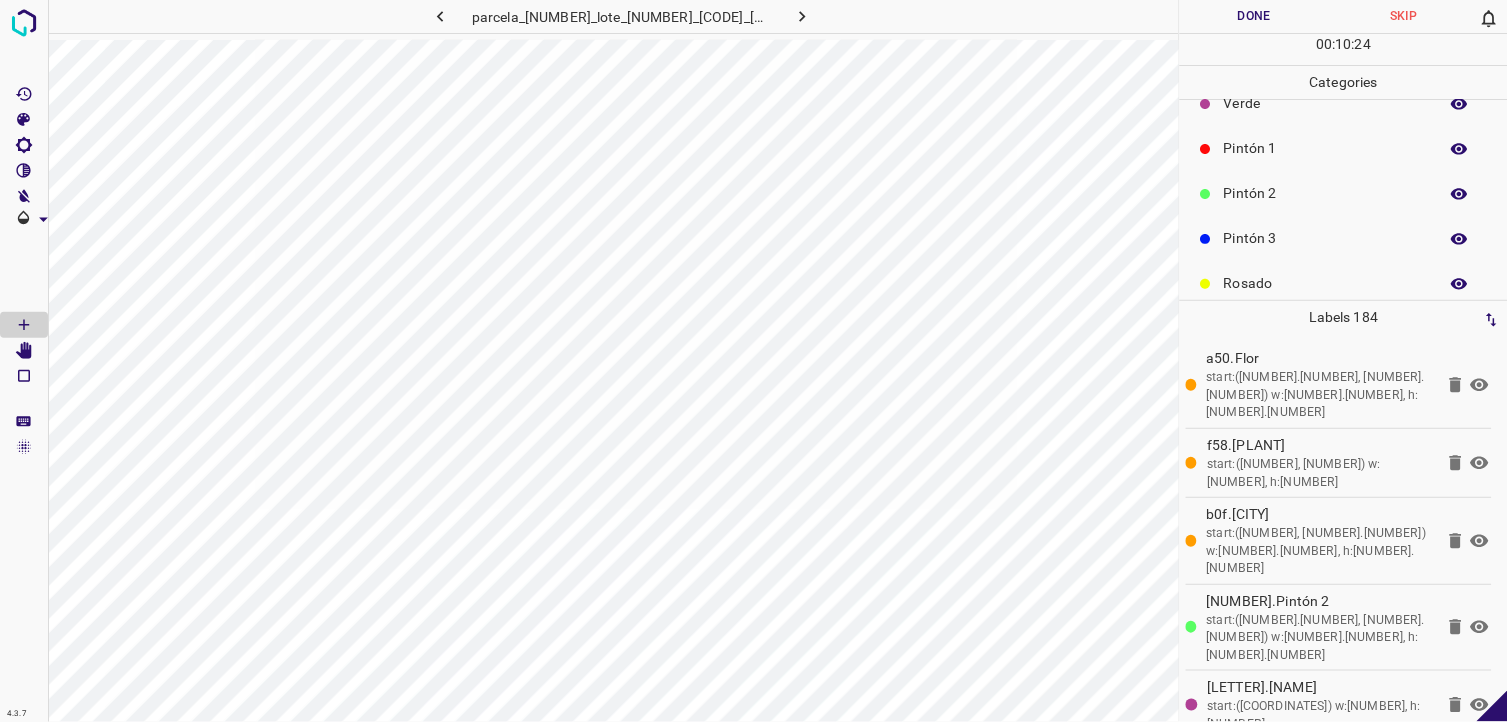 scroll, scrollTop: 111, scrollLeft: 0, axis: vertical 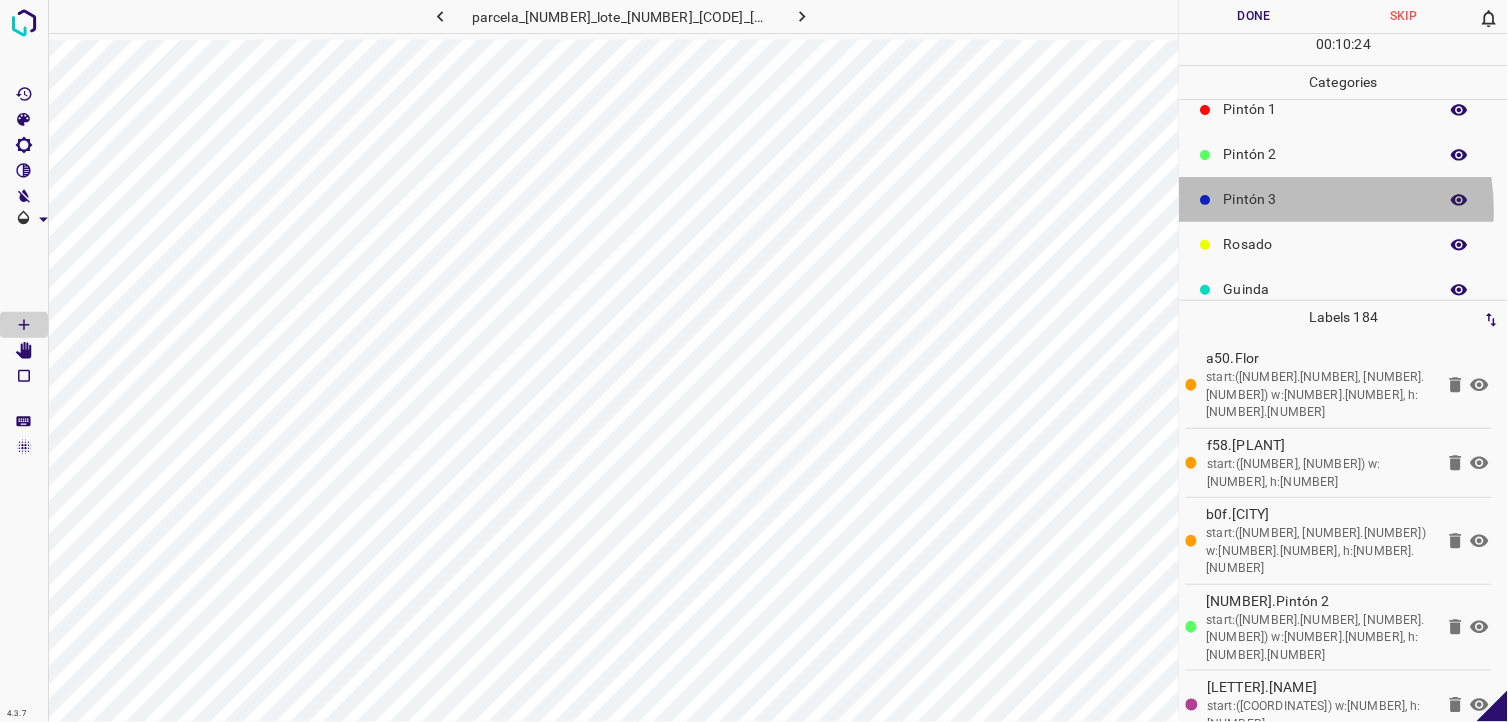 click on "Pintón 3" at bounding box center [1326, 199] 